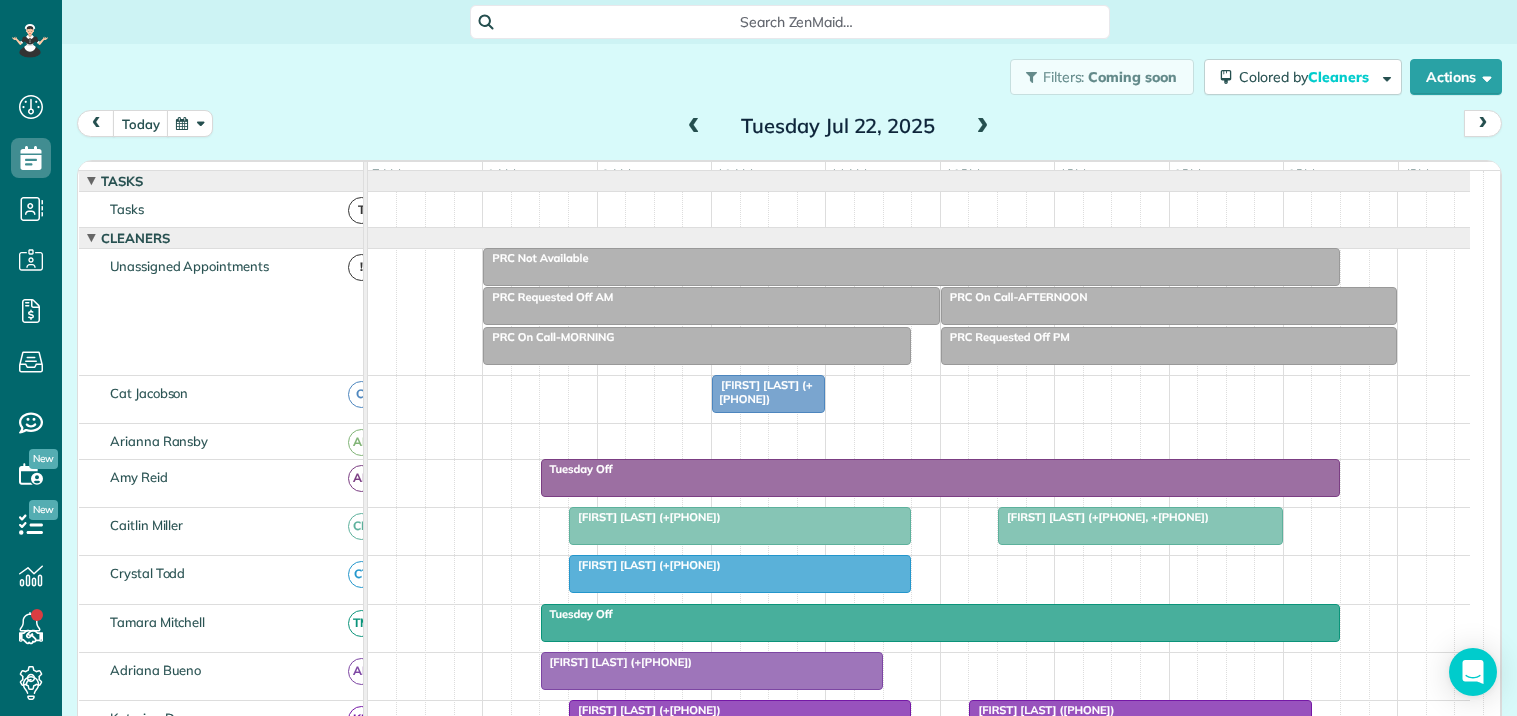 scroll, scrollTop: 0, scrollLeft: 0, axis: both 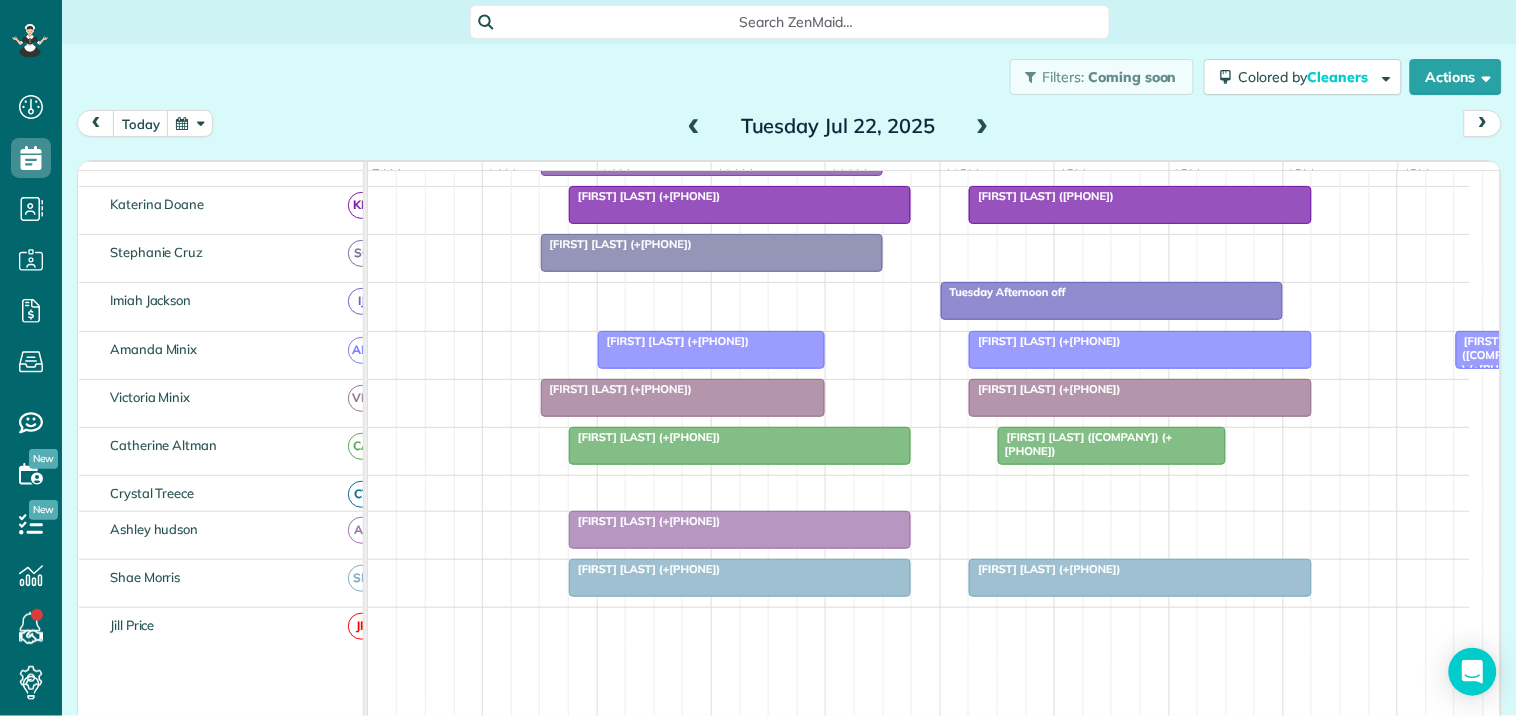 click at bounding box center [190, 123] 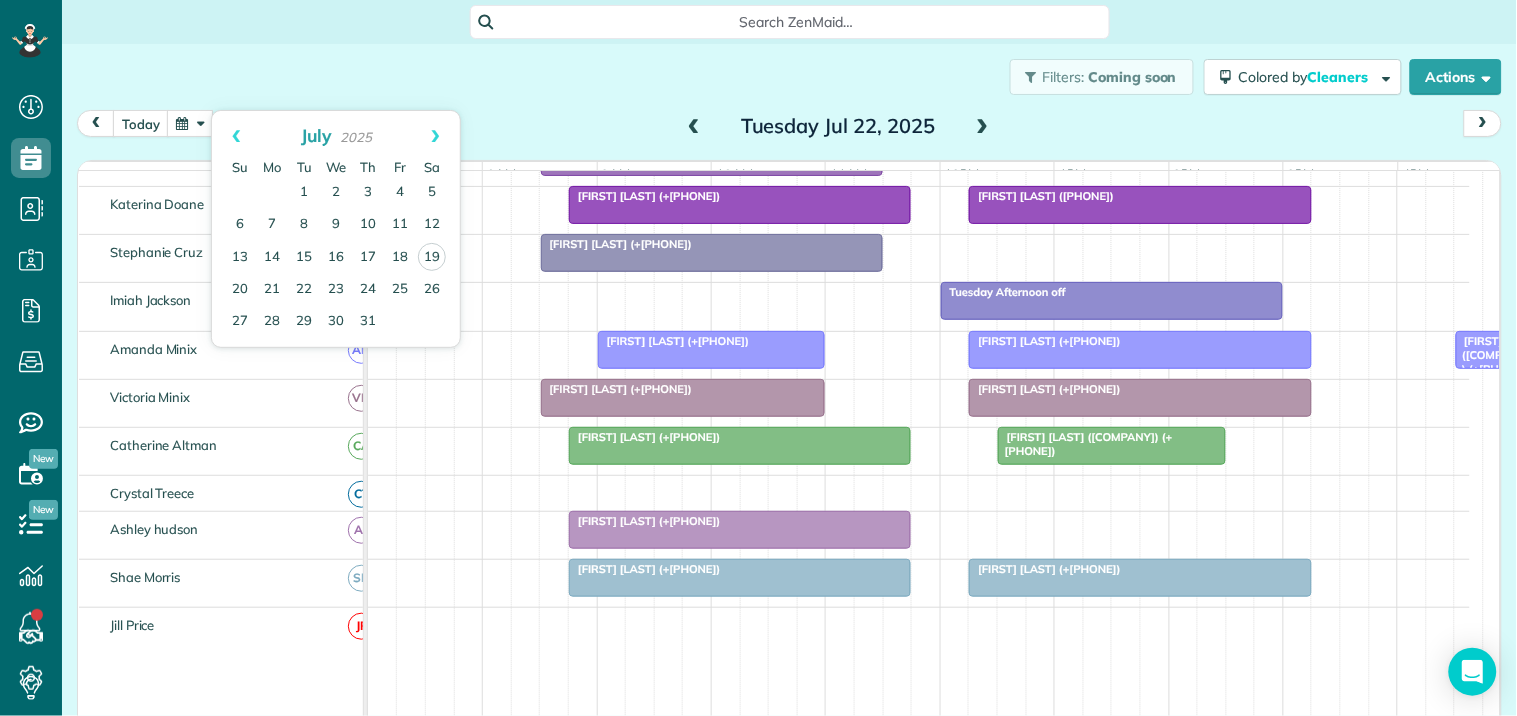 click on "today [DAY] [MONTH] [DATE], [YEAR]" at bounding box center [789, 128] 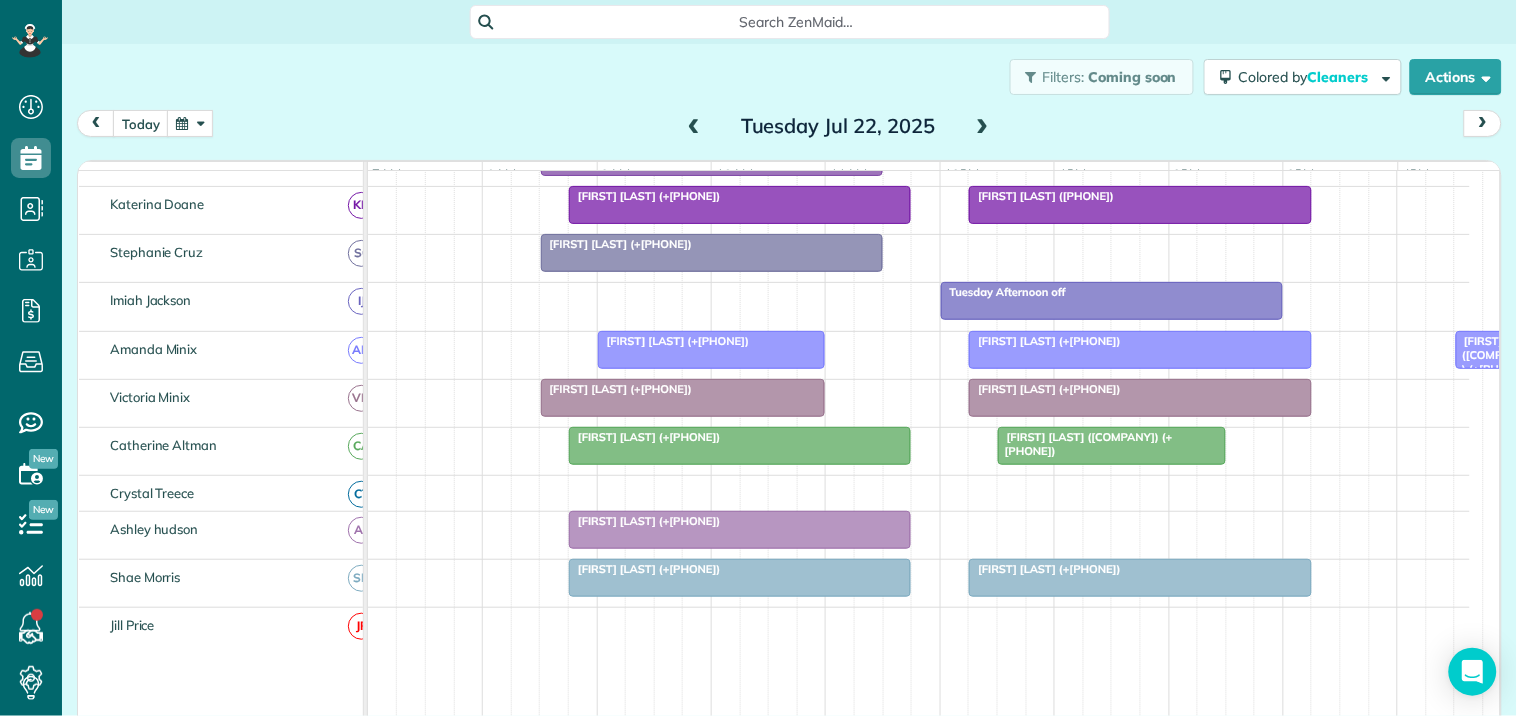 scroll, scrollTop: 292, scrollLeft: 0, axis: vertical 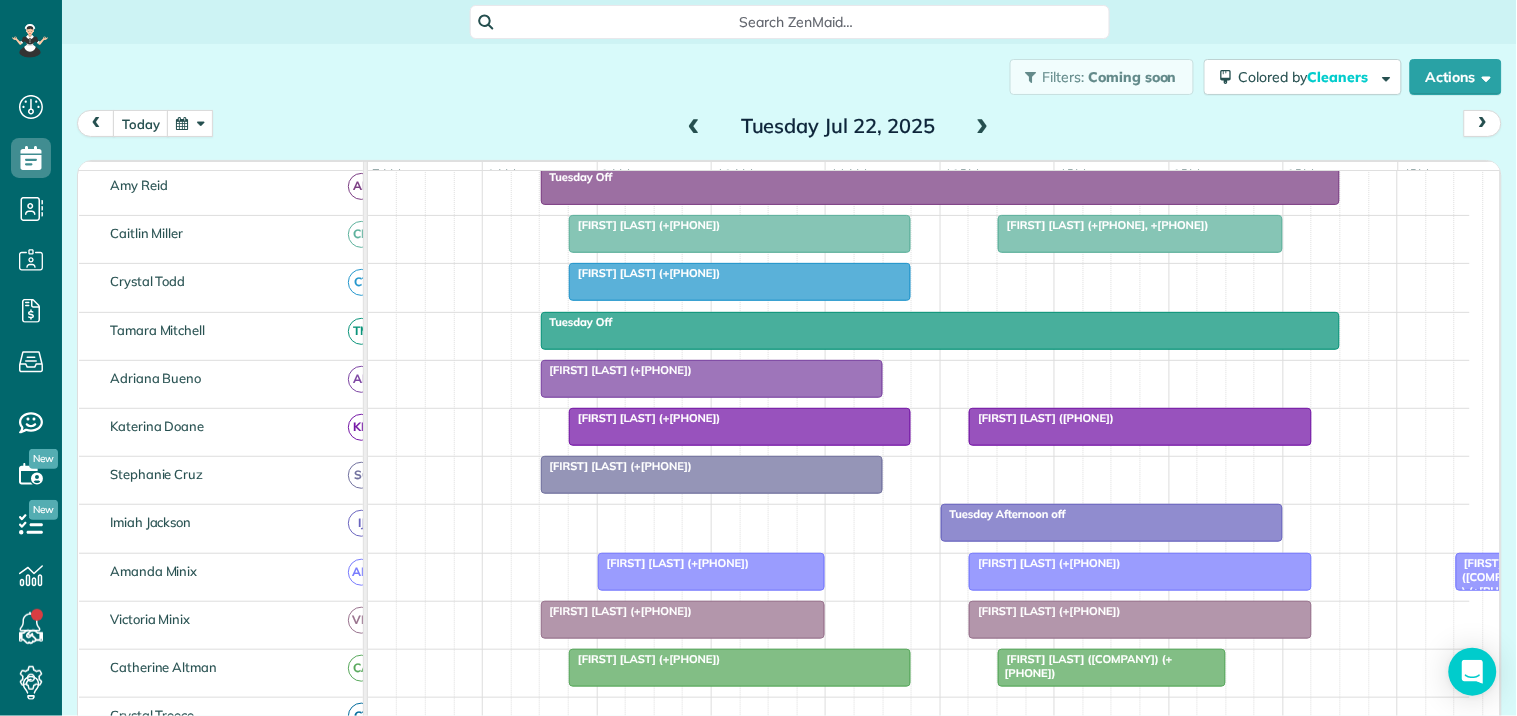 click at bounding box center (694, 127) 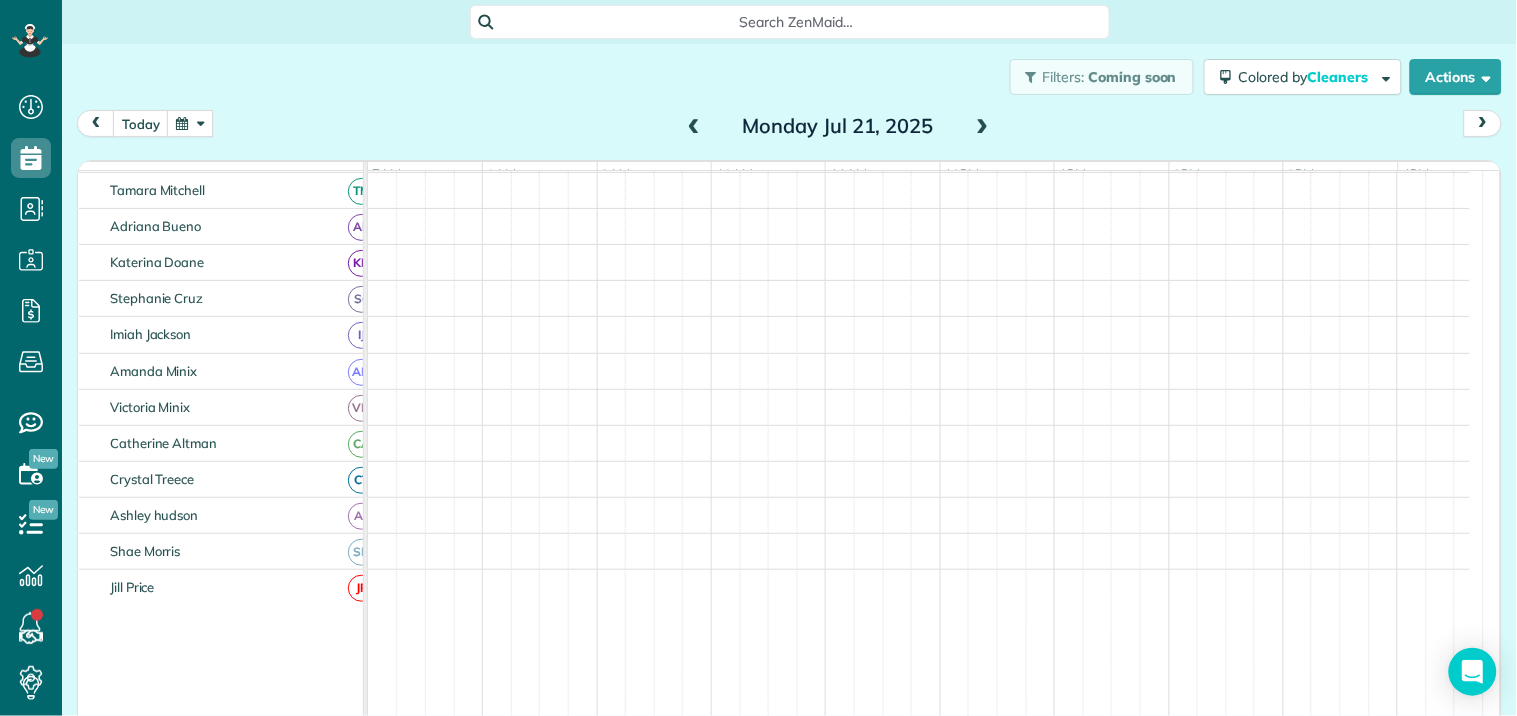 scroll, scrollTop: 177, scrollLeft: 0, axis: vertical 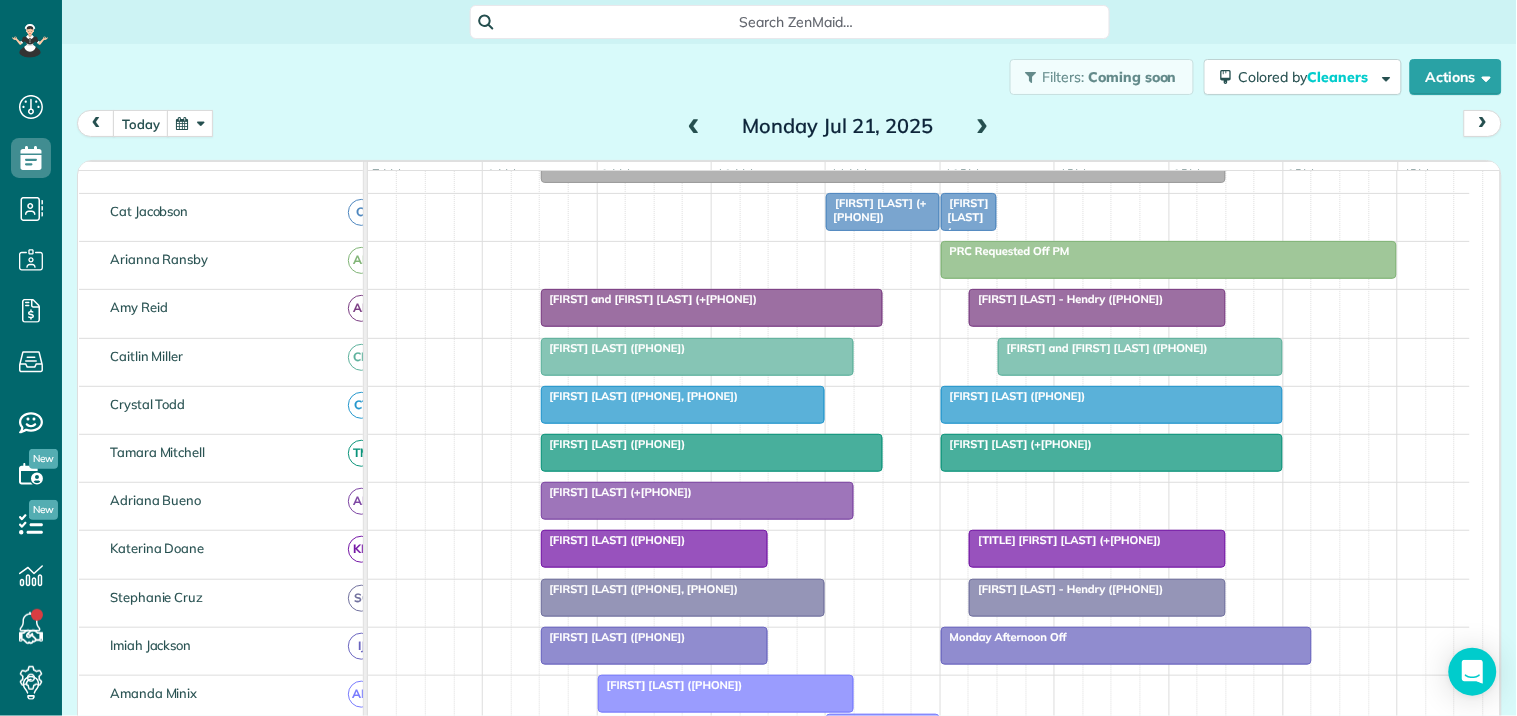 click at bounding box center (983, 127) 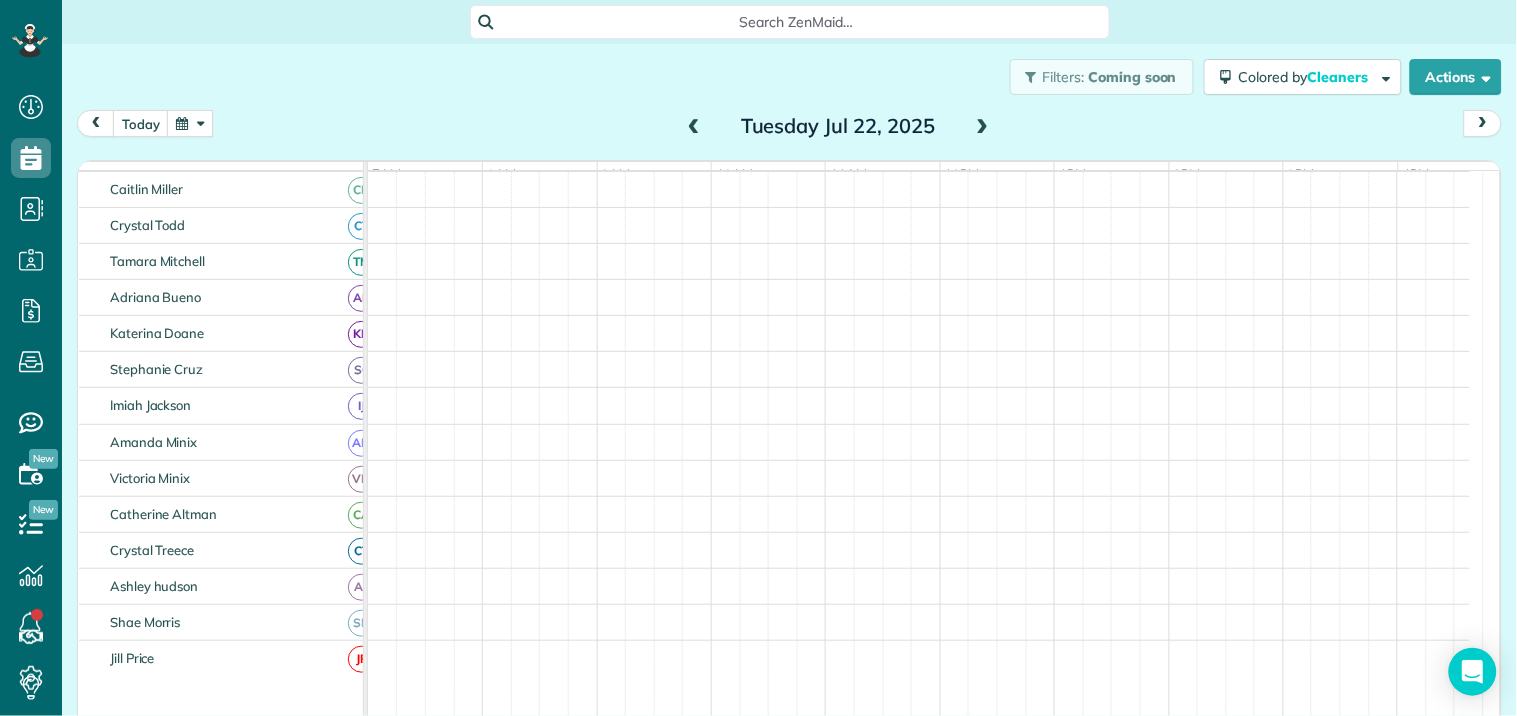 scroll, scrollTop: 91, scrollLeft: 0, axis: vertical 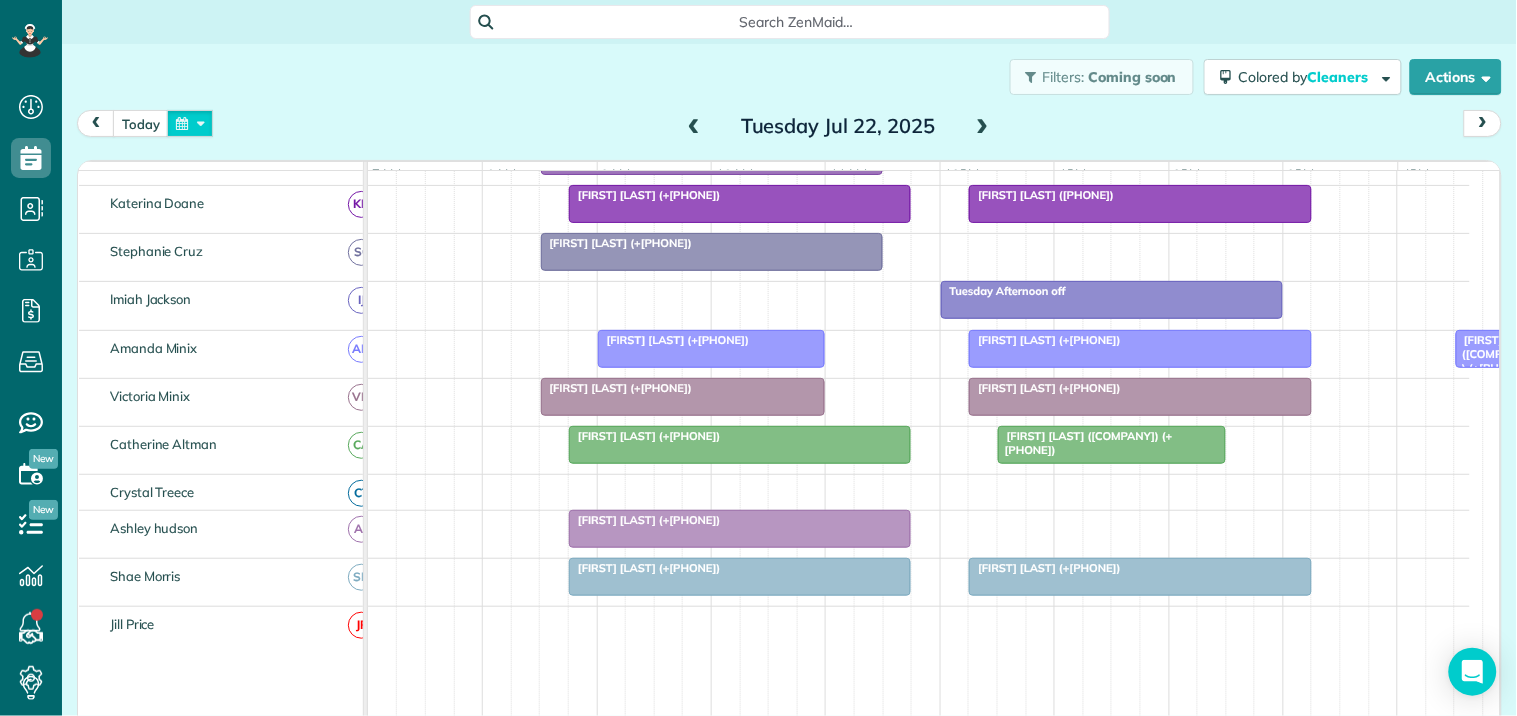 click at bounding box center (190, 123) 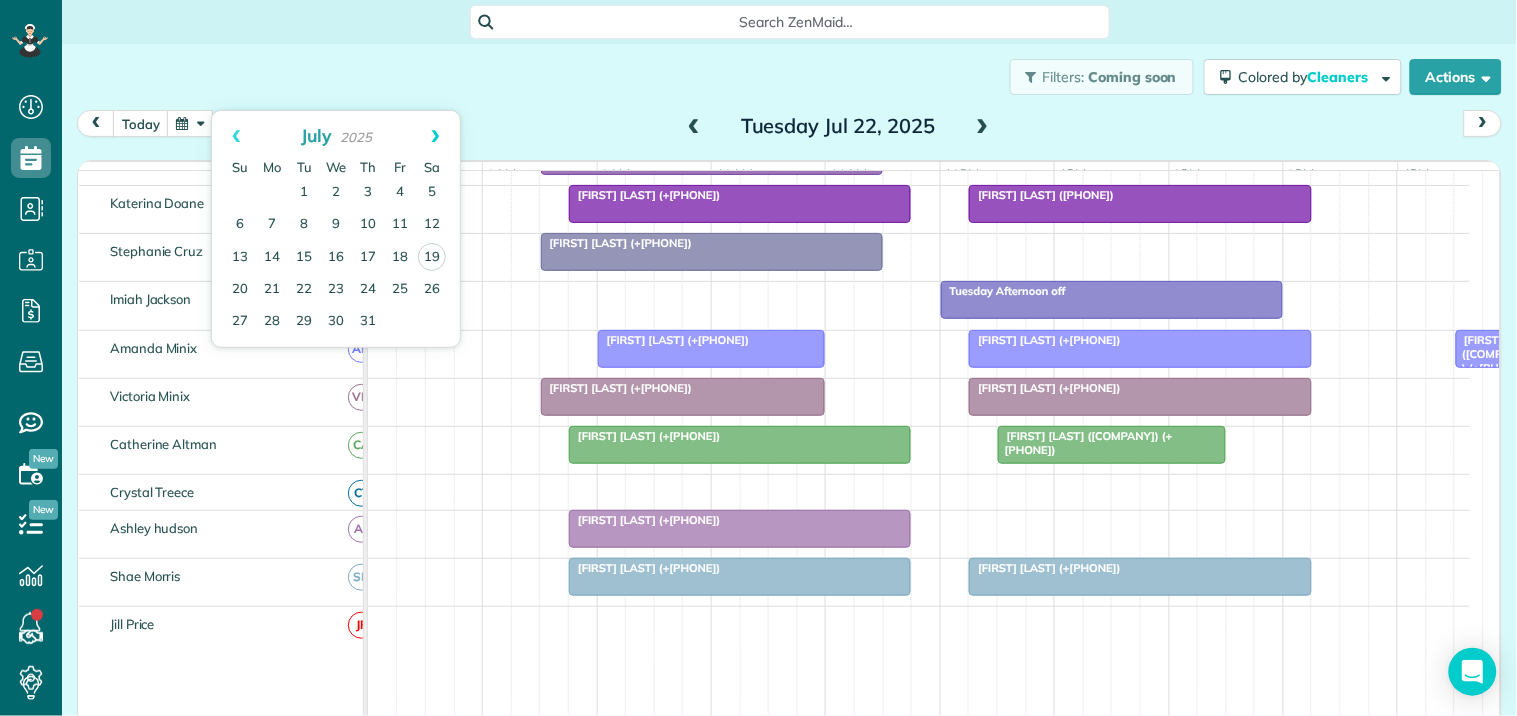 click on "Next" at bounding box center (435, 136) 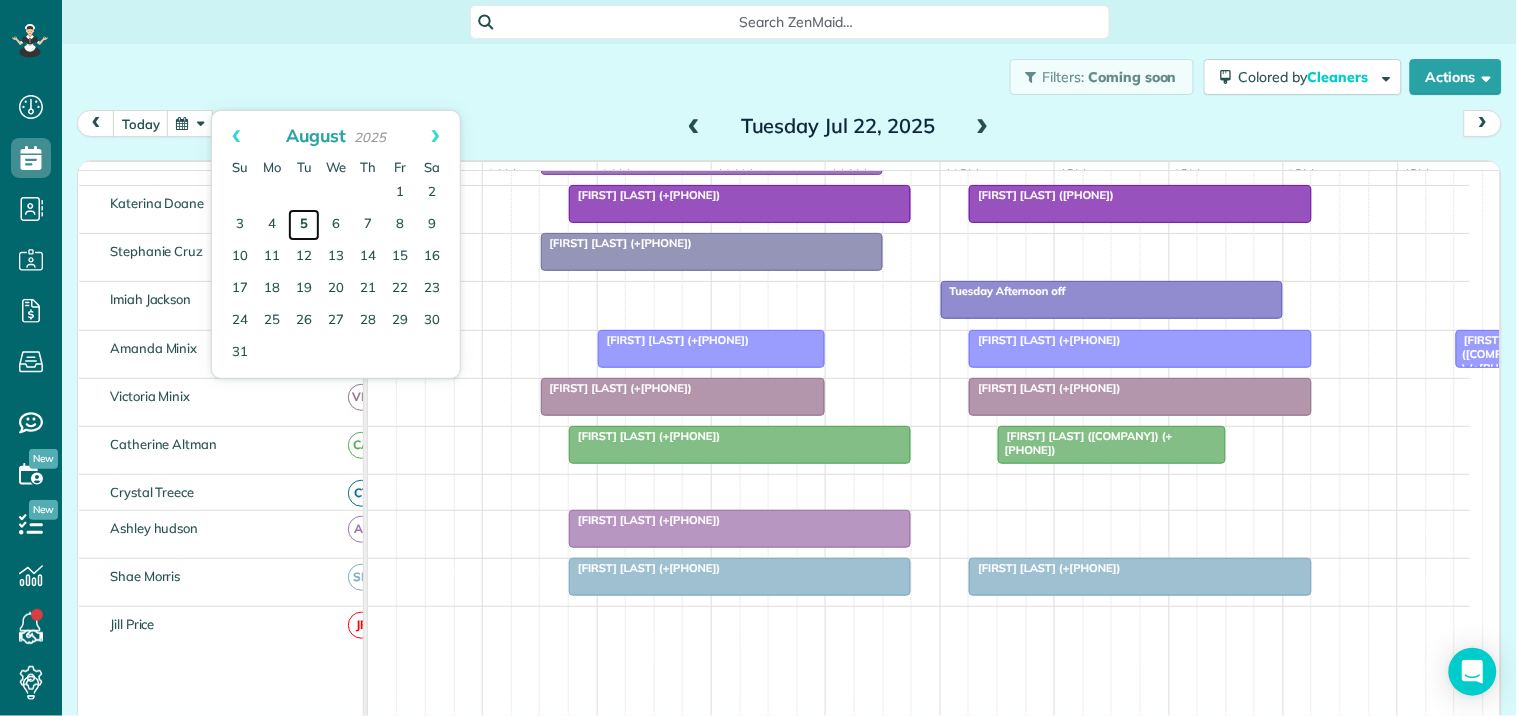 click on "5" at bounding box center [304, 225] 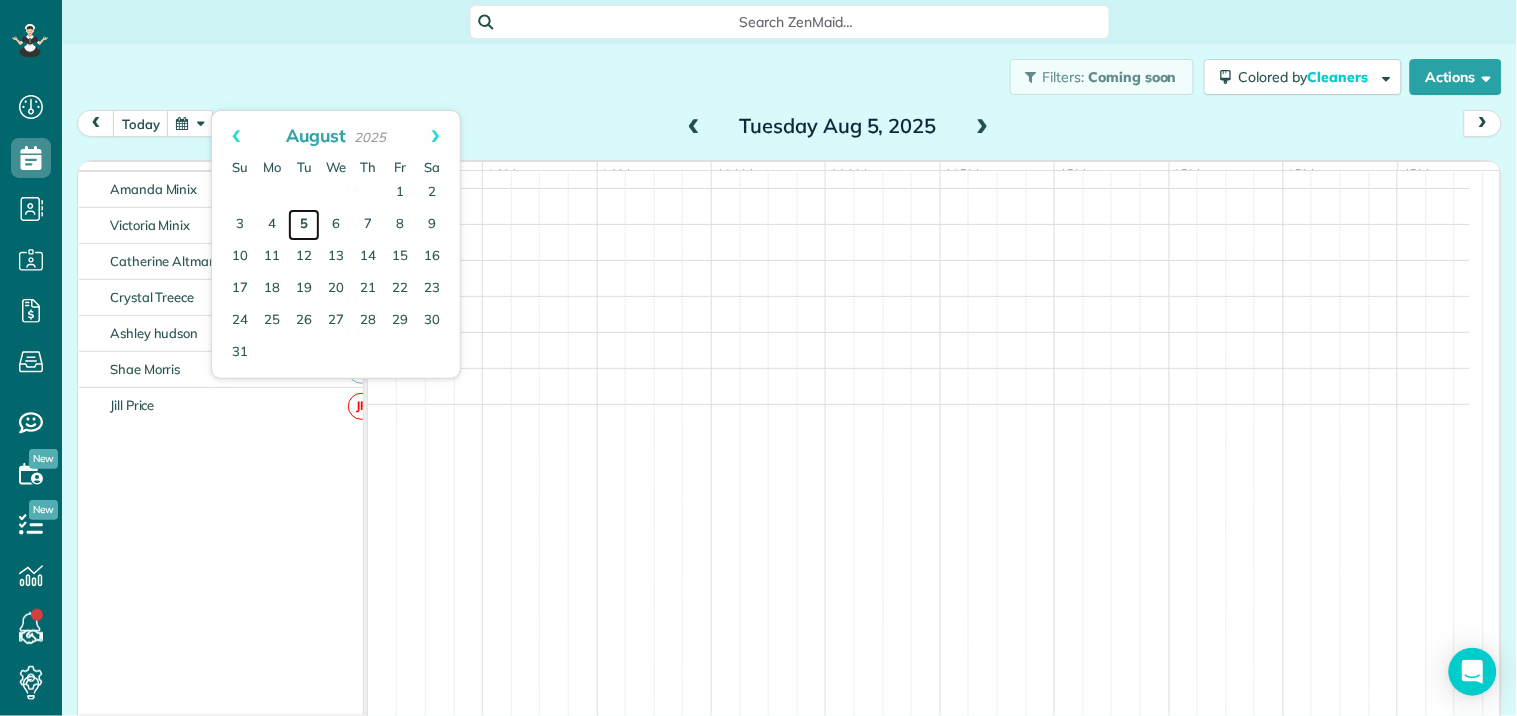 scroll, scrollTop: 352, scrollLeft: 0, axis: vertical 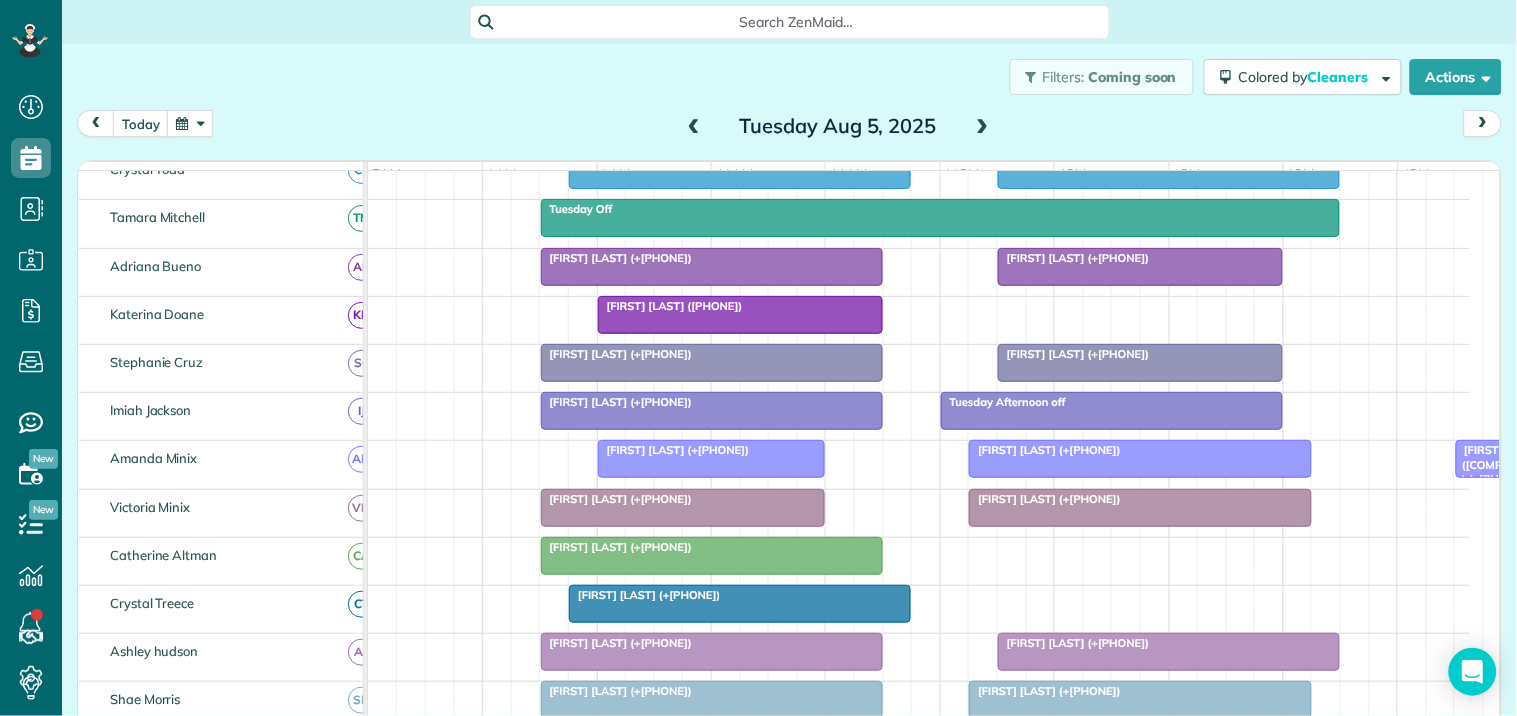 click at bounding box center [190, 123] 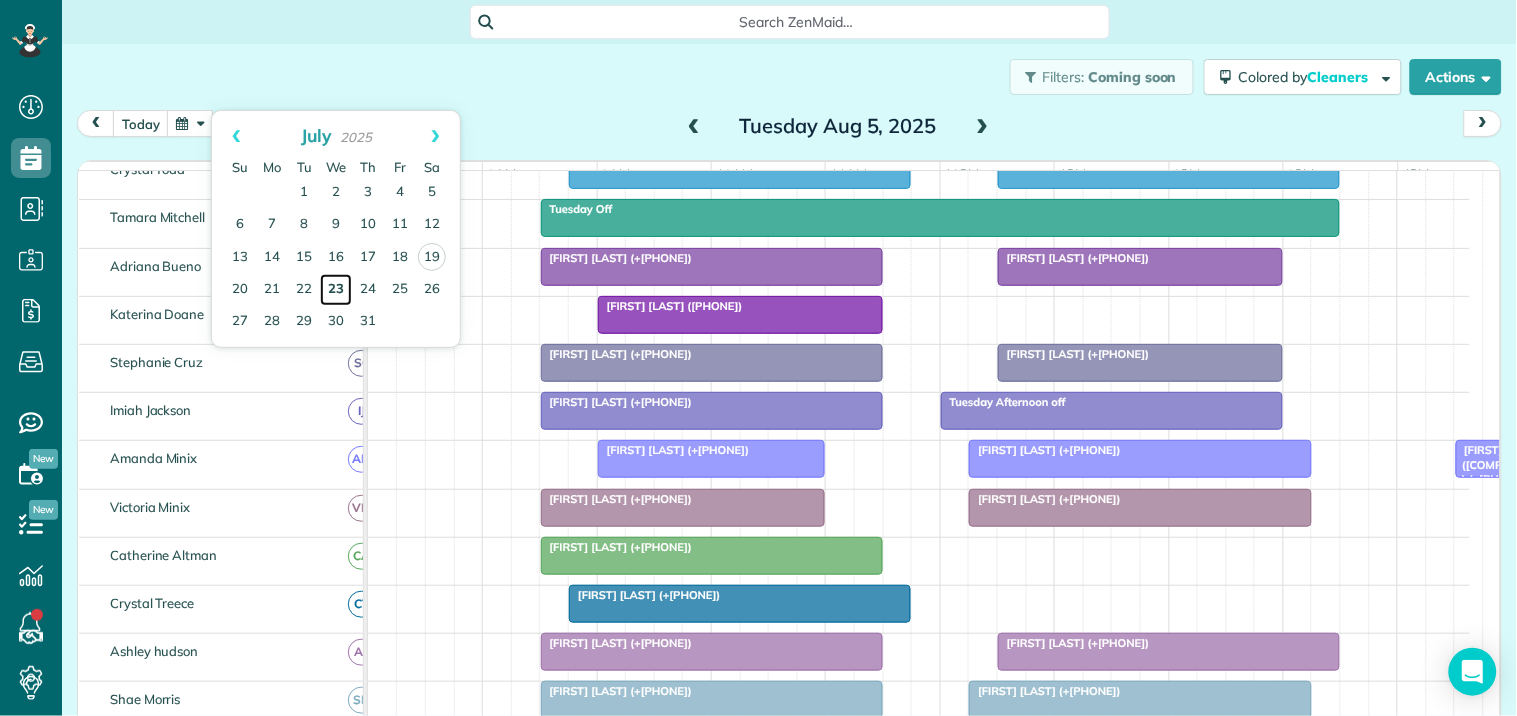 click on "23" at bounding box center [336, 290] 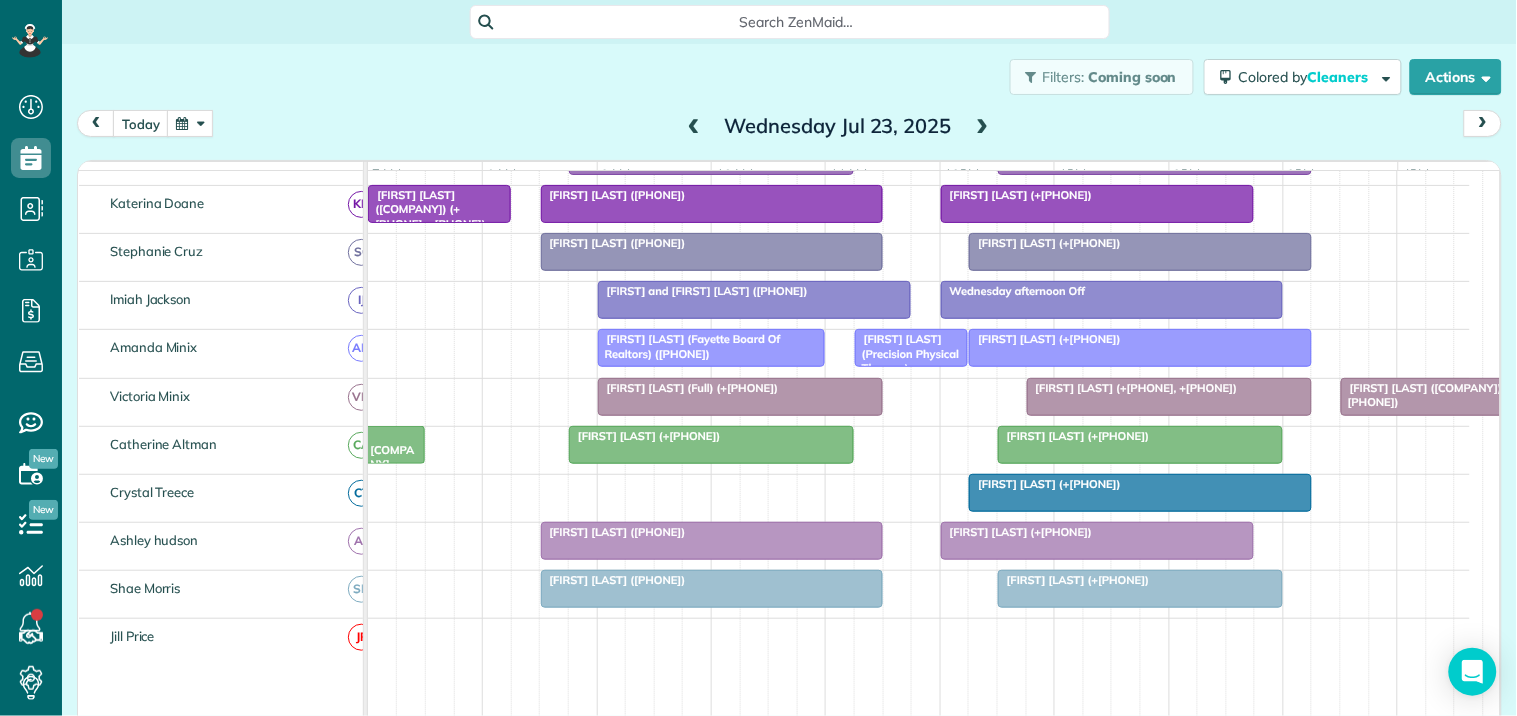 click at bounding box center (983, 127) 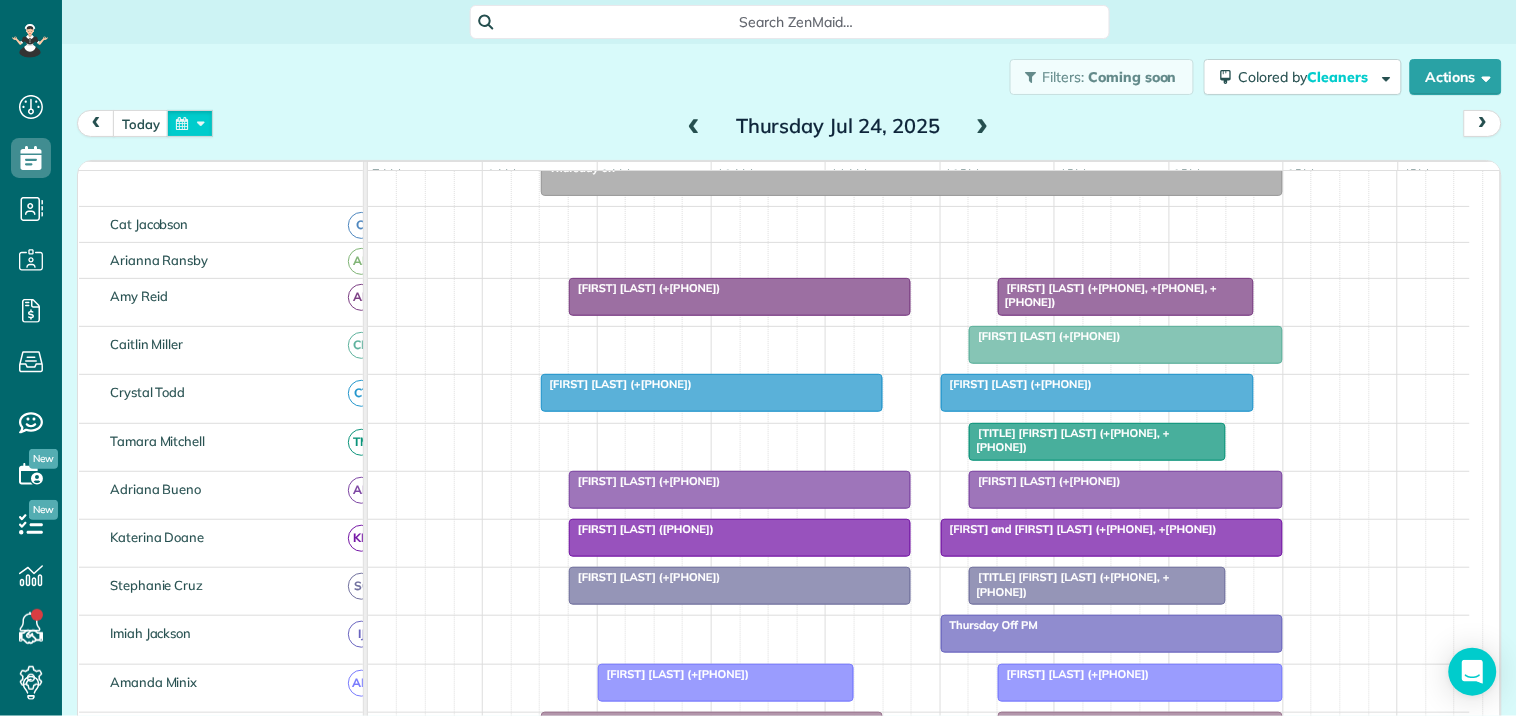 click at bounding box center (190, 123) 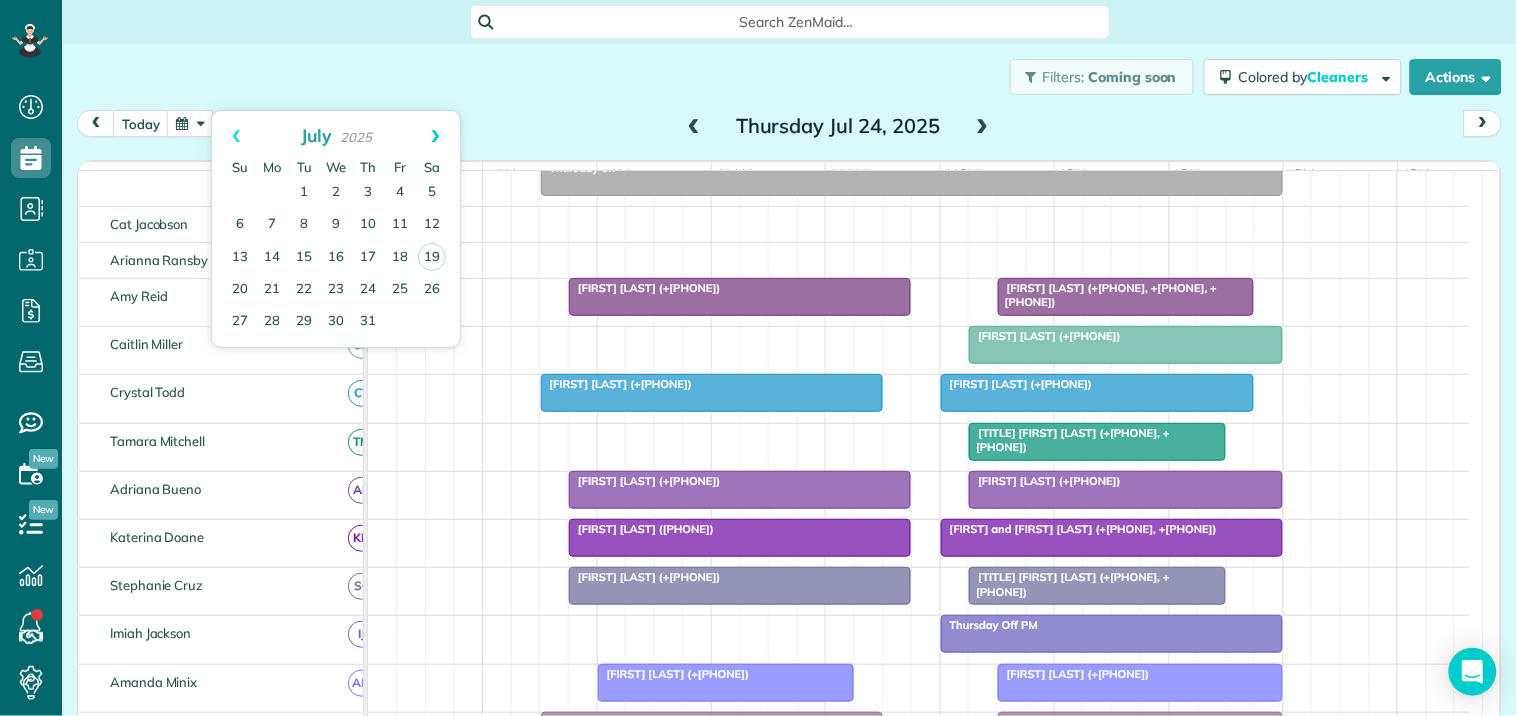 click on "Next" at bounding box center [435, 136] 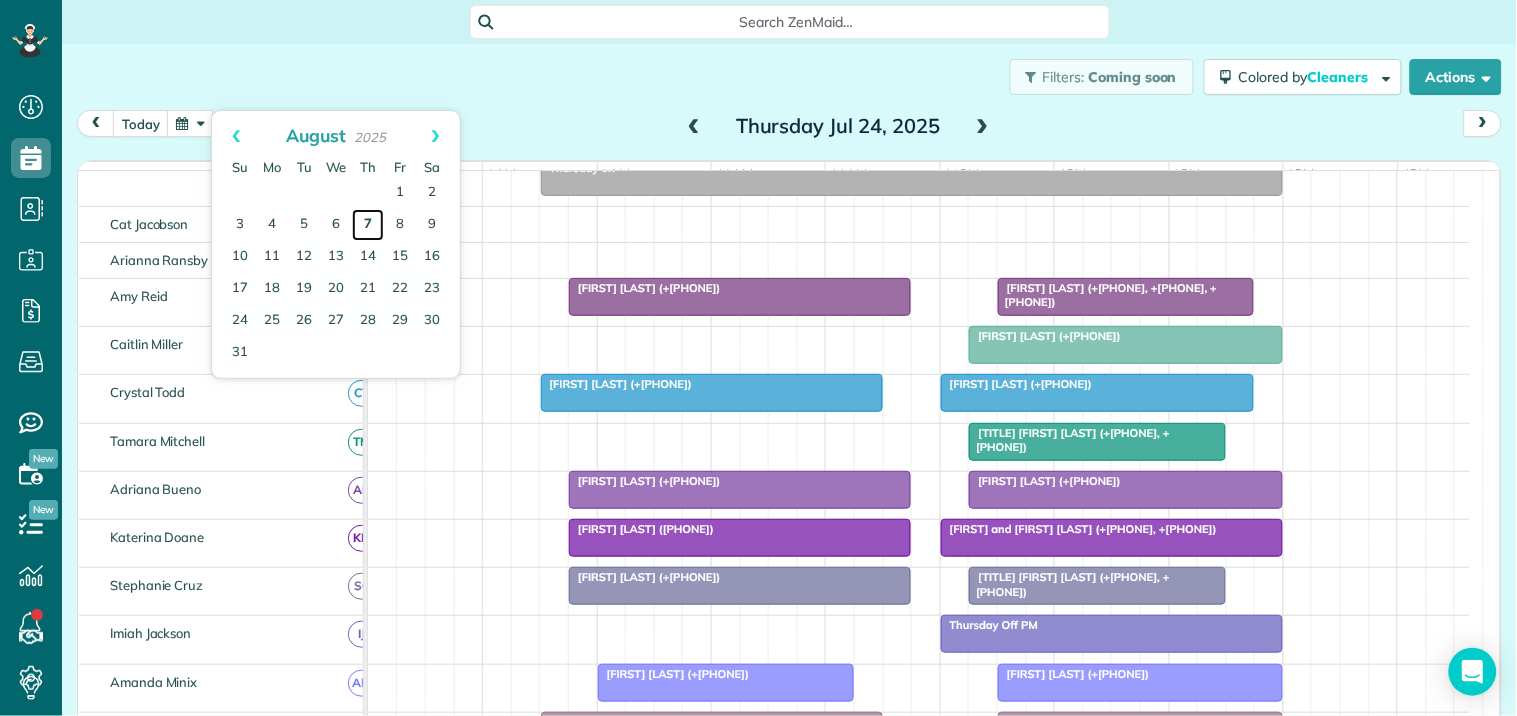 click on "7" at bounding box center [368, 225] 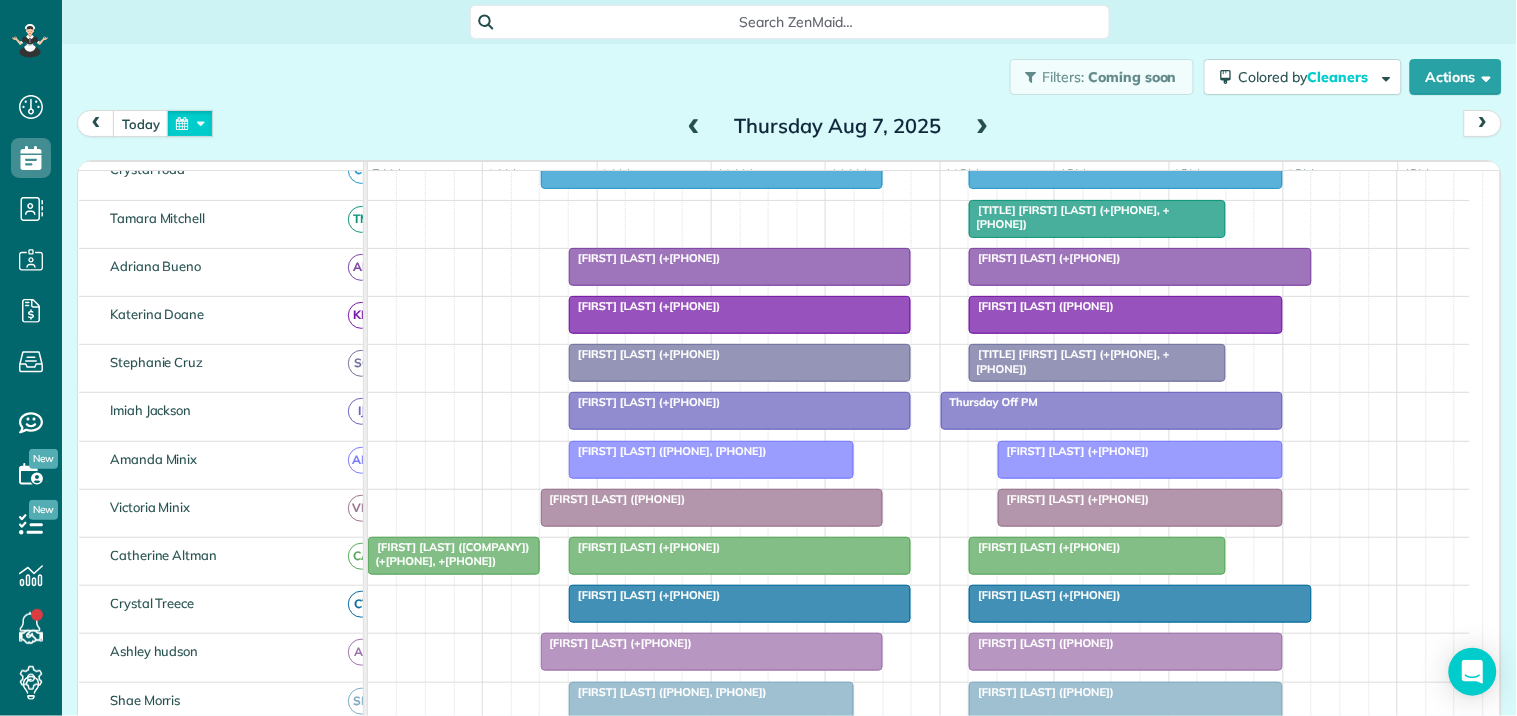 click at bounding box center (190, 123) 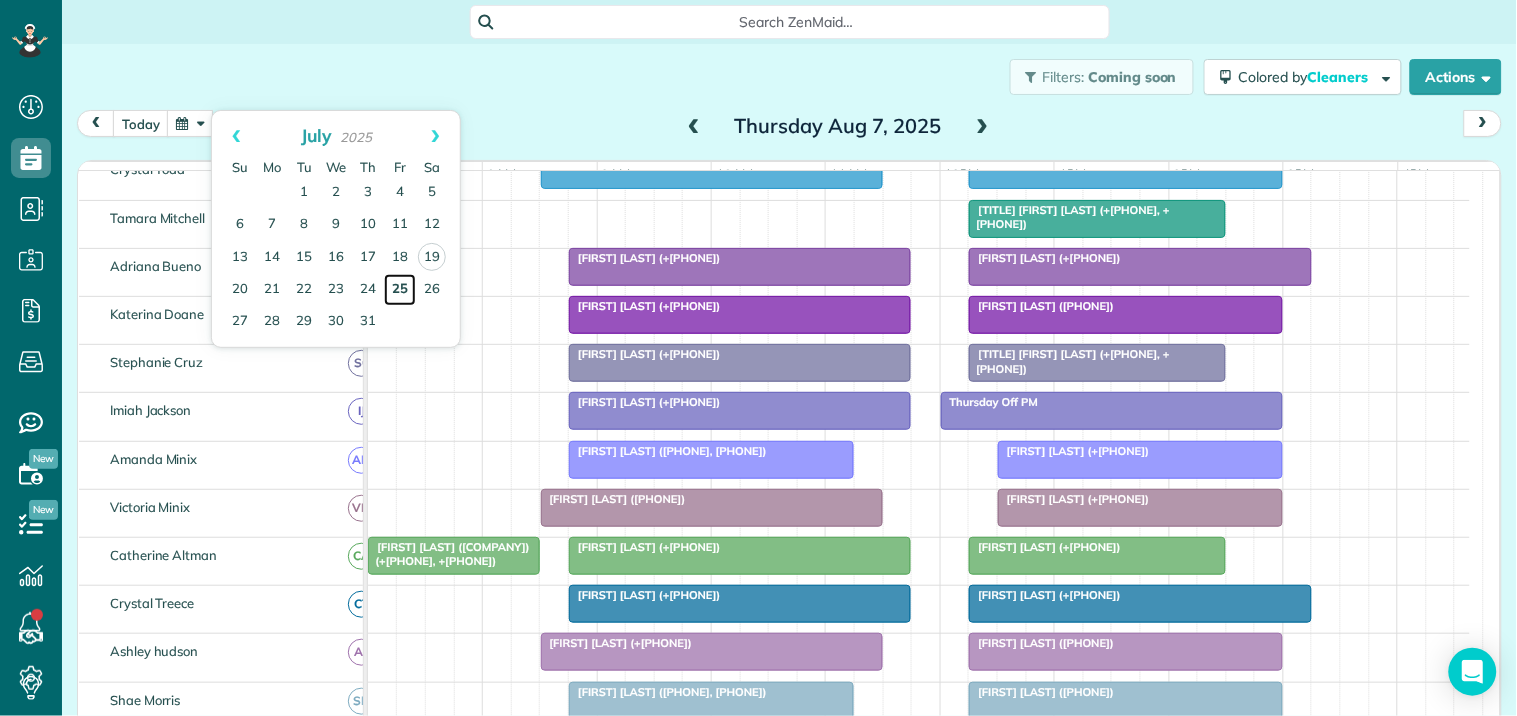 click on "25" at bounding box center (400, 290) 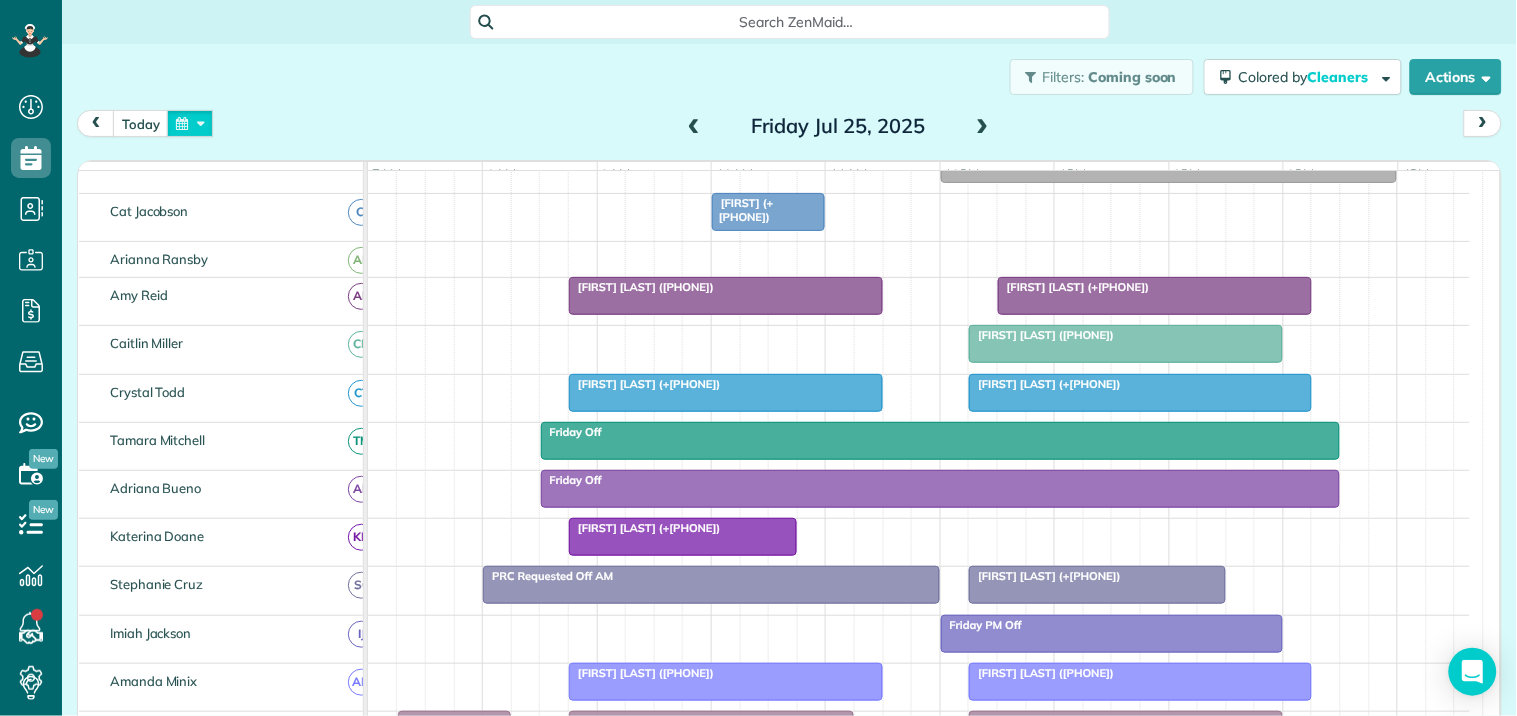 click at bounding box center [190, 123] 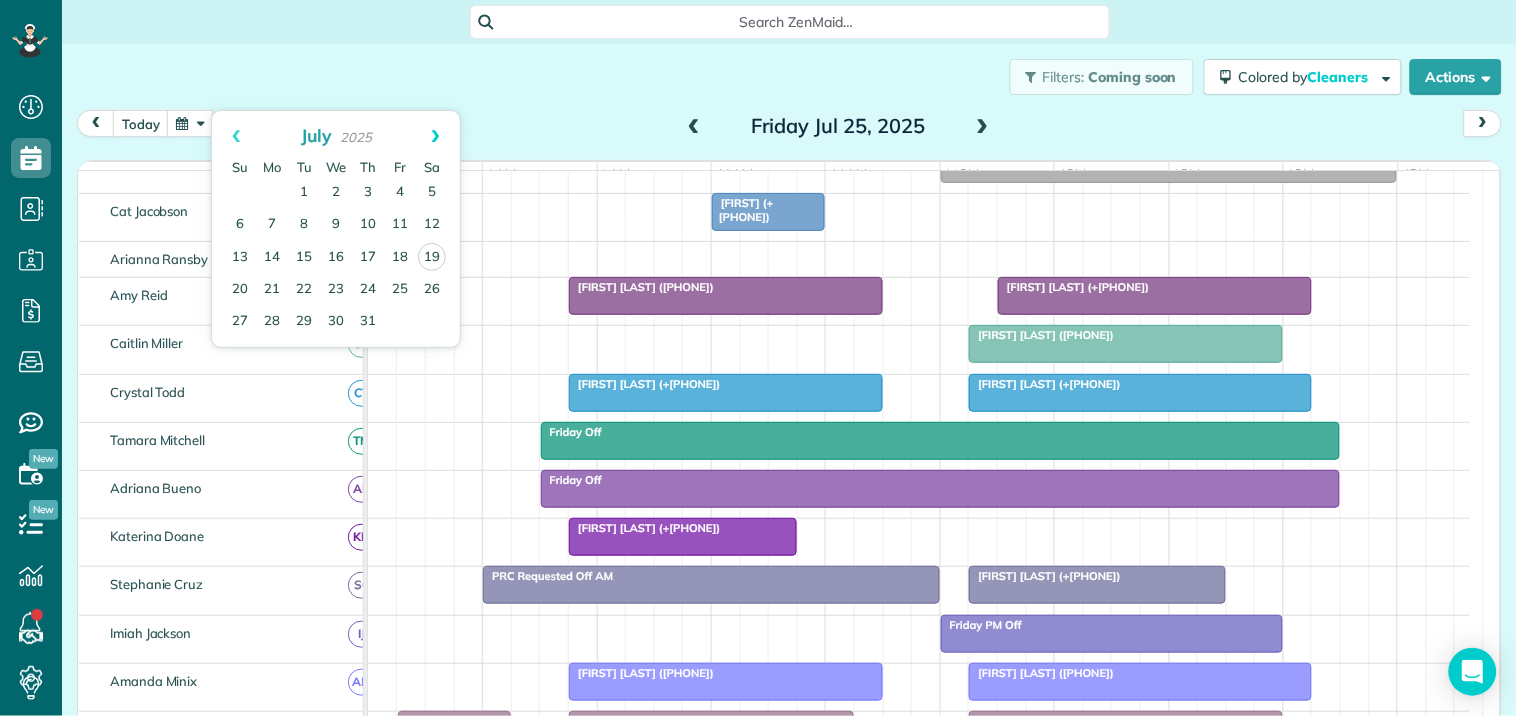 click on "Next" at bounding box center [435, 136] 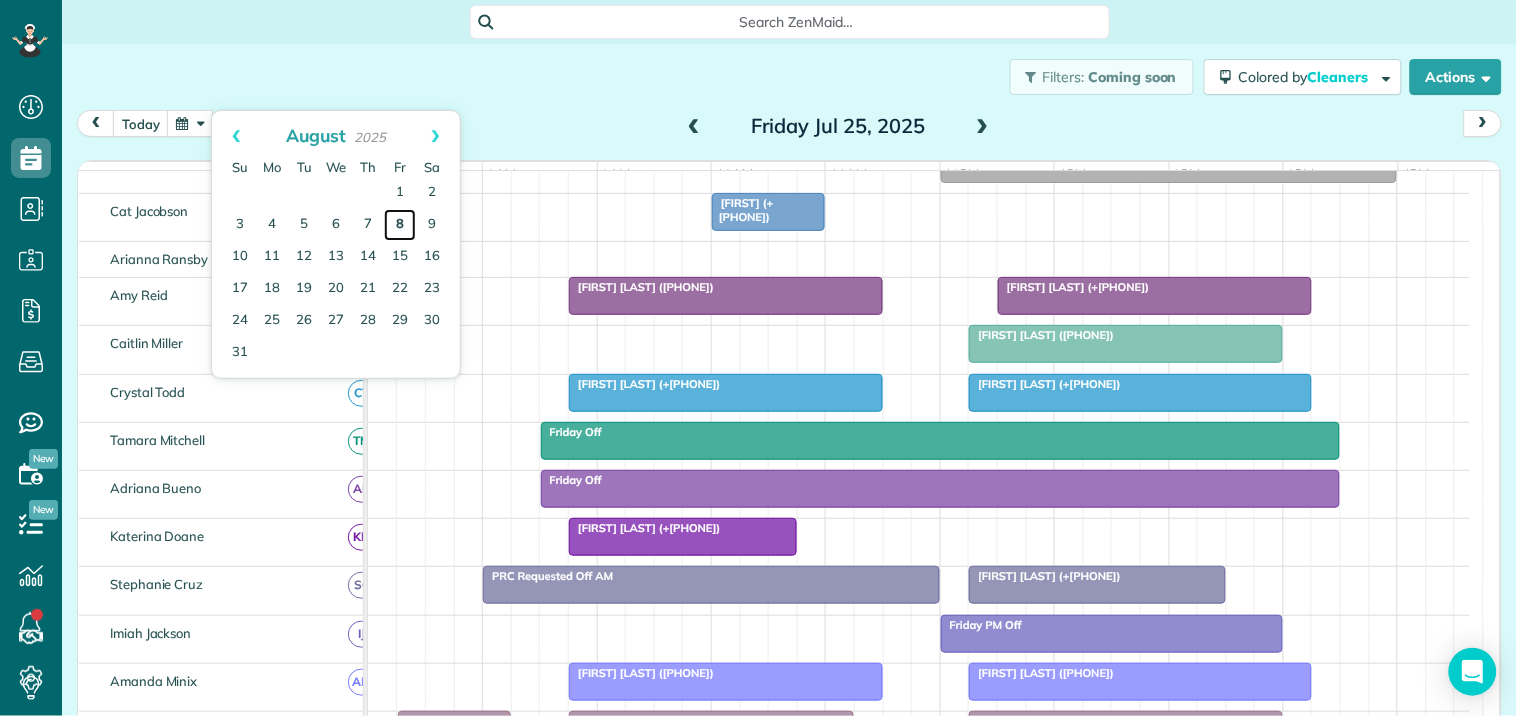 click on "8" at bounding box center [400, 225] 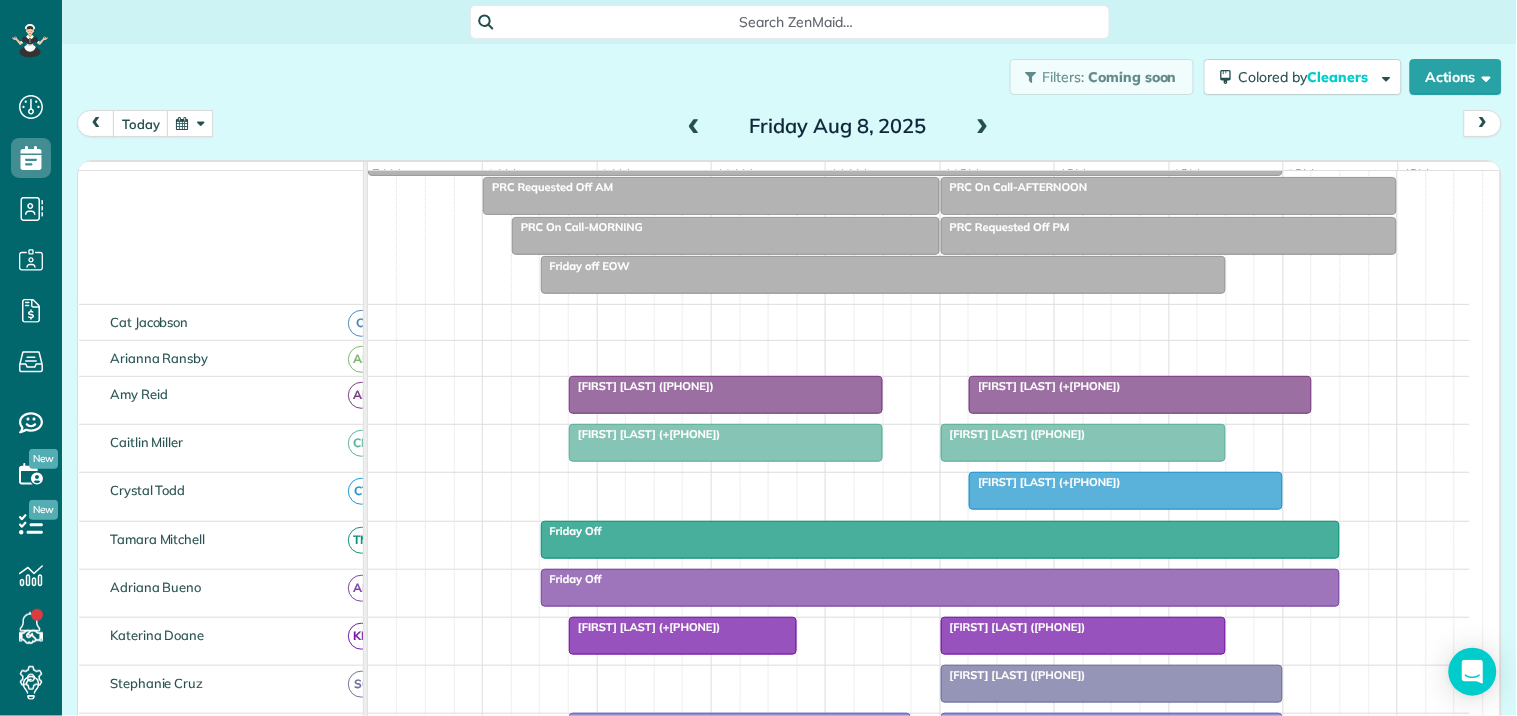 click at bounding box center (190, 123) 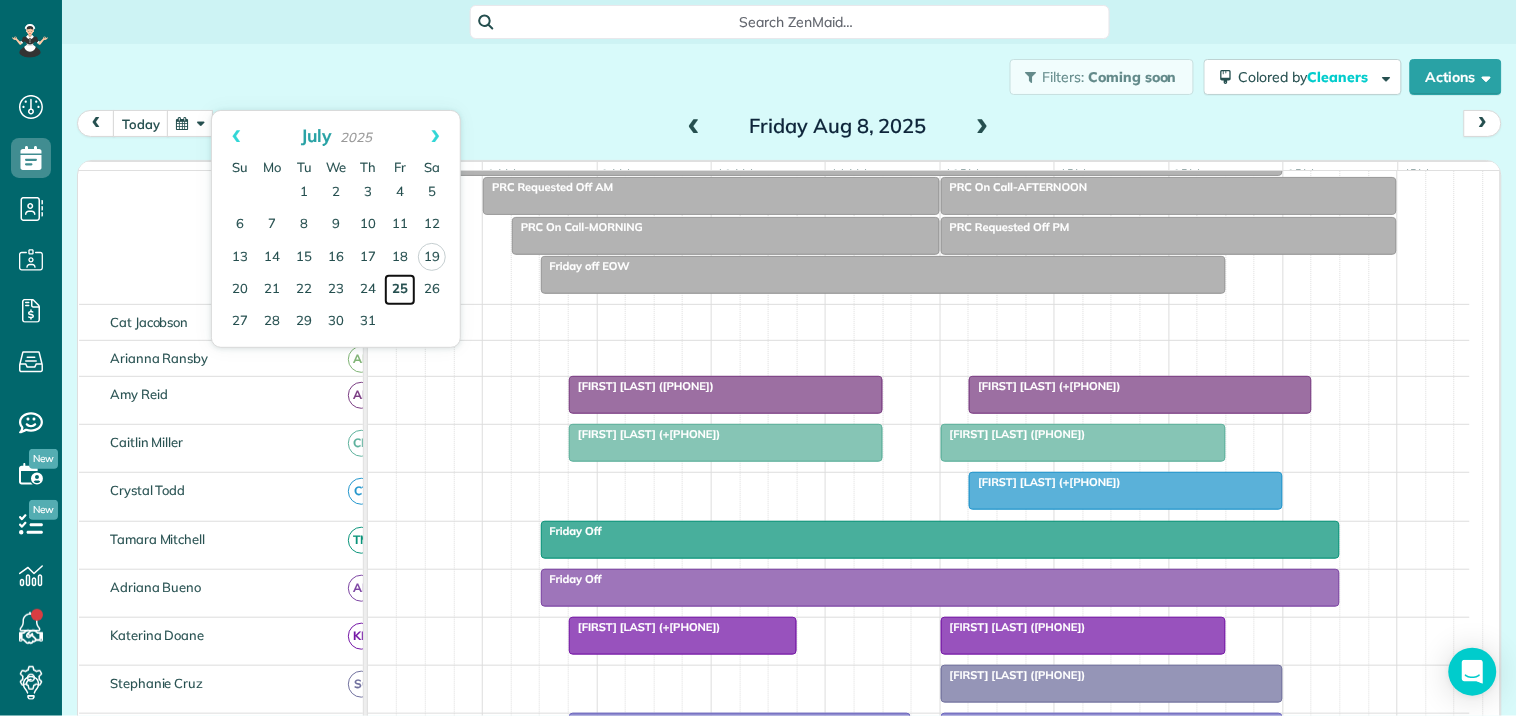 click on "25" at bounding box center (400, 290) 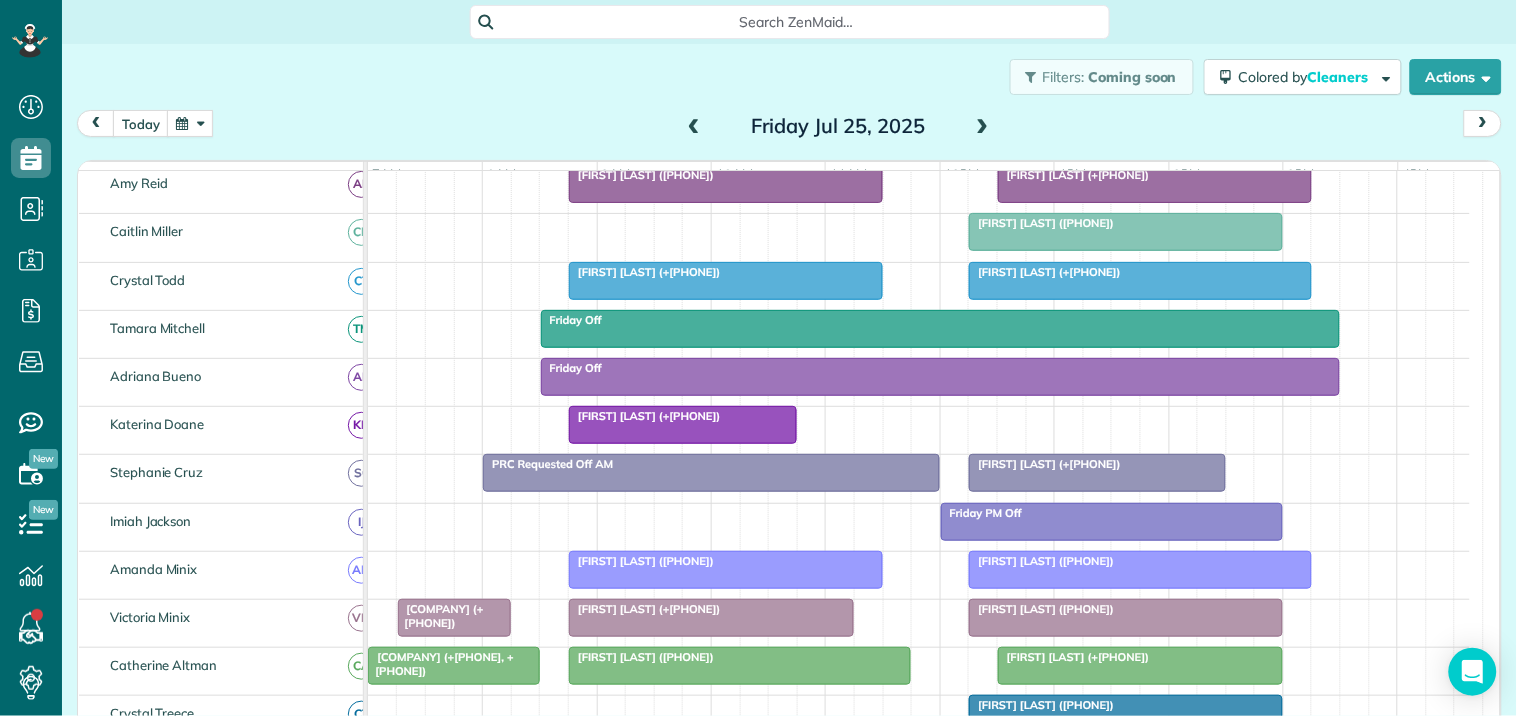 click at bounding box center (190, 123) 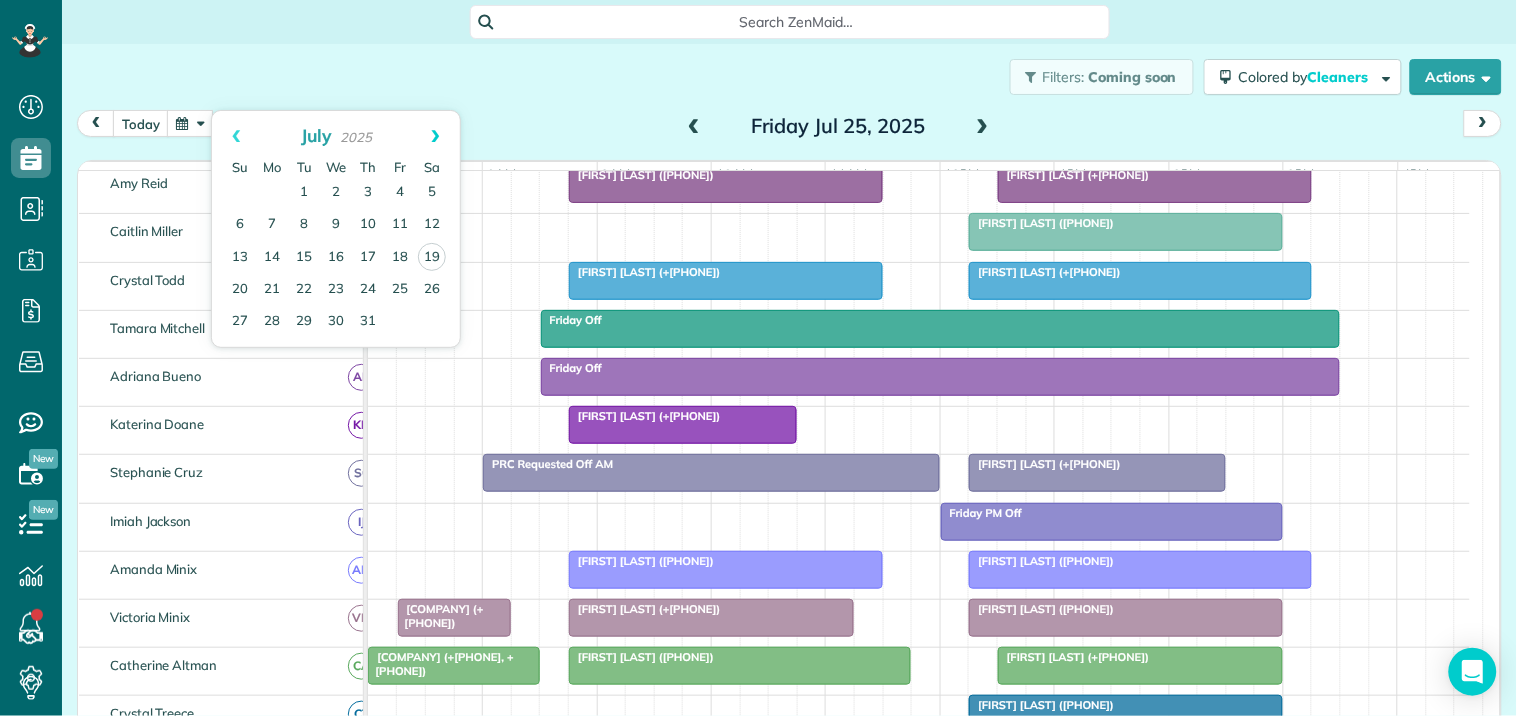 click on "Next" at bounding box center [435, 136] 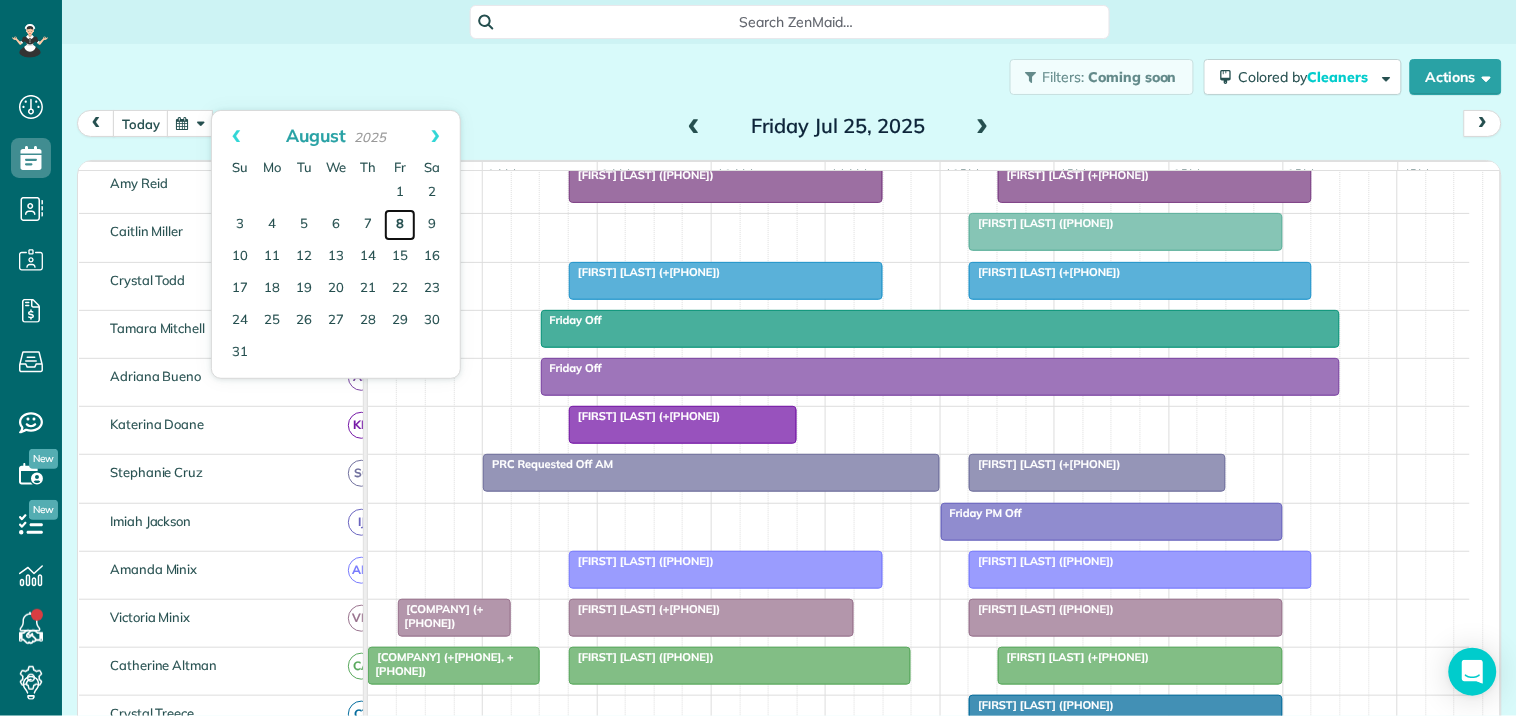 click on "8" at bounding box center [400, 225] 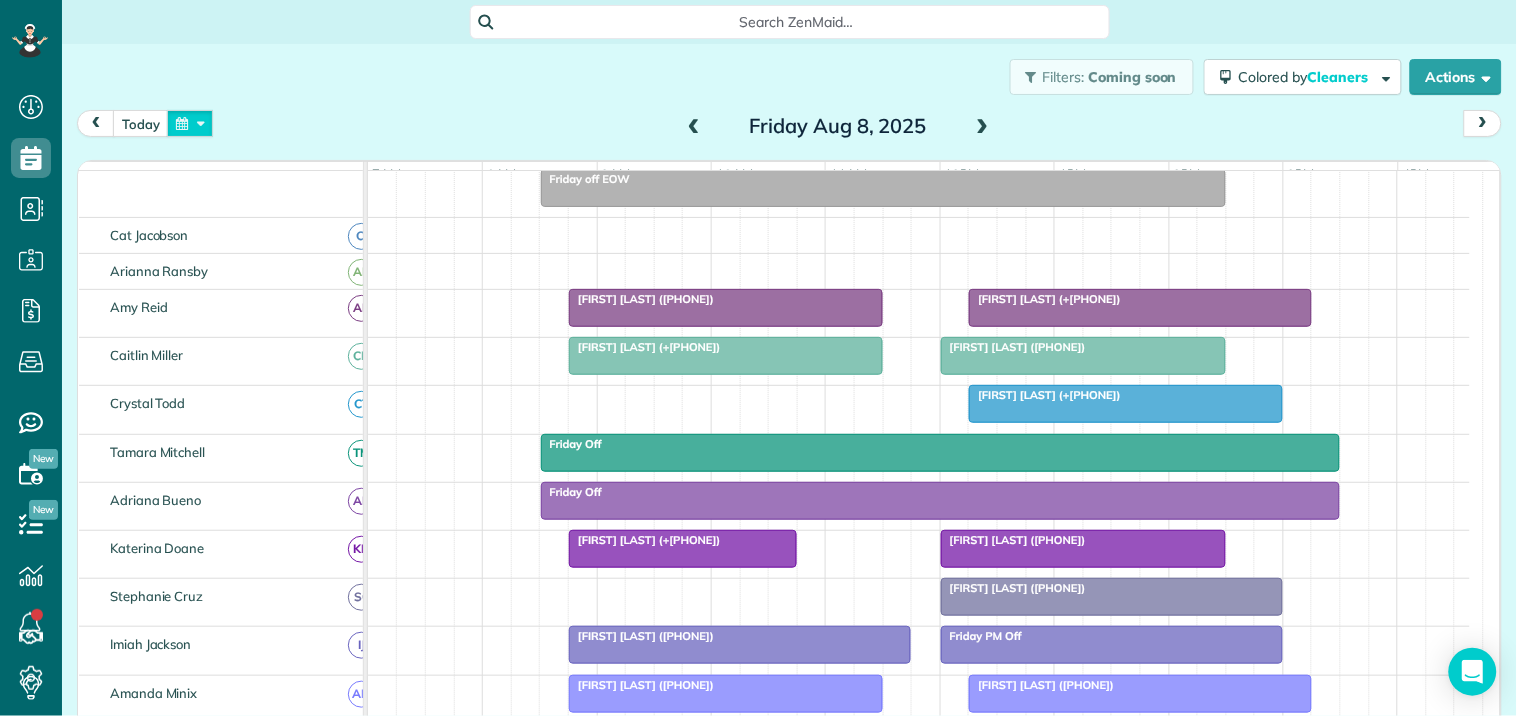 click at bounding box center [190, 123] 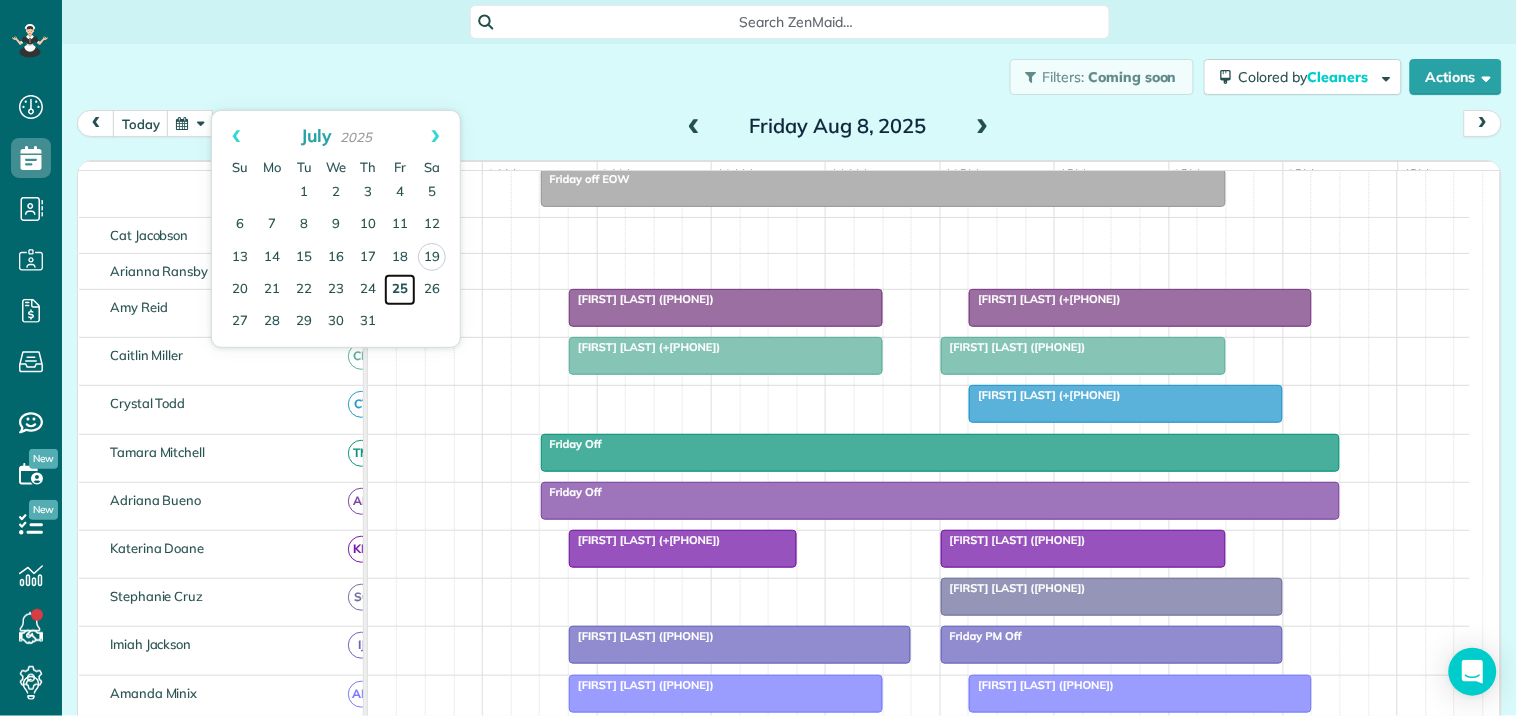 click on "25" at bounding box center (400, 290) 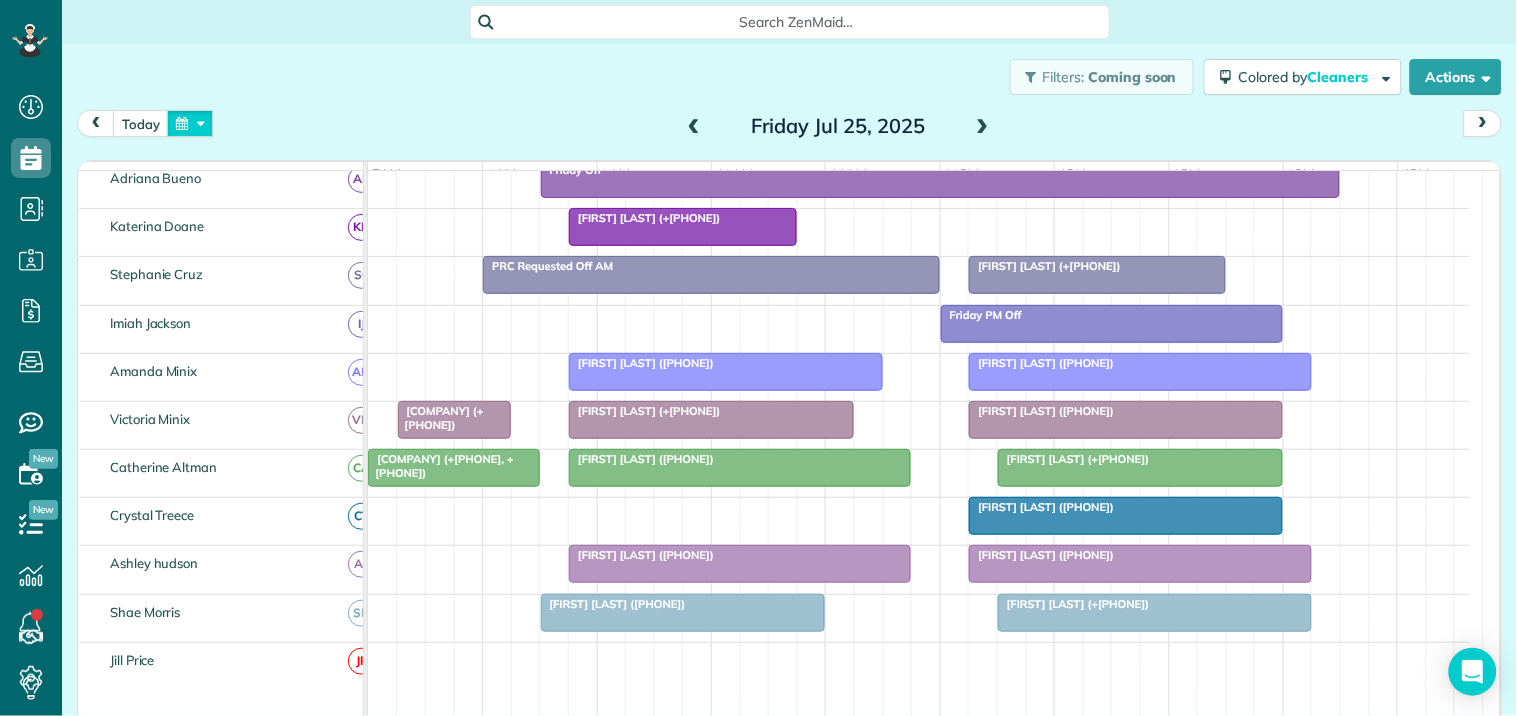 click at bounding box center [190, 123] 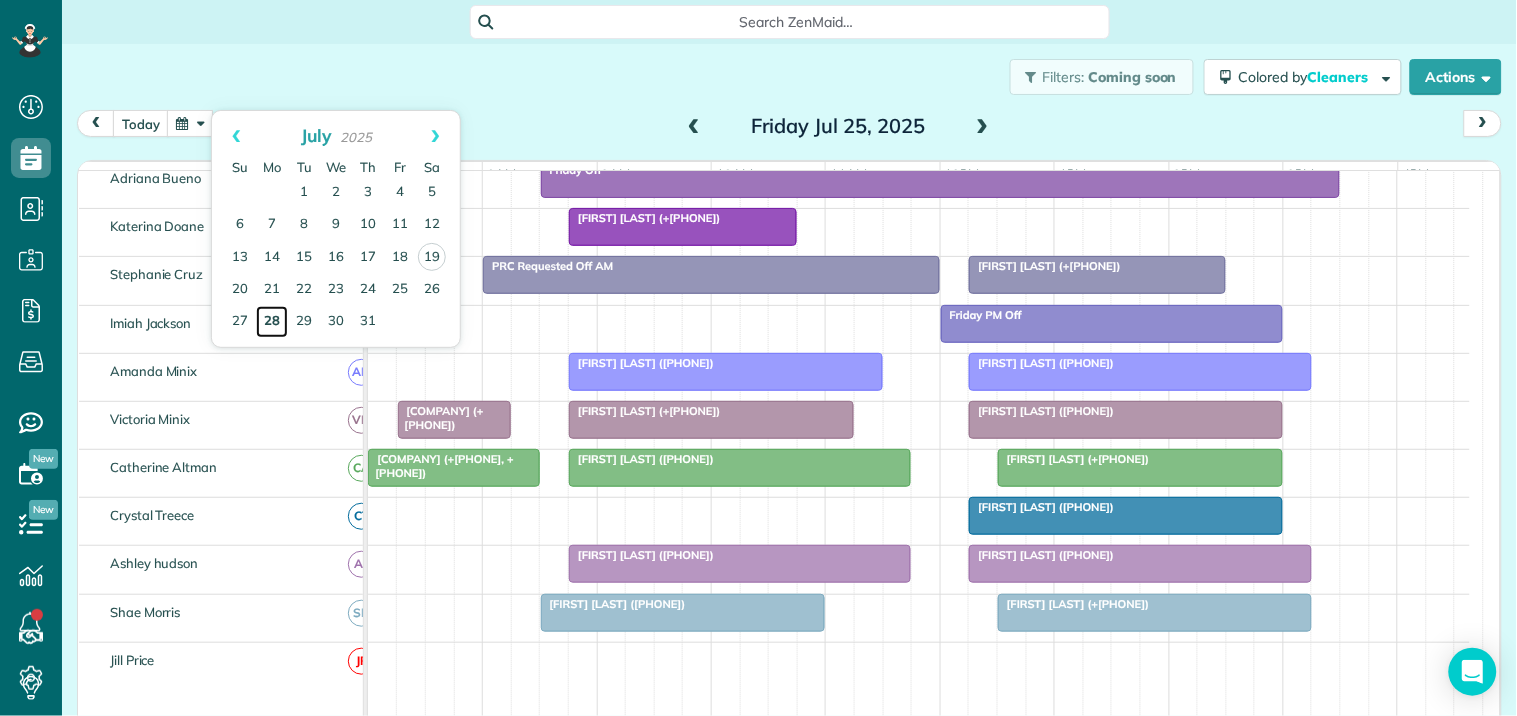 click on "28" at bounding box center (272, 322) 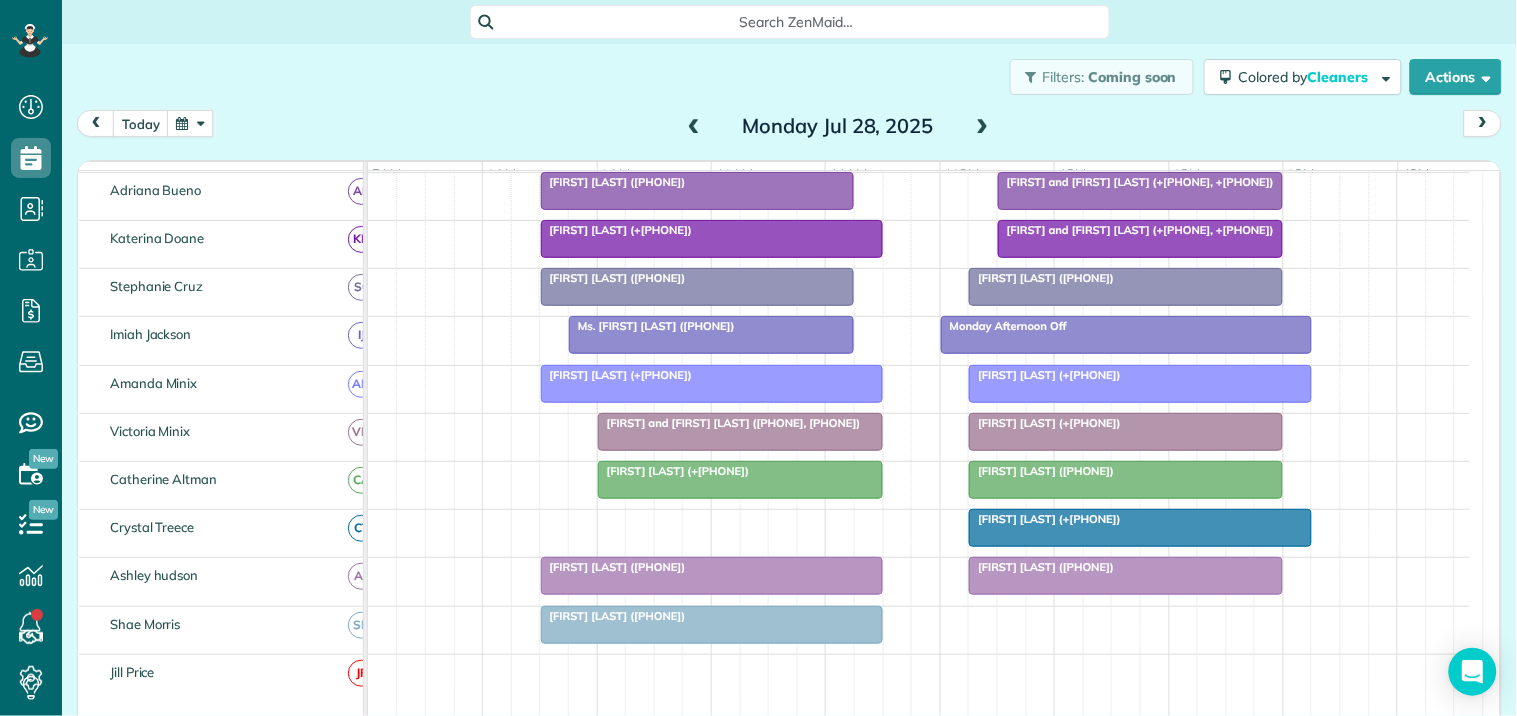 click at bounding box center [983, 127] 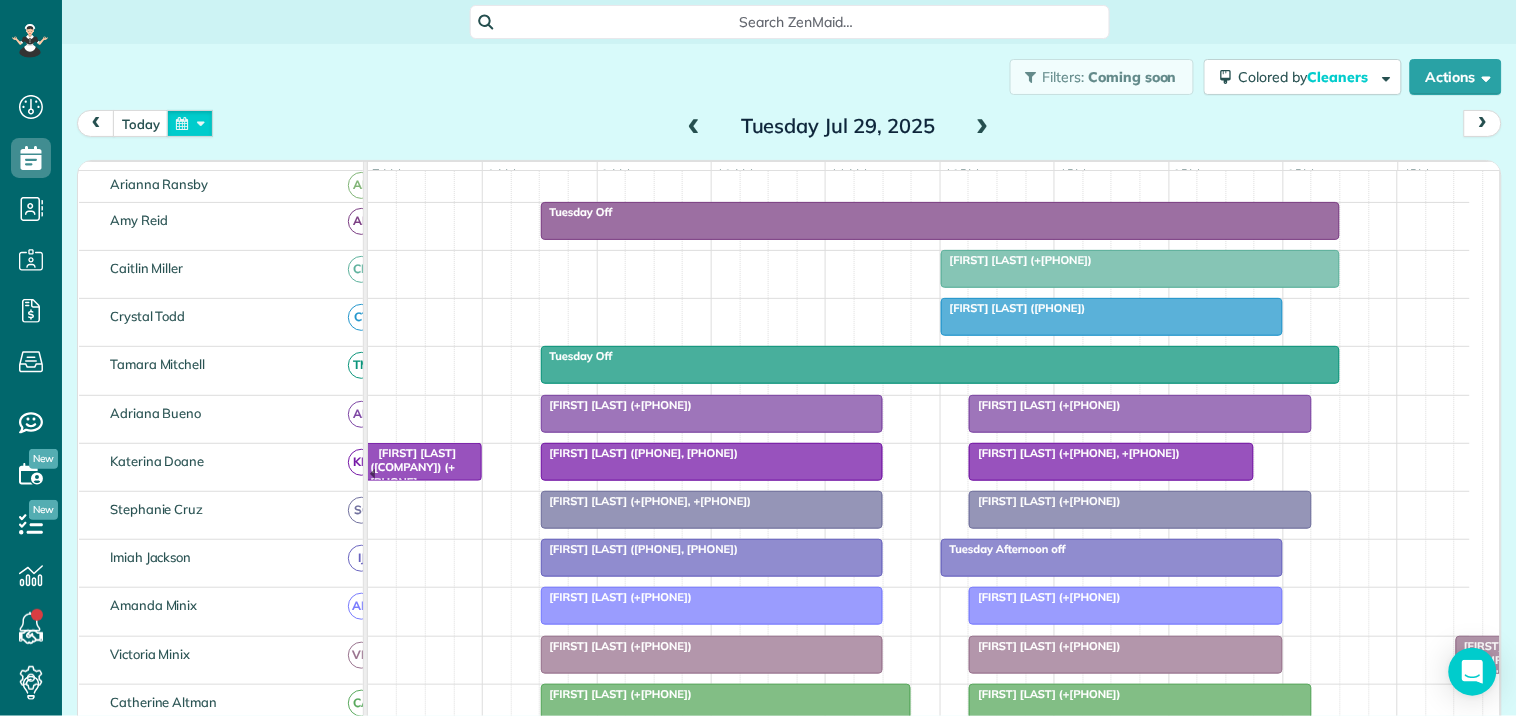 click at bounding box center (190, 123) 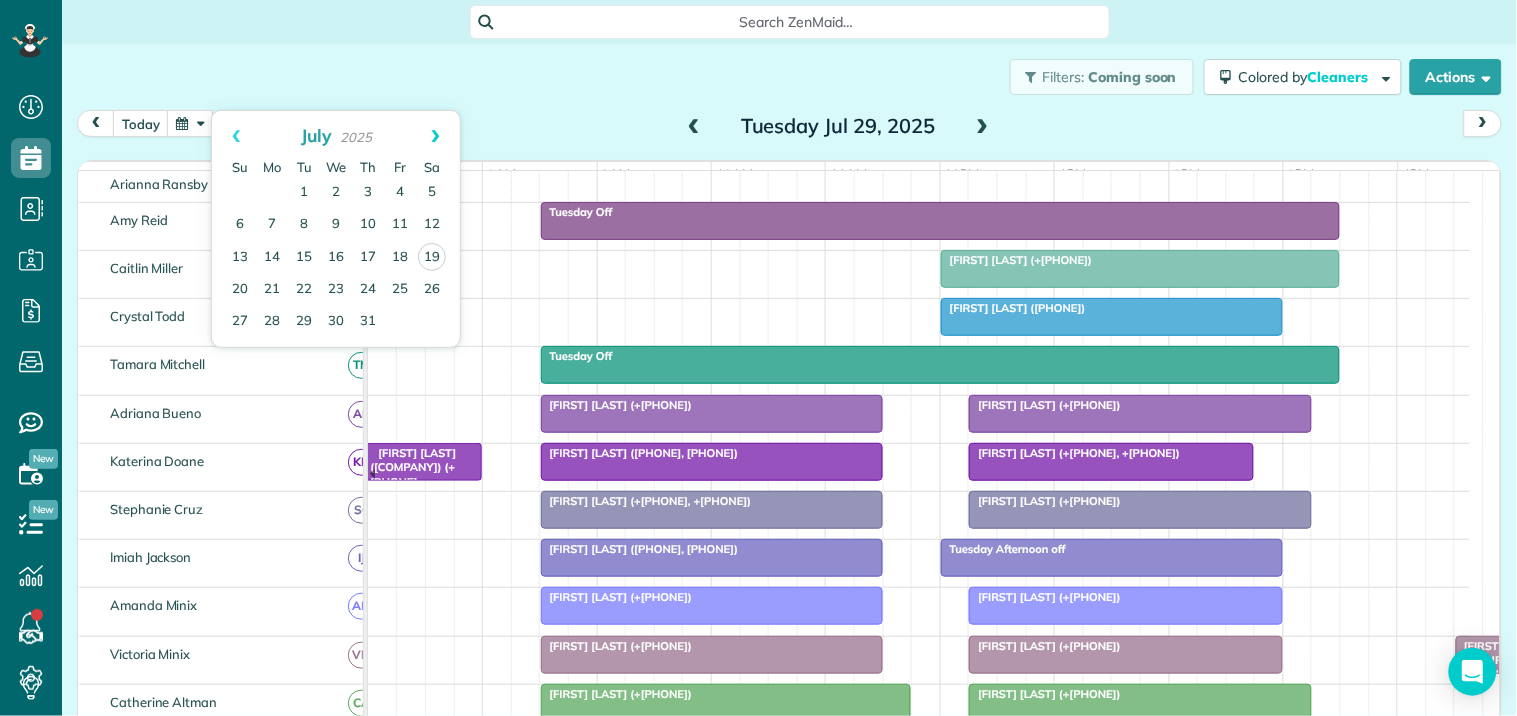 click on "Next" at bounding box center [435, 136] 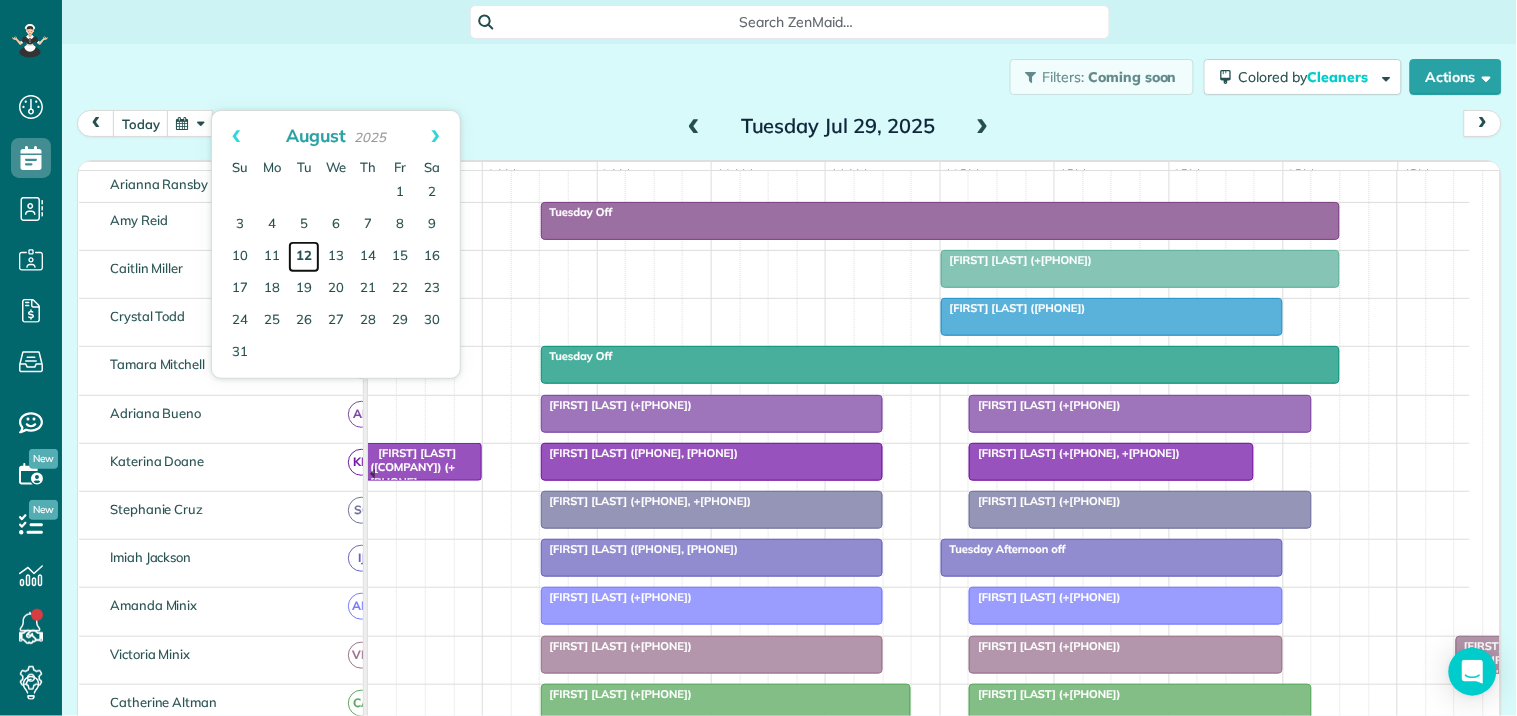 click on "12" at bounding box center (304, 257) 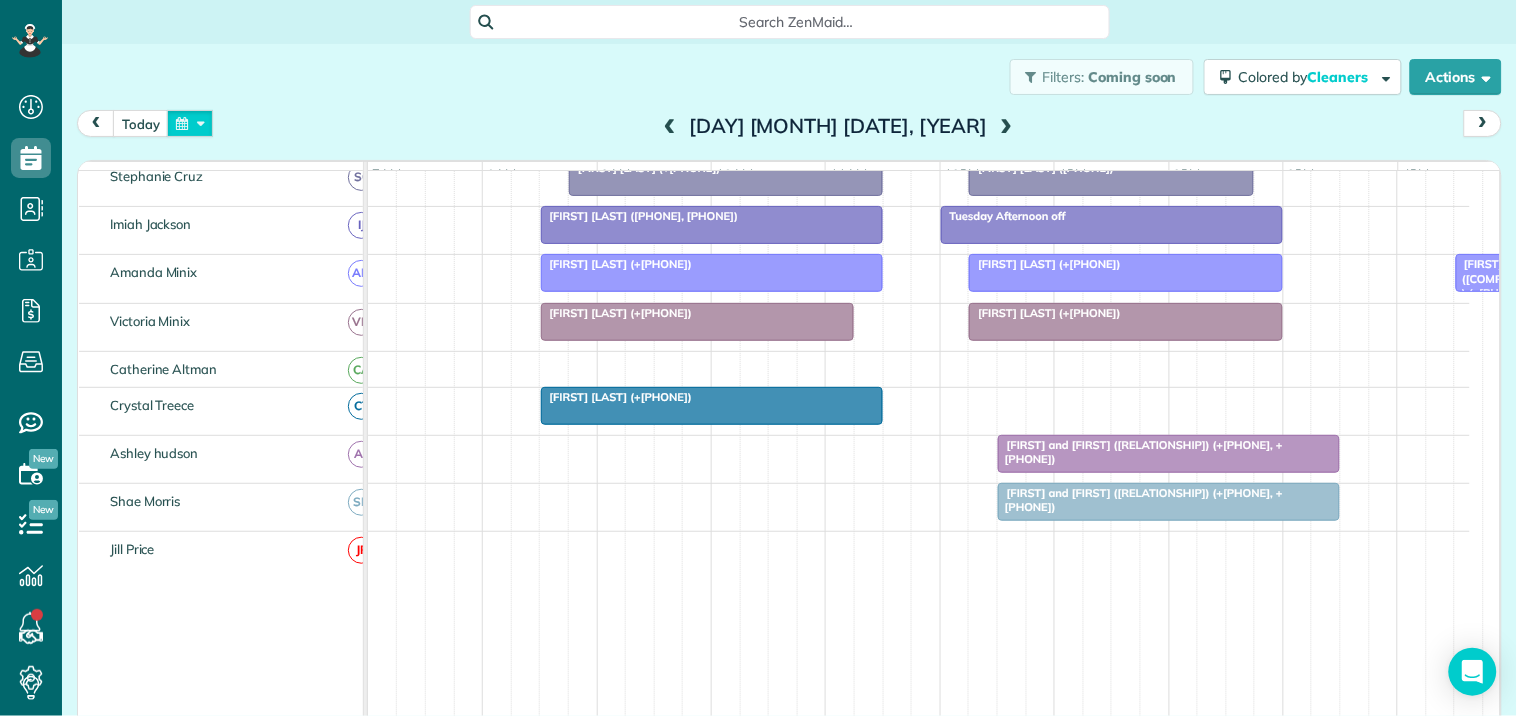 click at bounding box center [190, 123] 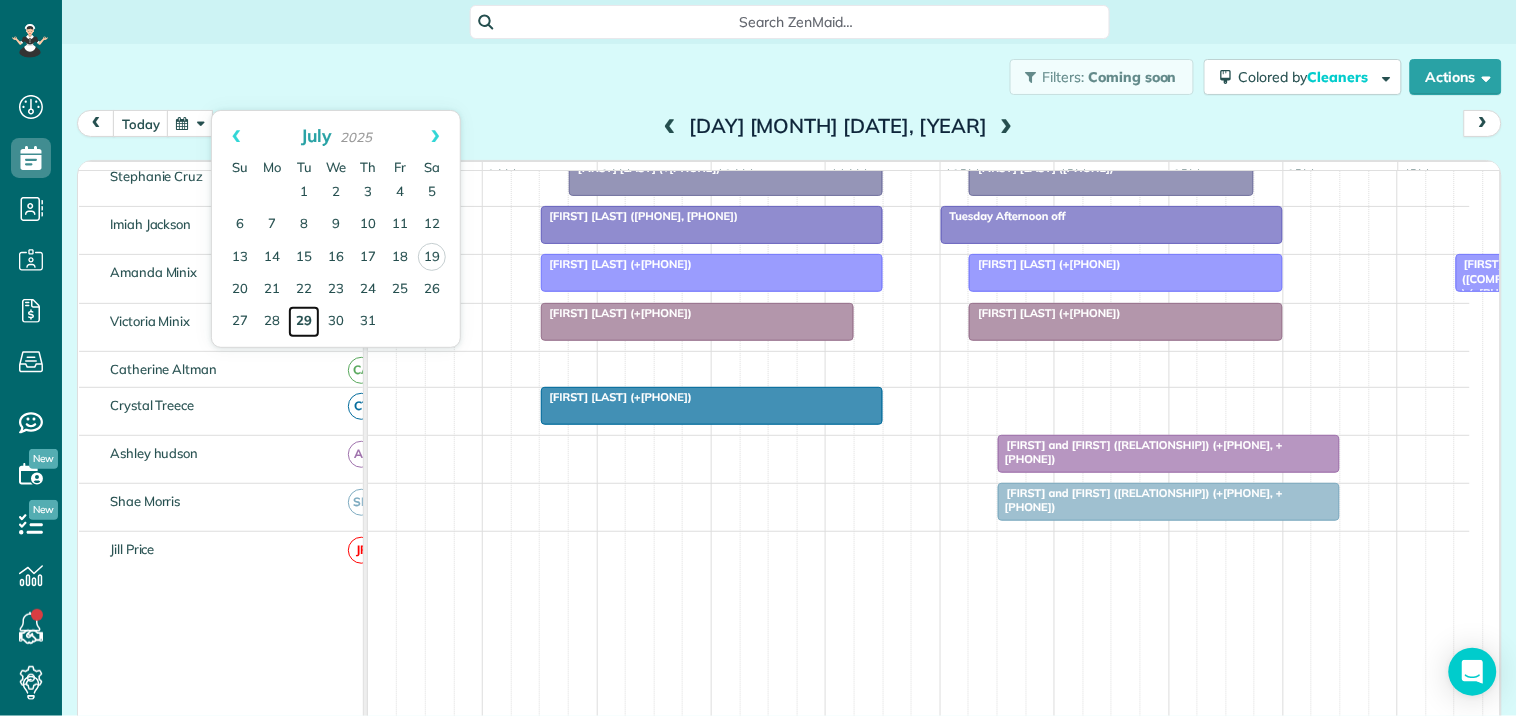 click on "29" at bounding box center (304, 322) 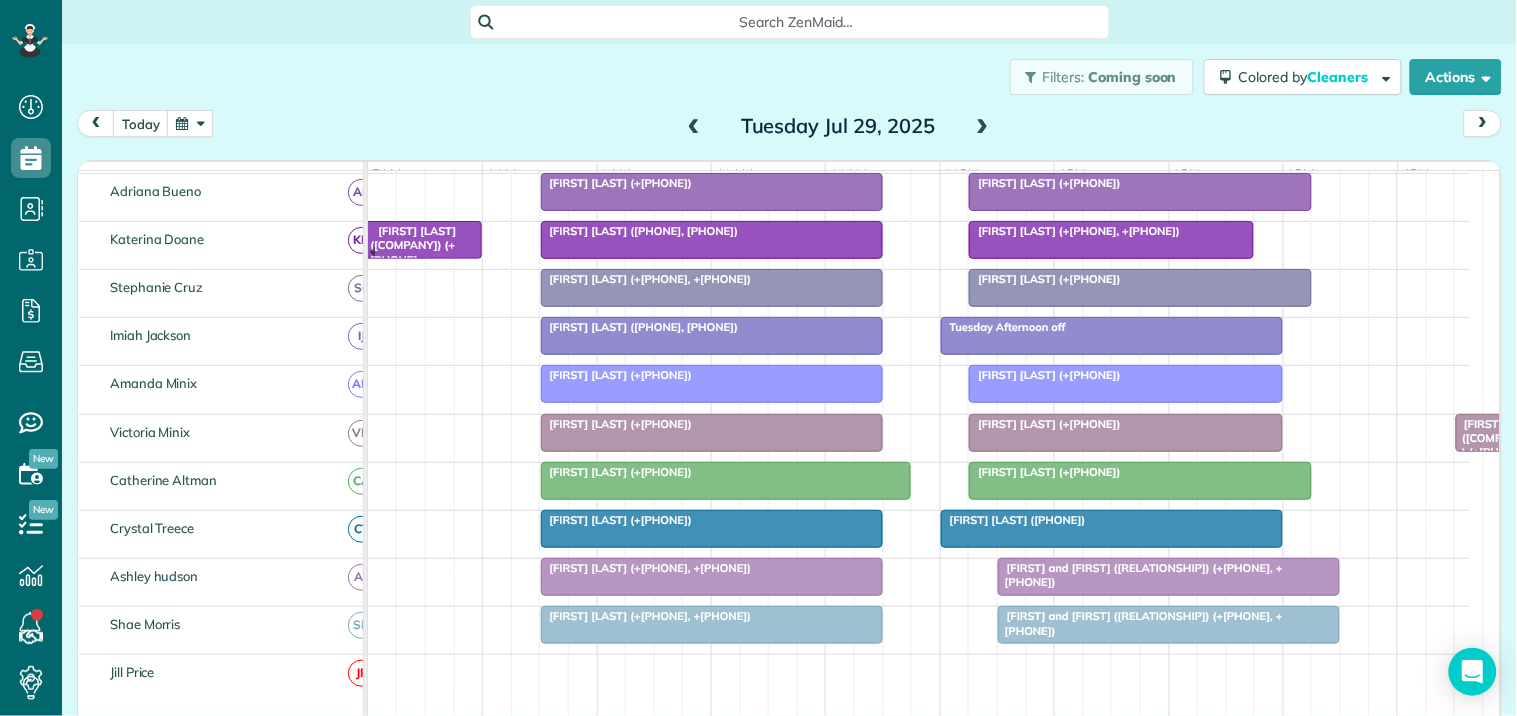 click at bounding box center (983, 127) 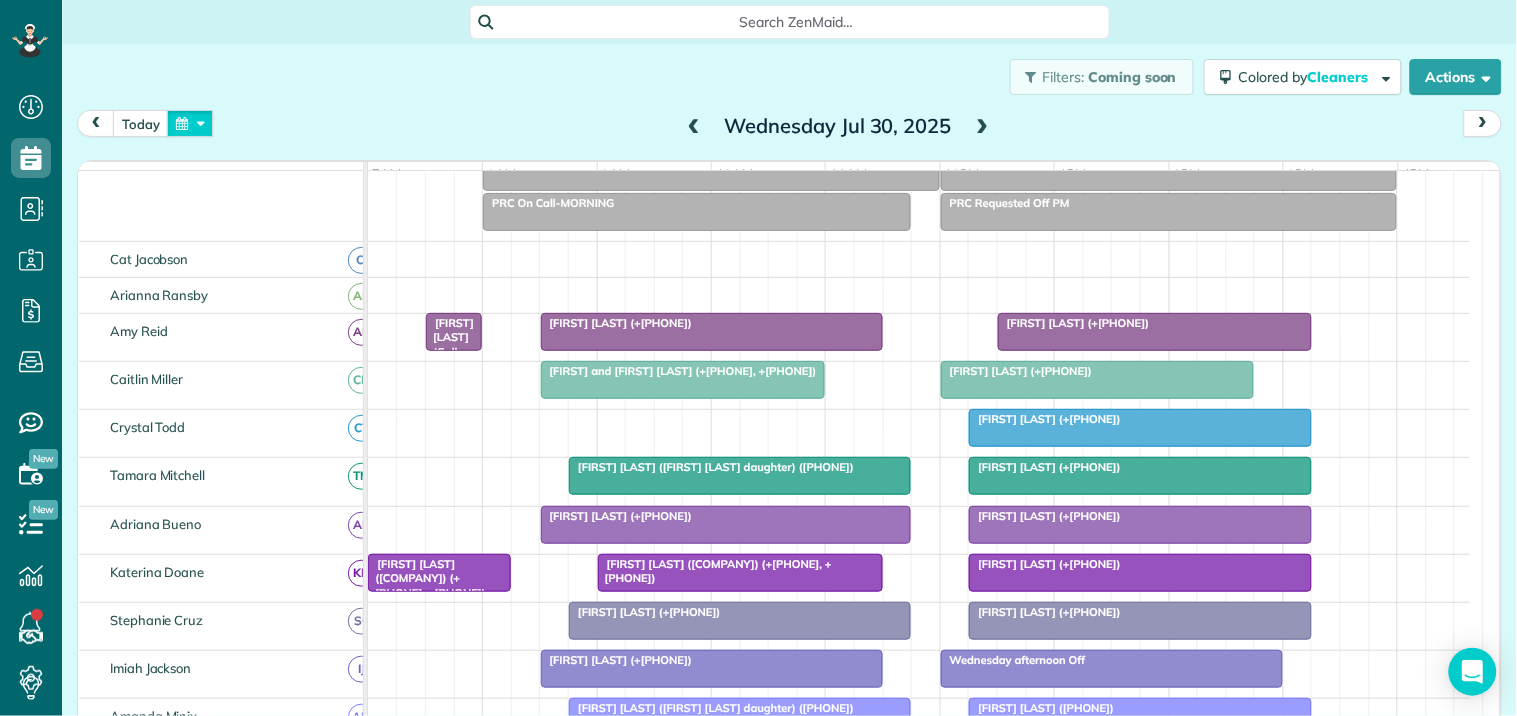 click at bounding box center [190, 123] 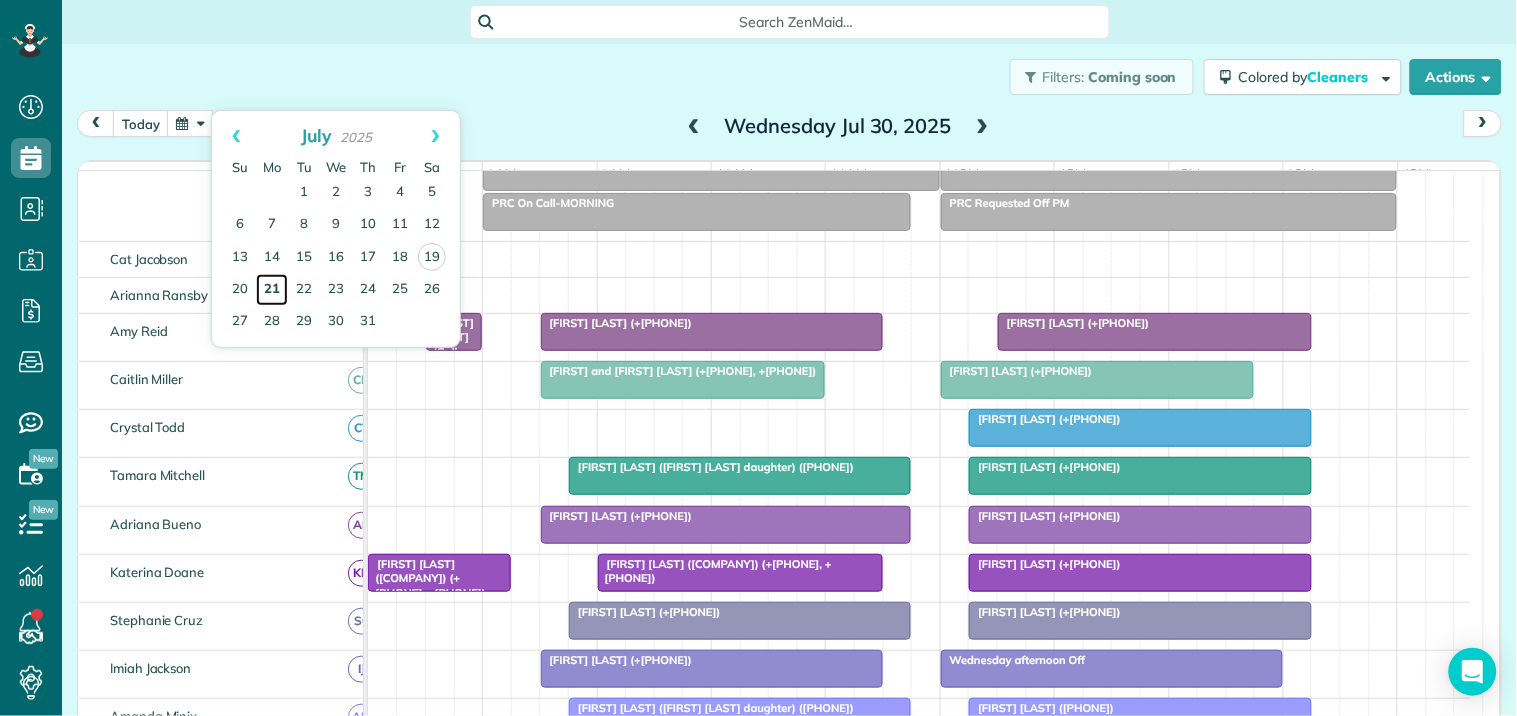 click on "21" at bounding box center (272, 290) 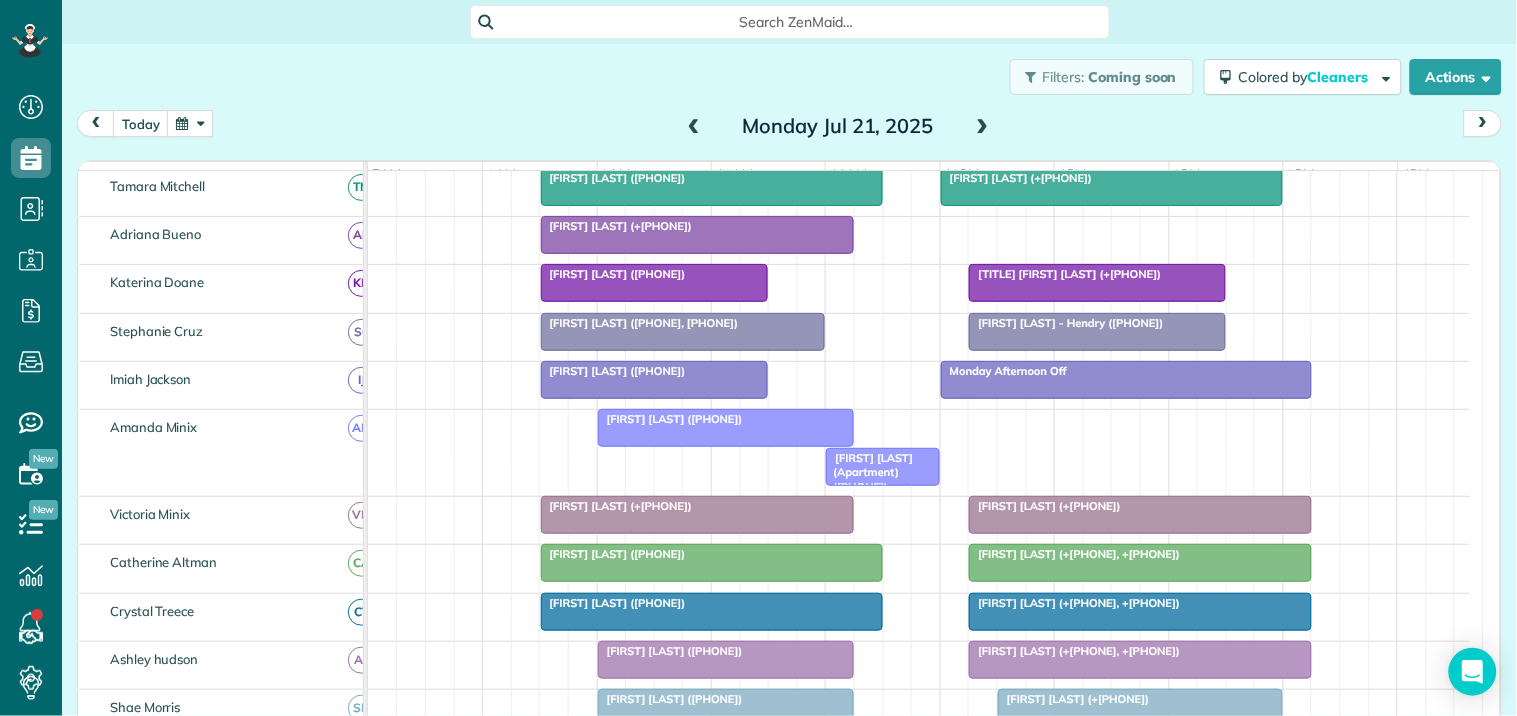 click at bounding box center [983, 127] 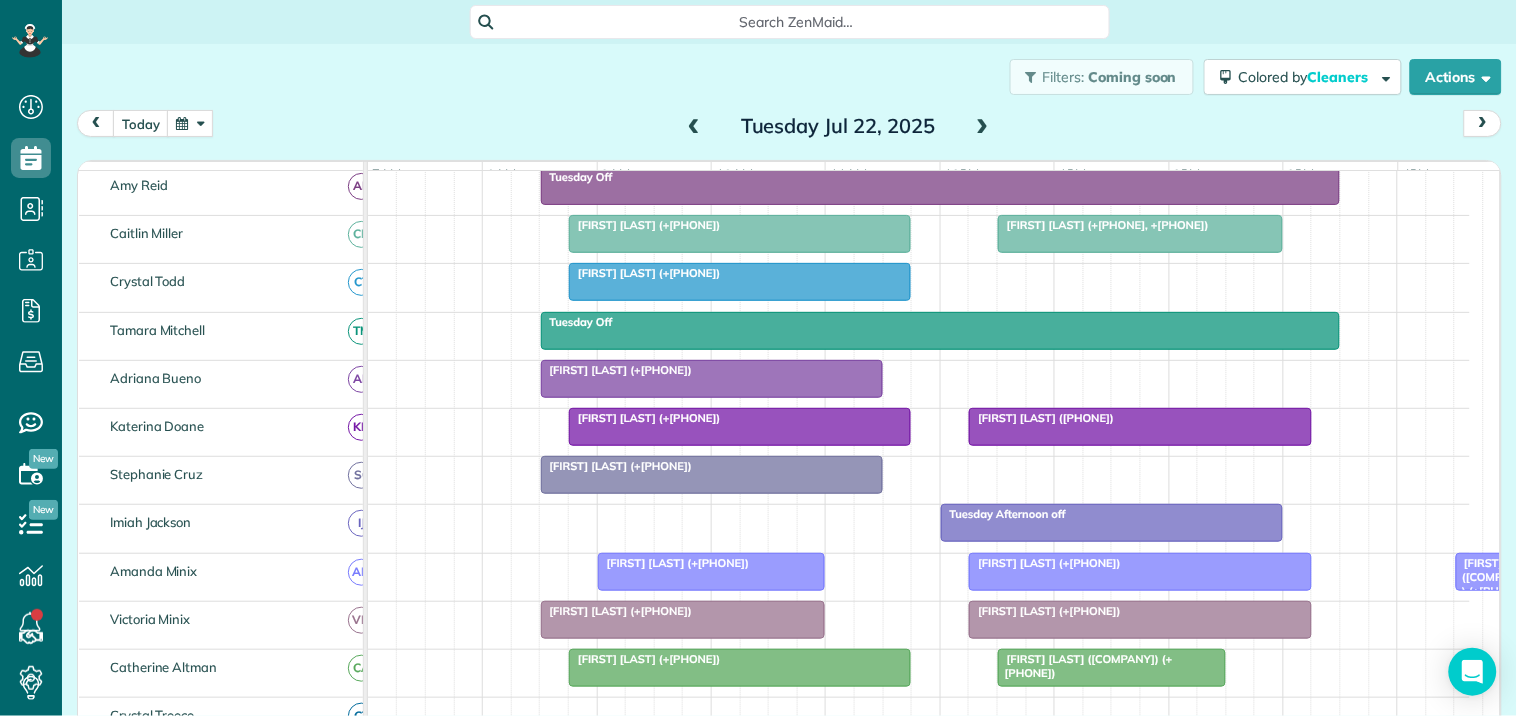 scroll, scrollTop: 410, scrollLeft: 0, axis: vertical 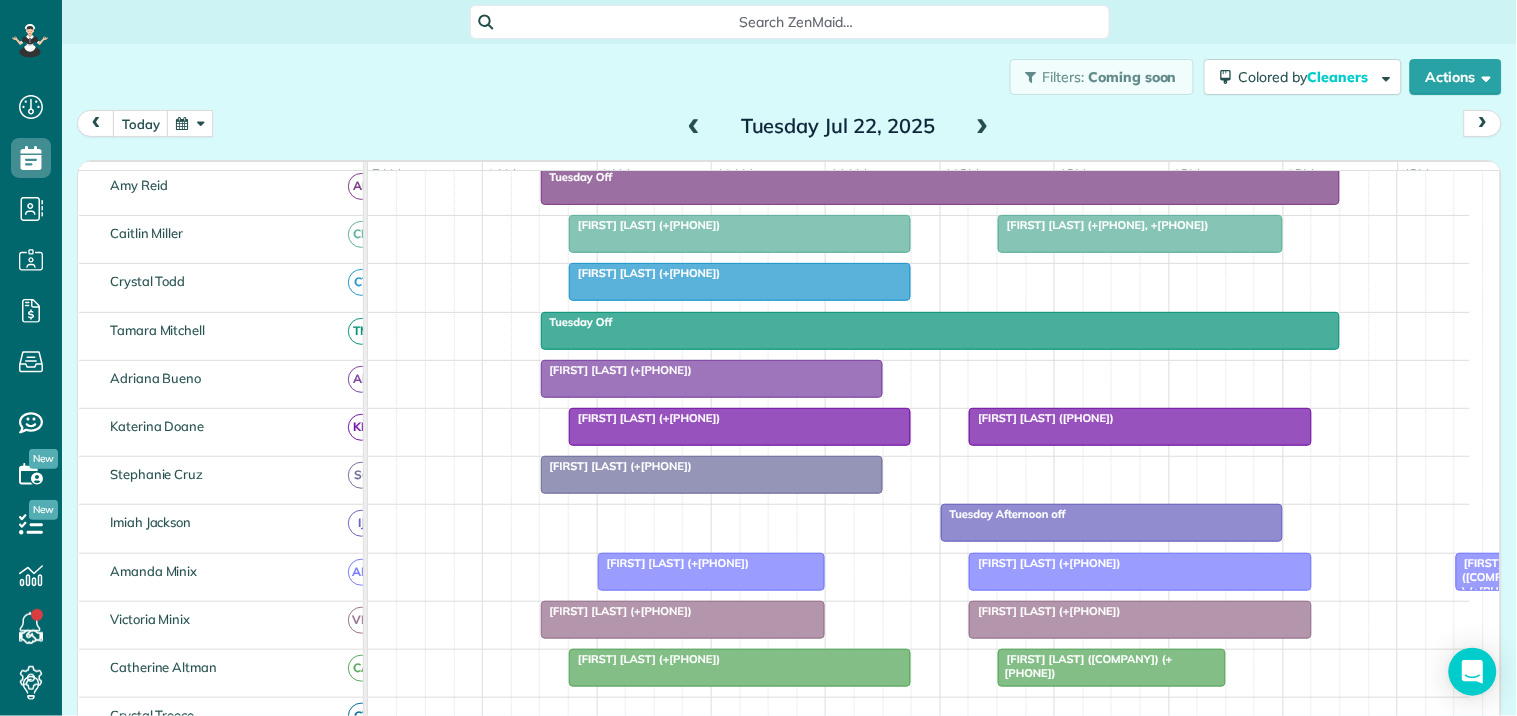 click at bounding box center (694, 127) 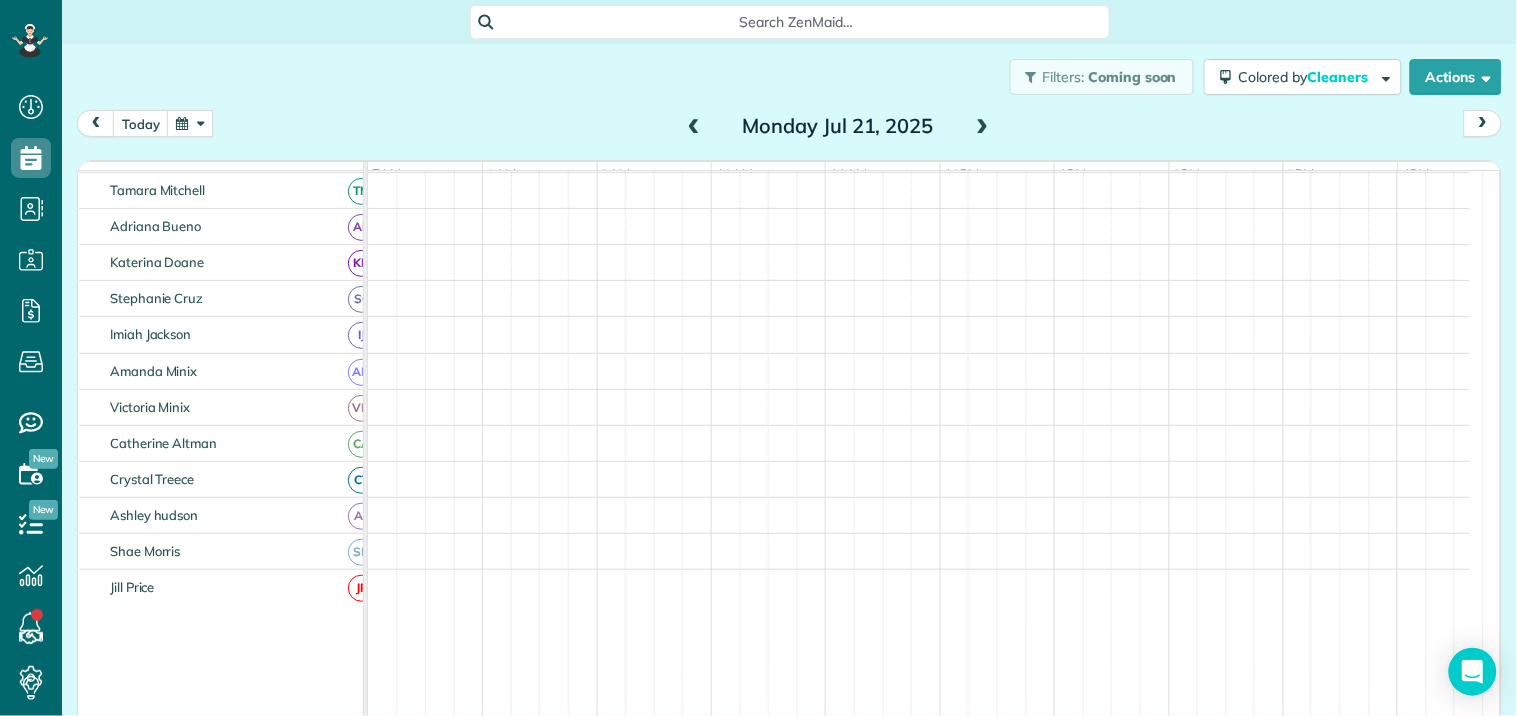 scroll, scrollTop: 177, scrollLeft: 0, axis: vertical 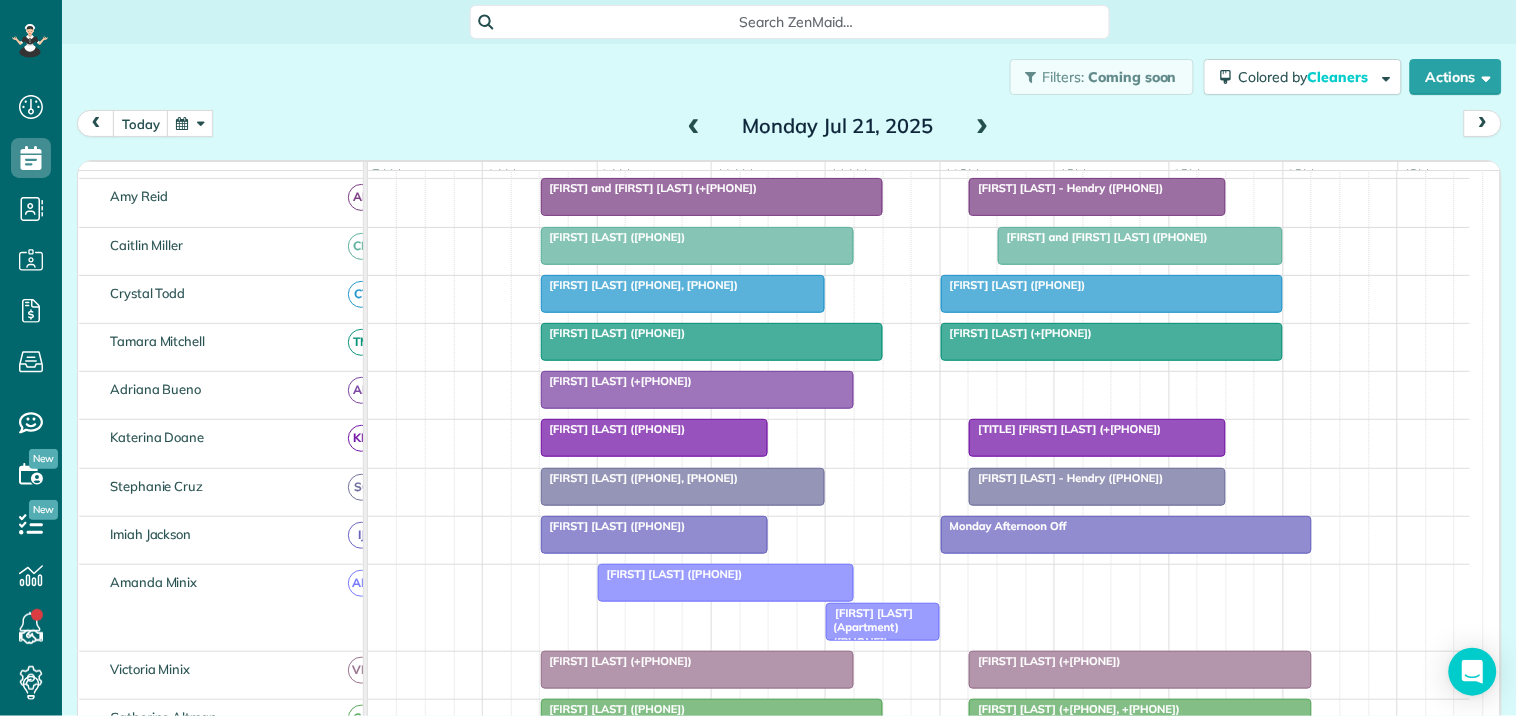click at bounding box center (190, 123) 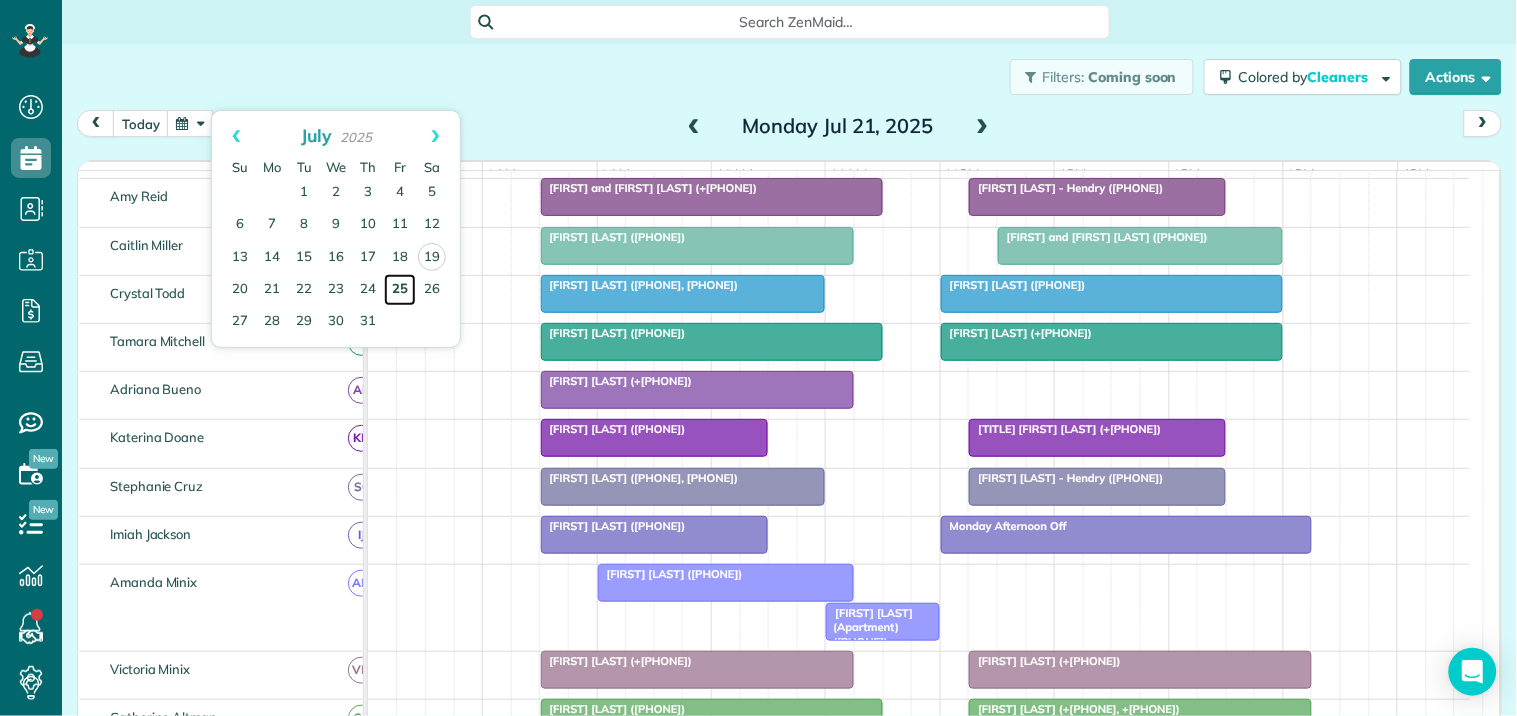 click on "25" at bounding box center [400, 290] 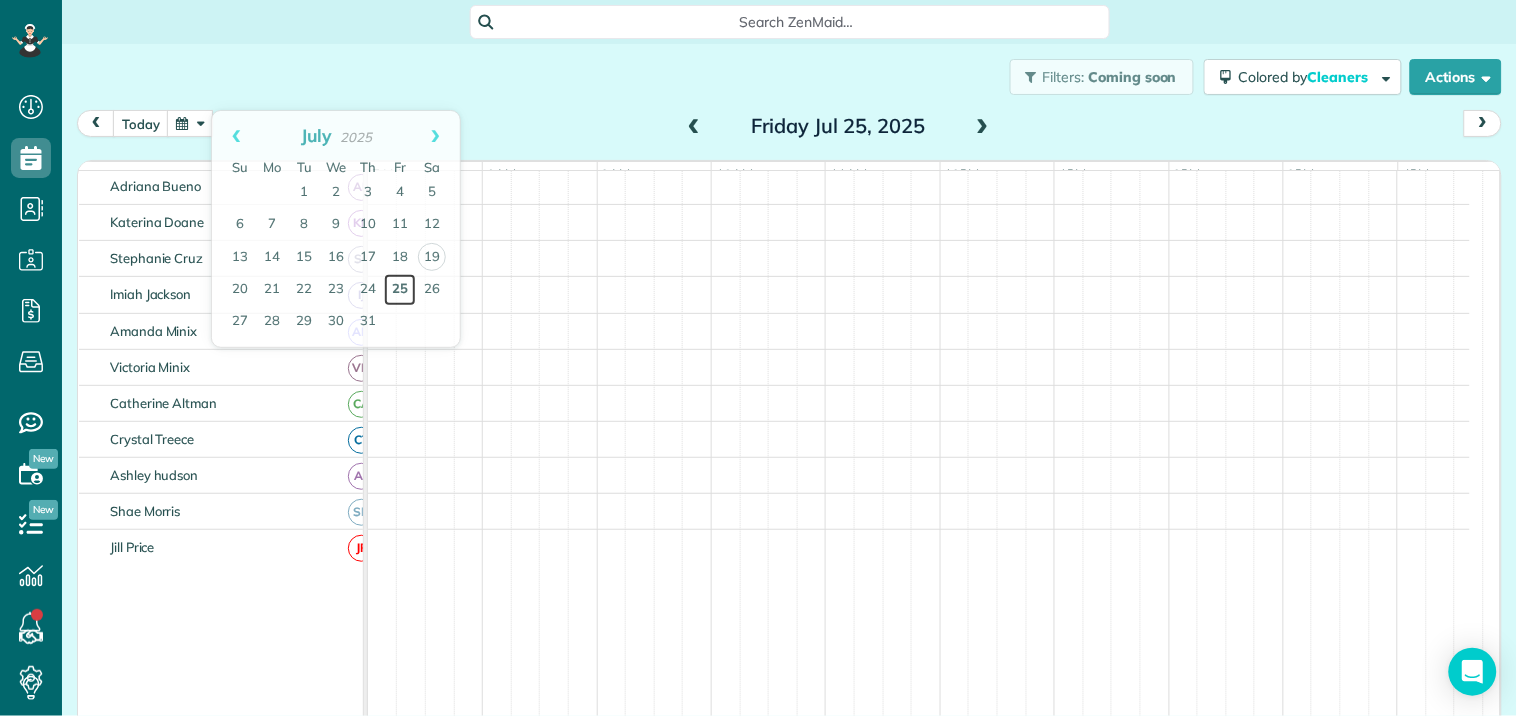 scroll, scrollTop: 177, scrollLeft: 0, axis: vertical 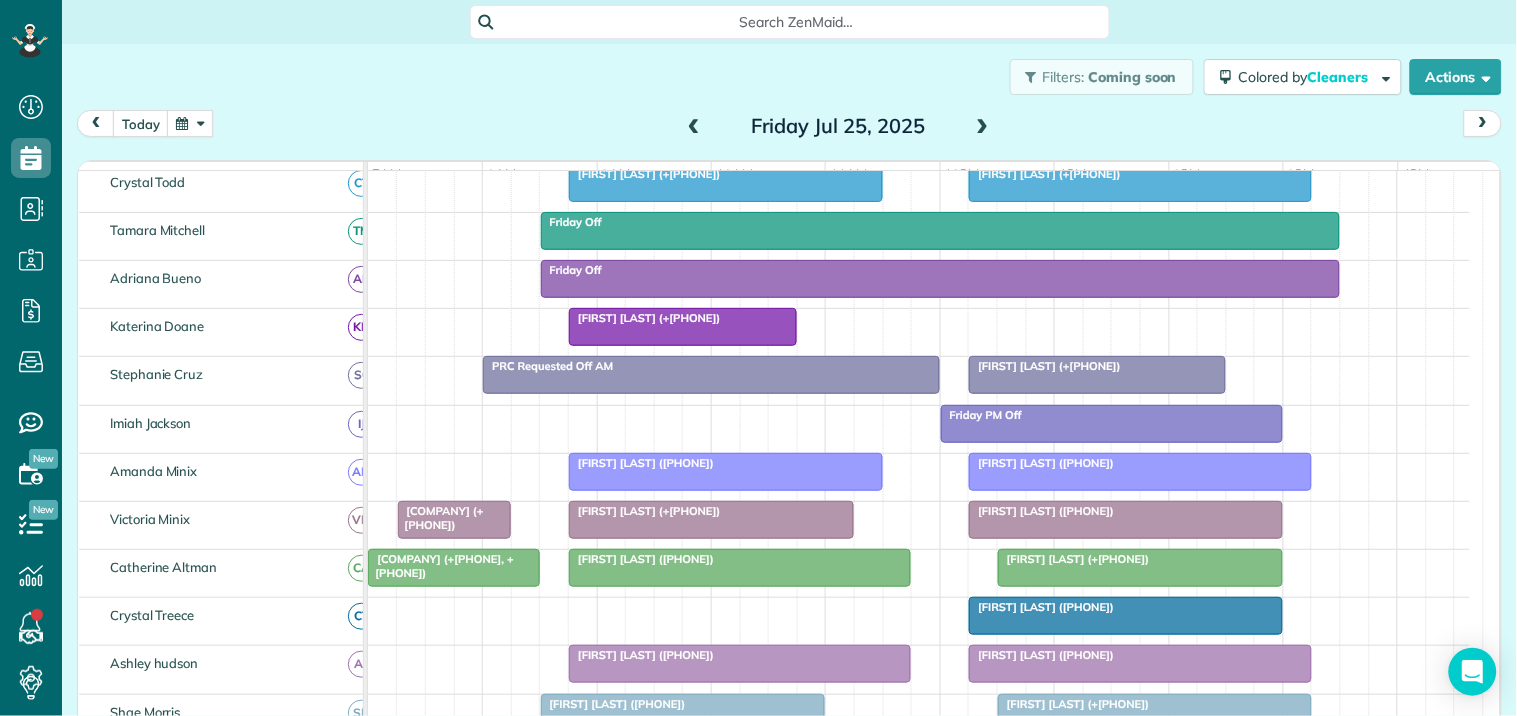 click at bounding box center [726, 472] 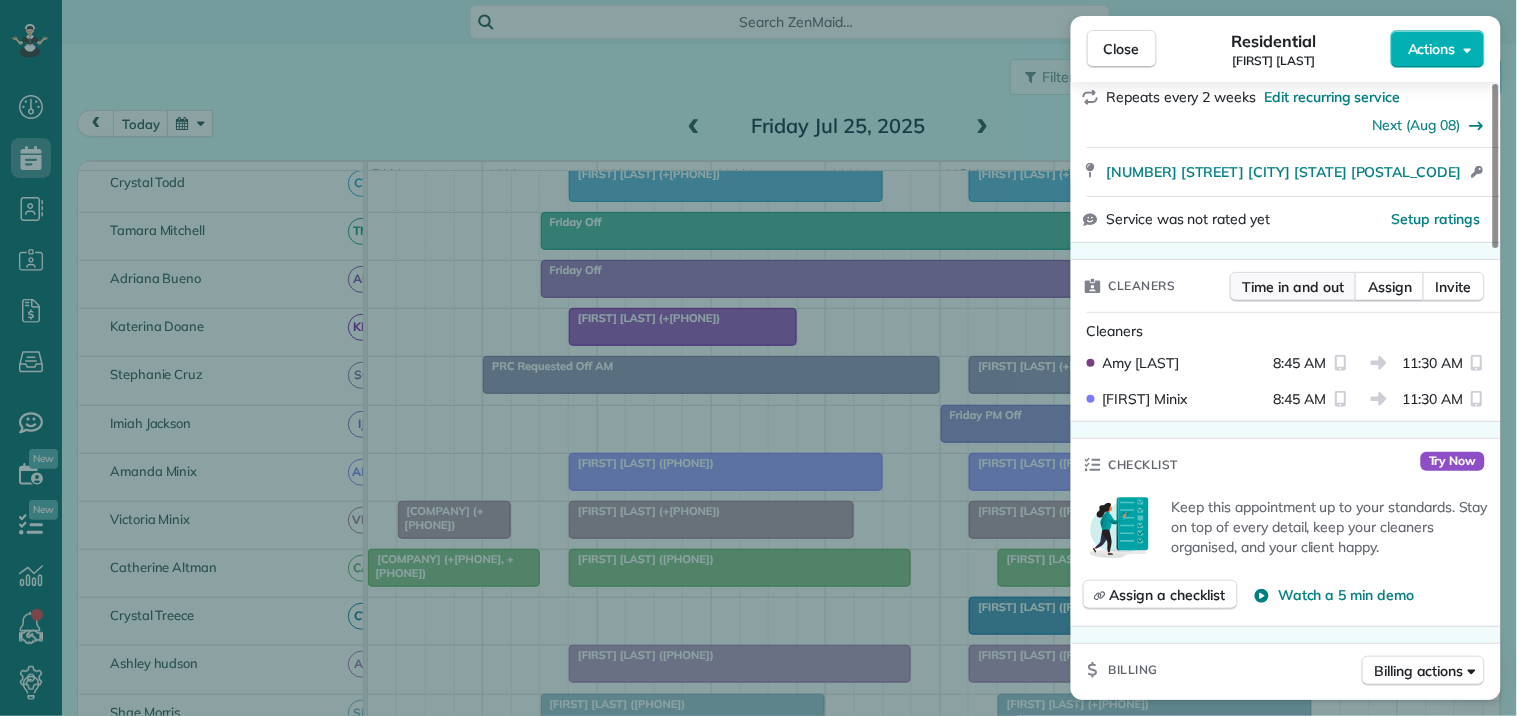 scroll, scrollTop: 333, scrollLeft: 0, axis: vertical 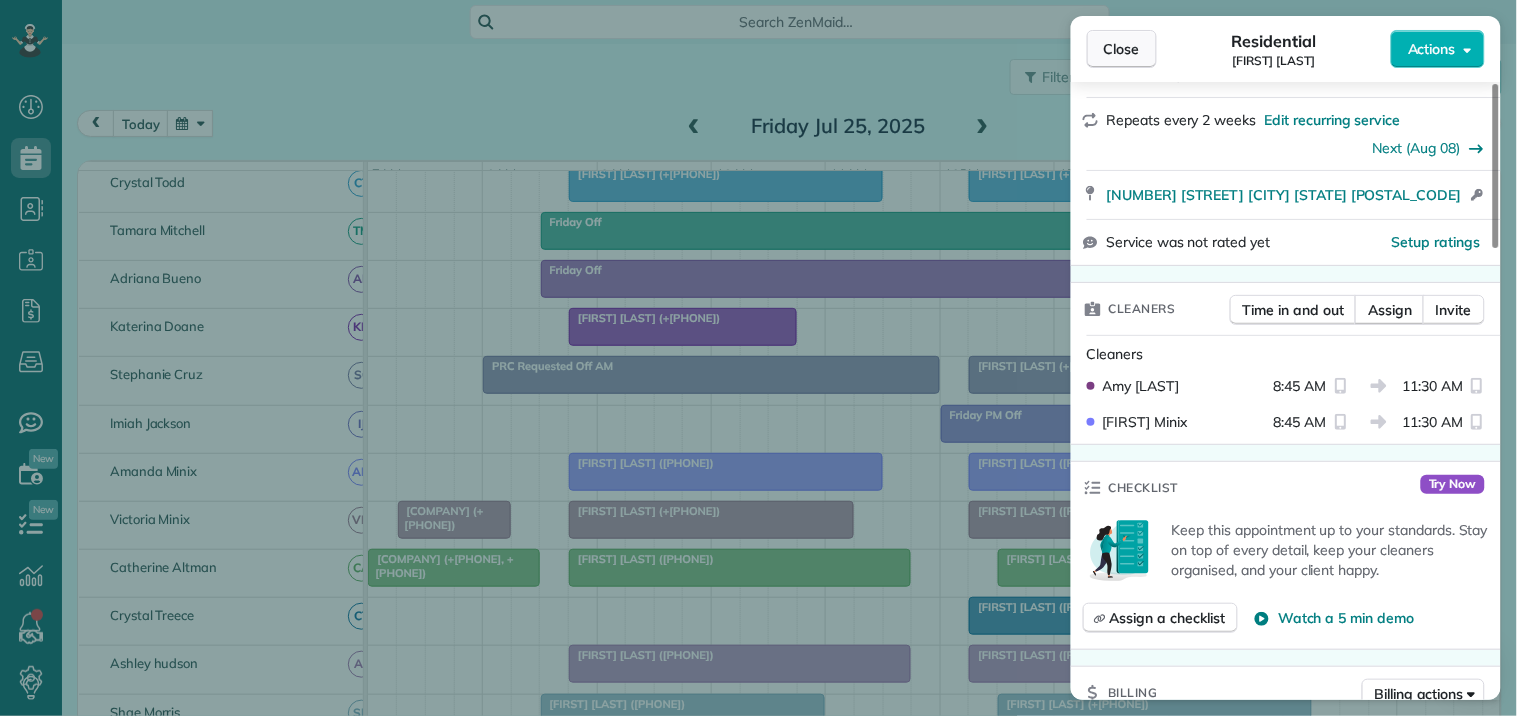 click on "Close" at bounding box center (1122, 49) 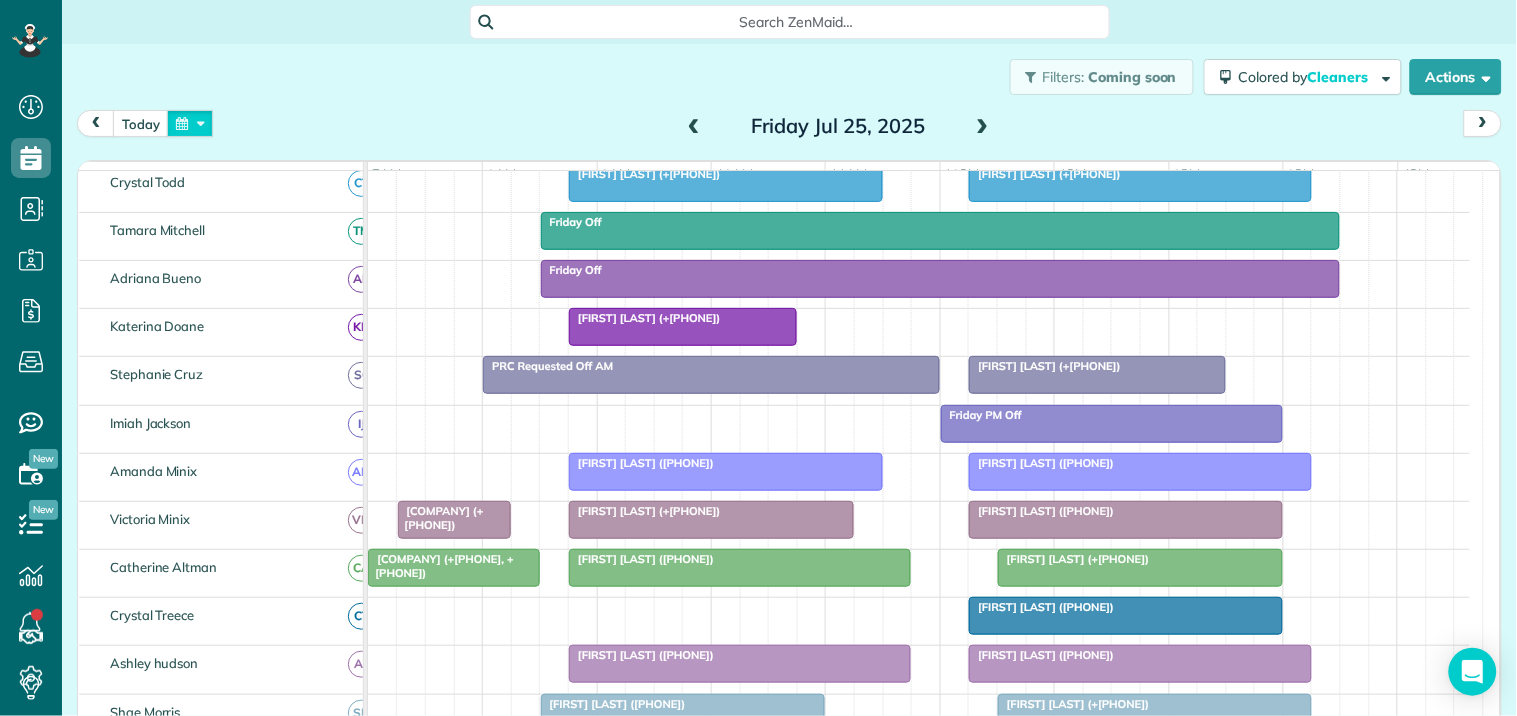 click at bounding box center [190, 123] 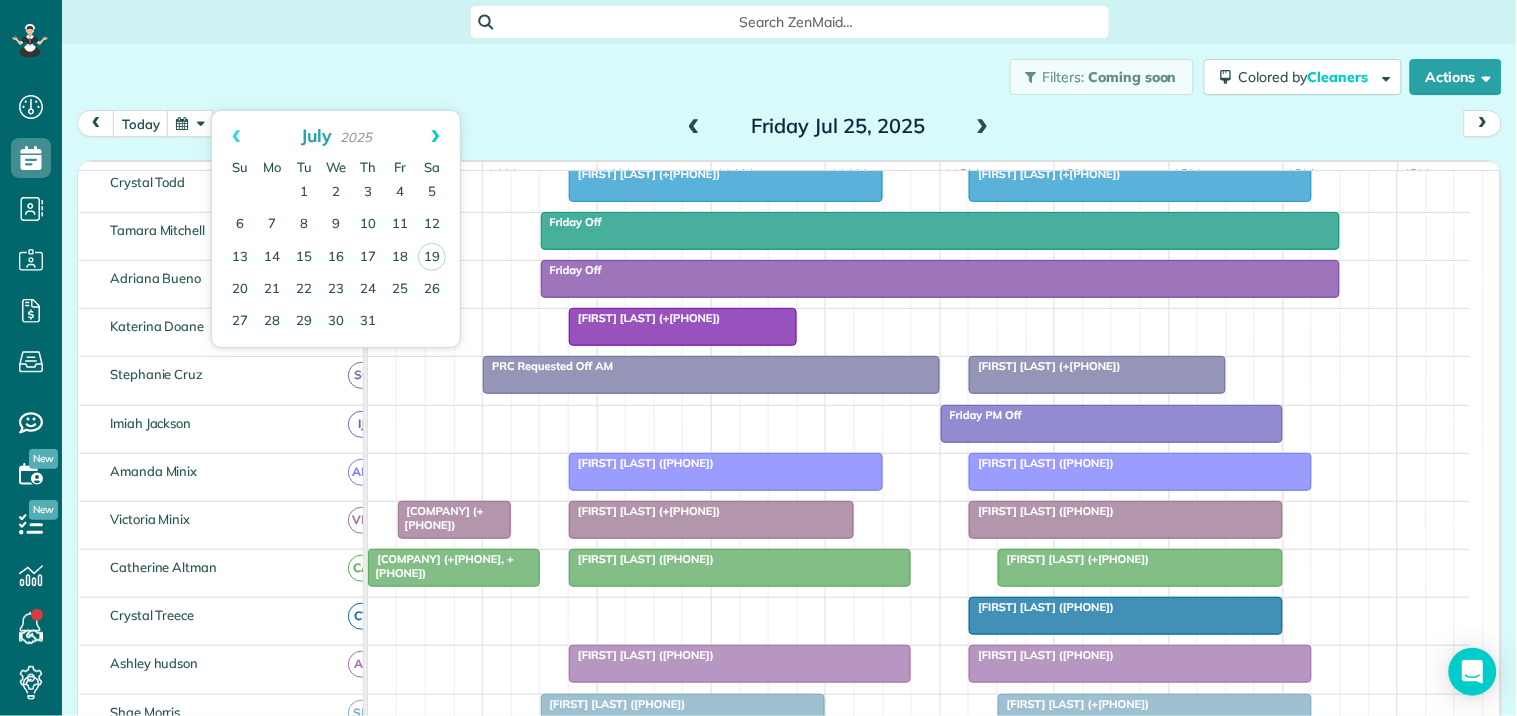 click on "Next" at bounding box center (435, 136) 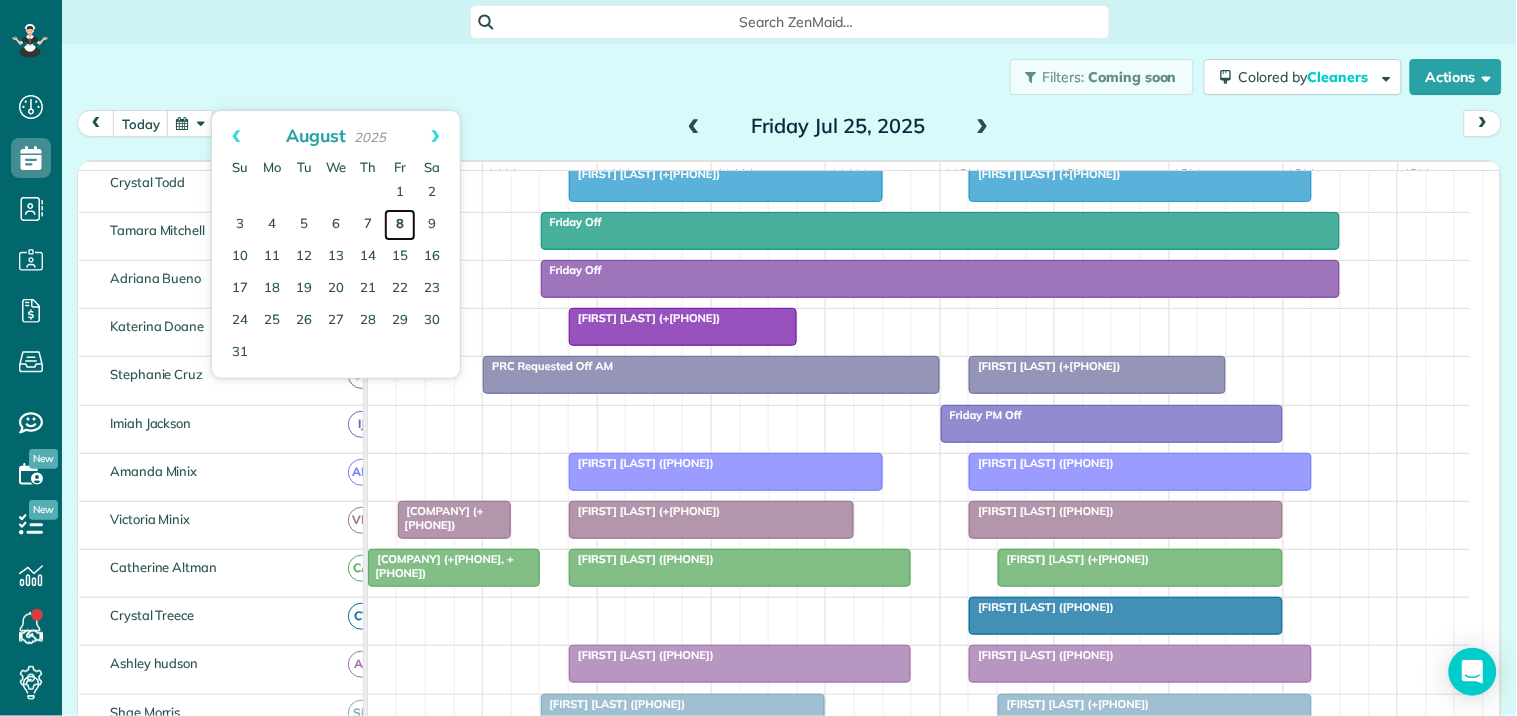 click on "8" at bounding box center (400, 225) 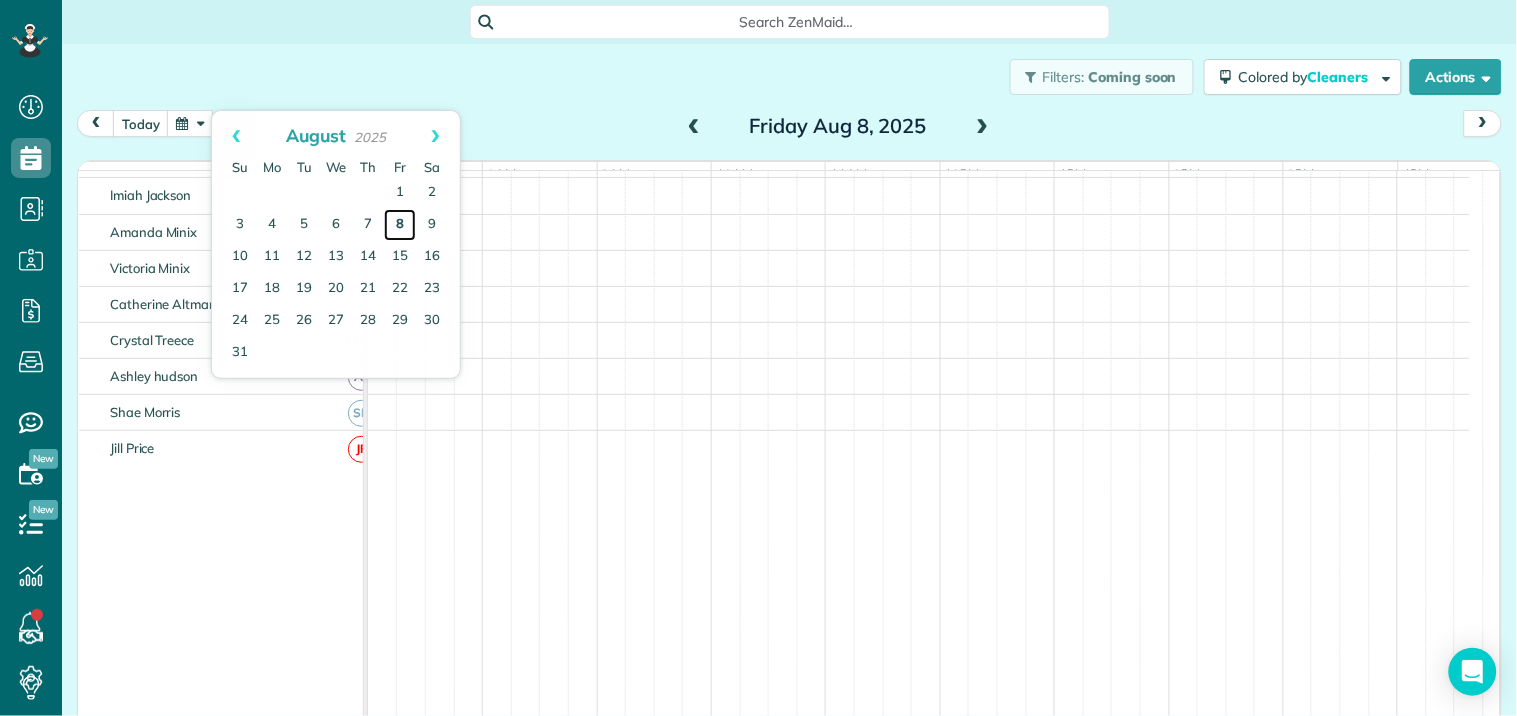 scroll, scrollTop: 252, scrollLeft: 0, axis: vertical 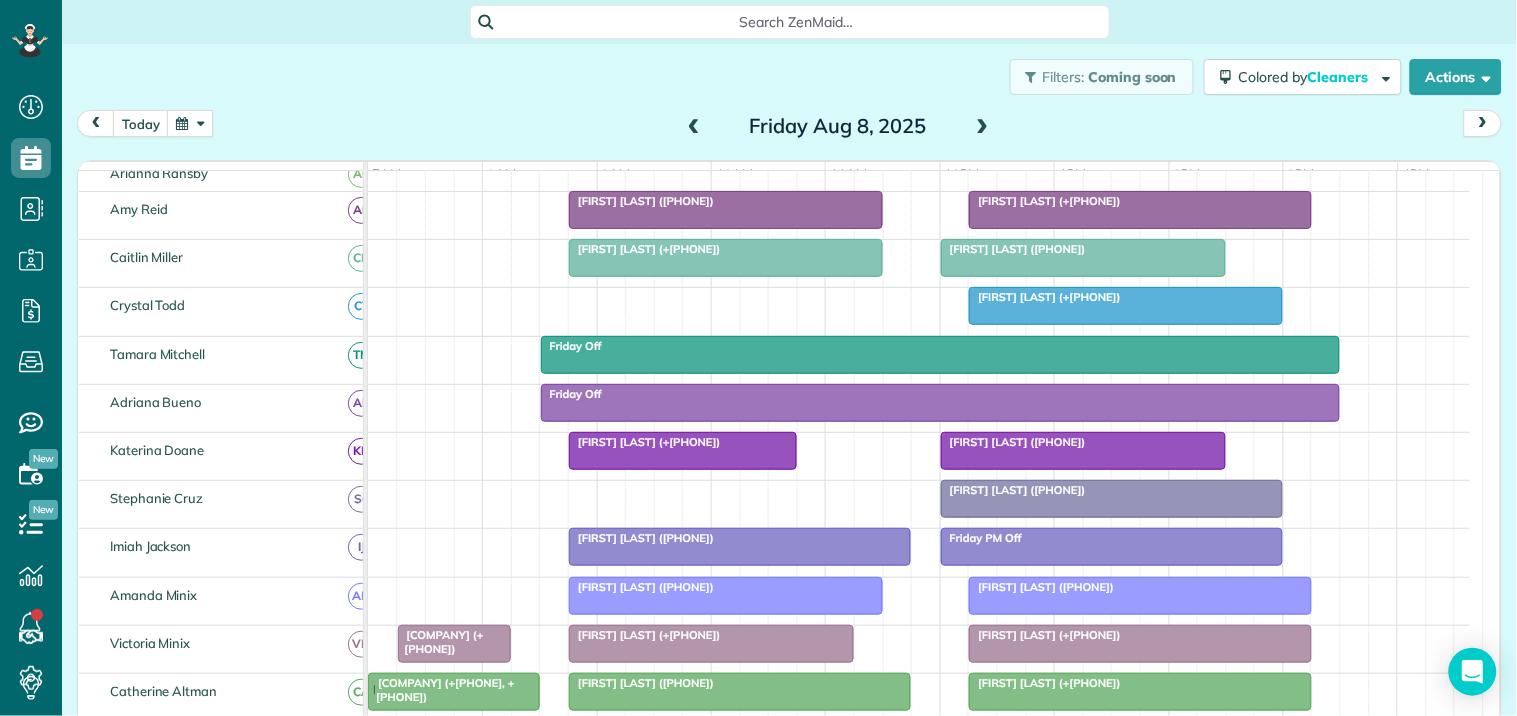 click at bounding box center (190, 123) 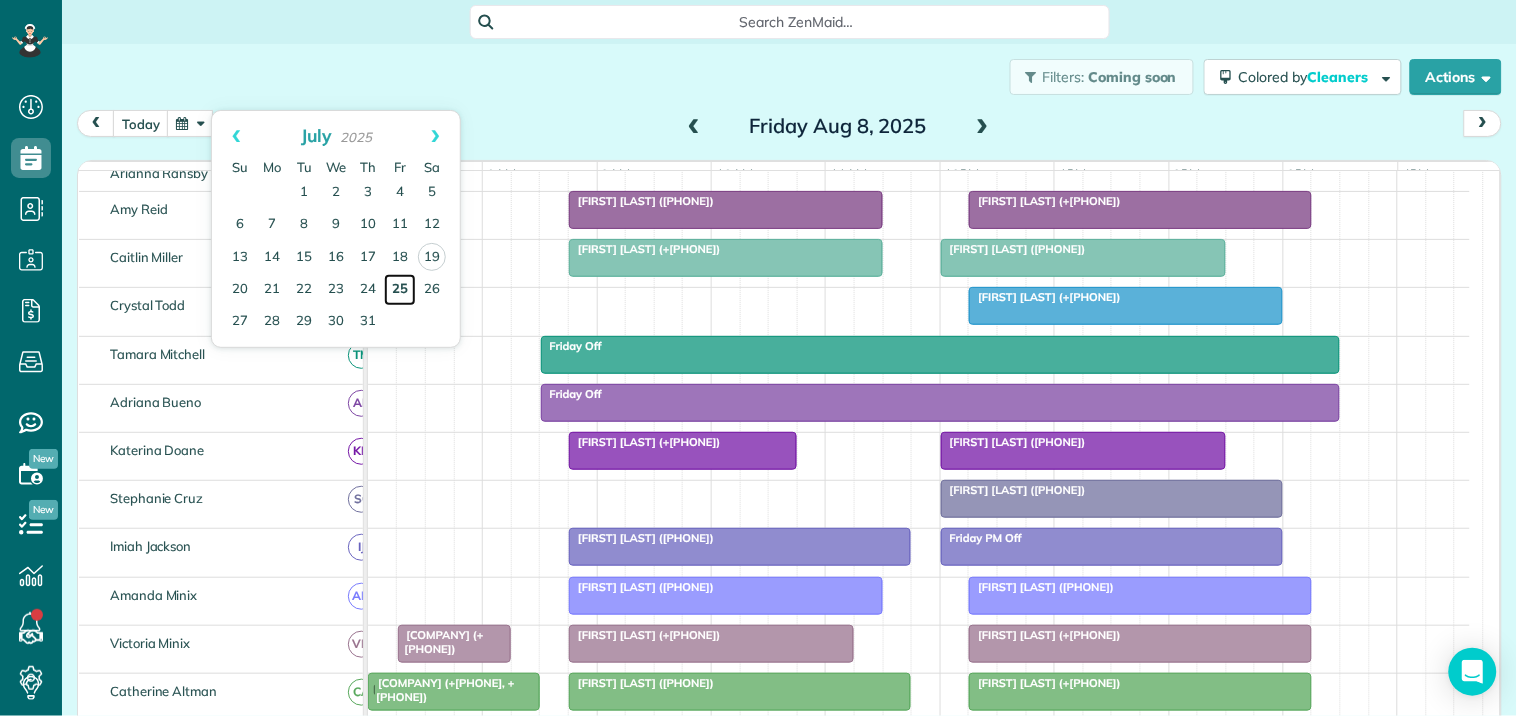 click on "25" at bounding box center [400, 290] 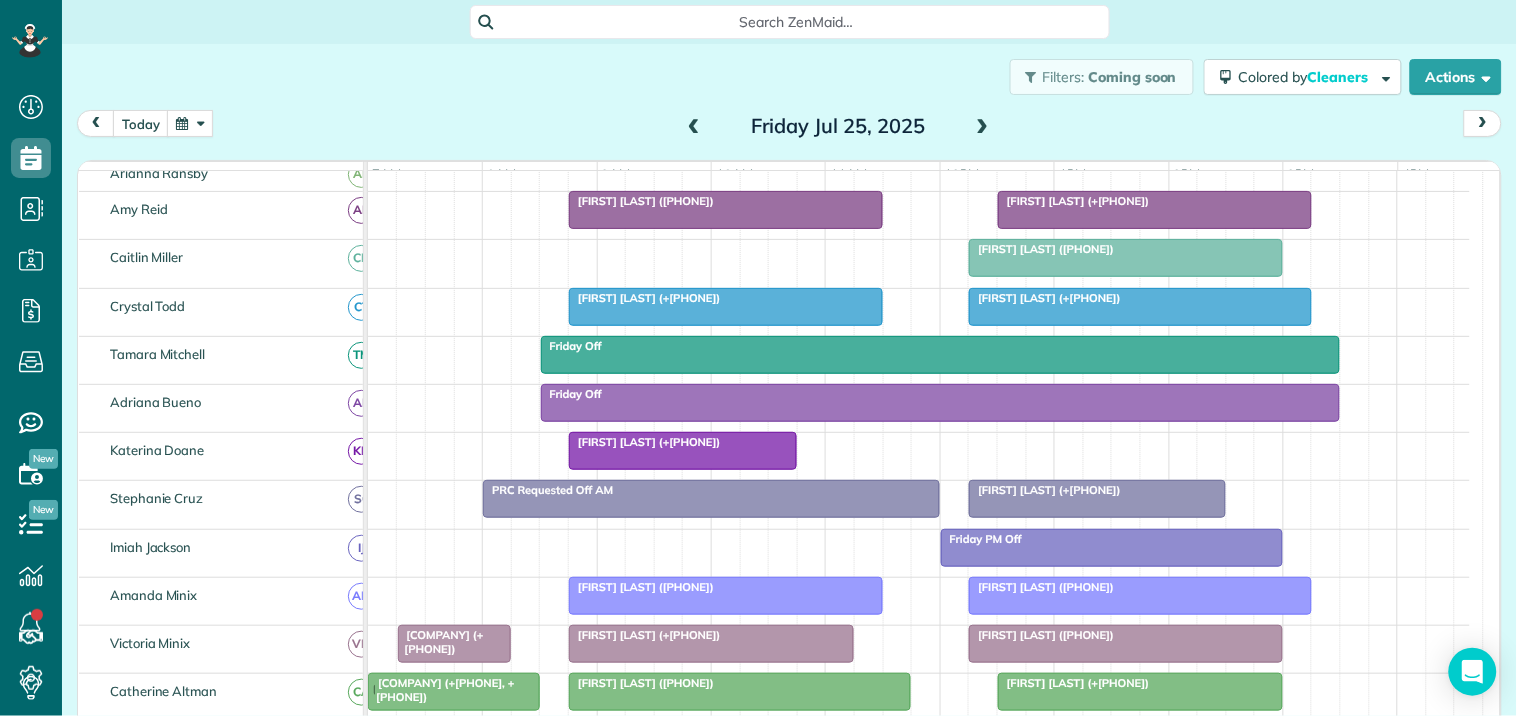 click on "[FIRST] [LAST] (+[PHONE])" at bounding box center (726, 298) 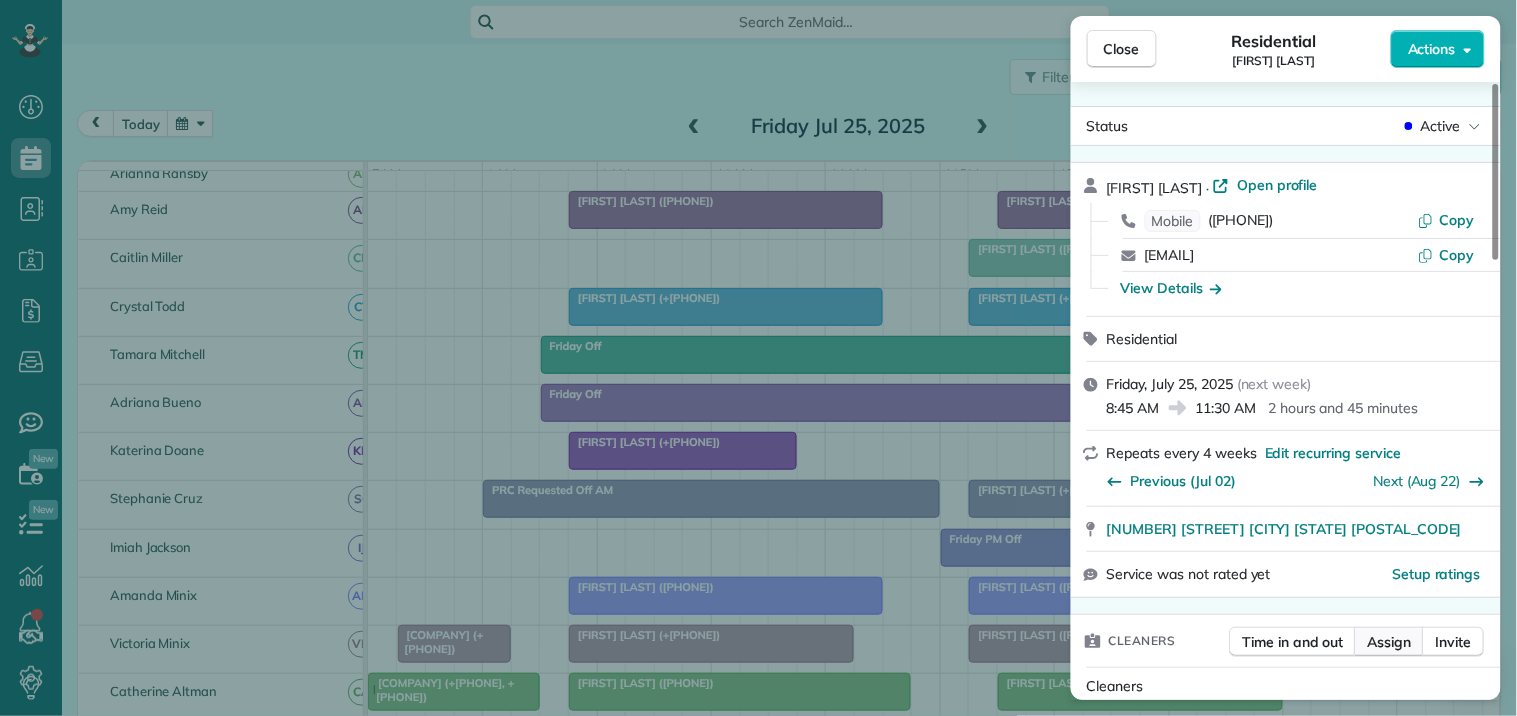 click on "Assign" at bounding box center [1390, 642] 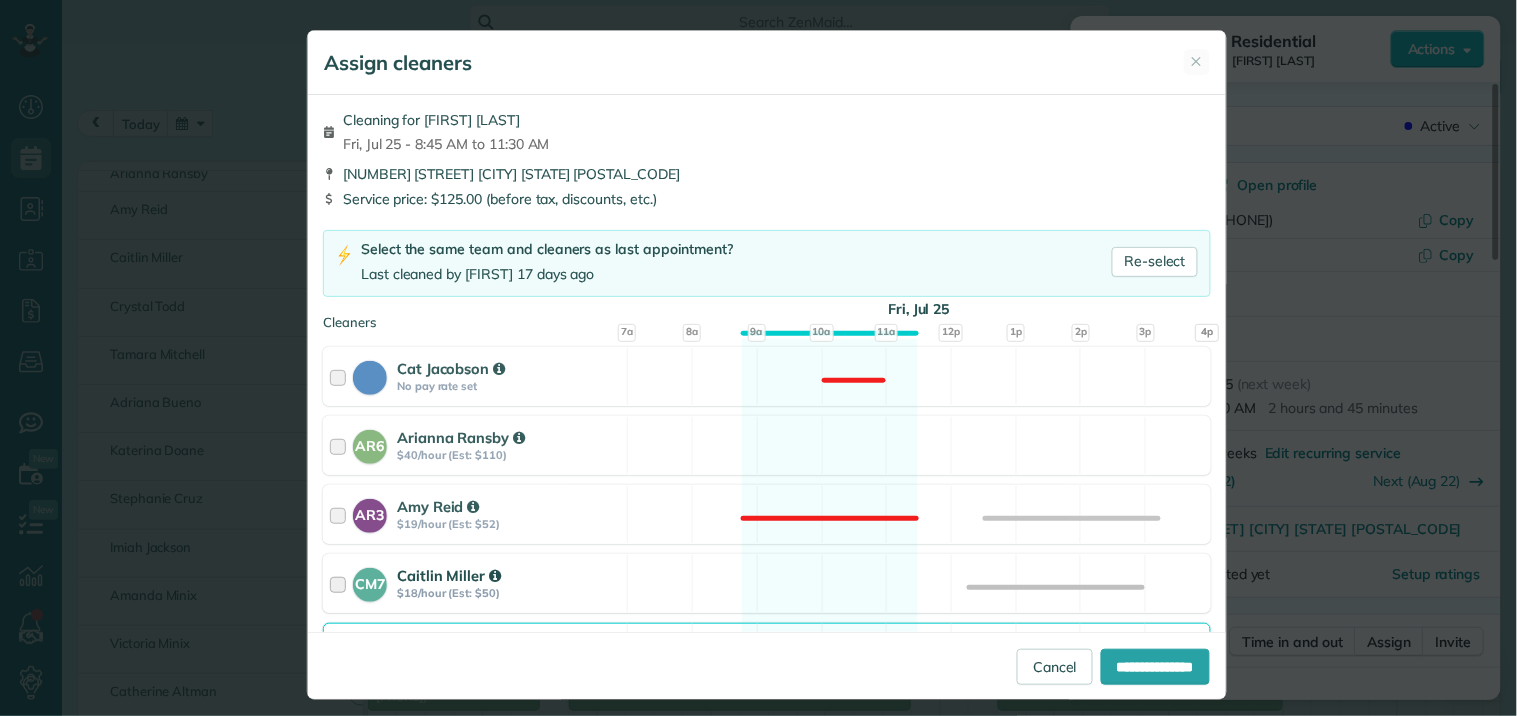 click on "CM7
[FIRST] [LAST]
$18/hour (Est: $50)
Available" at bounding box center (767, 583) 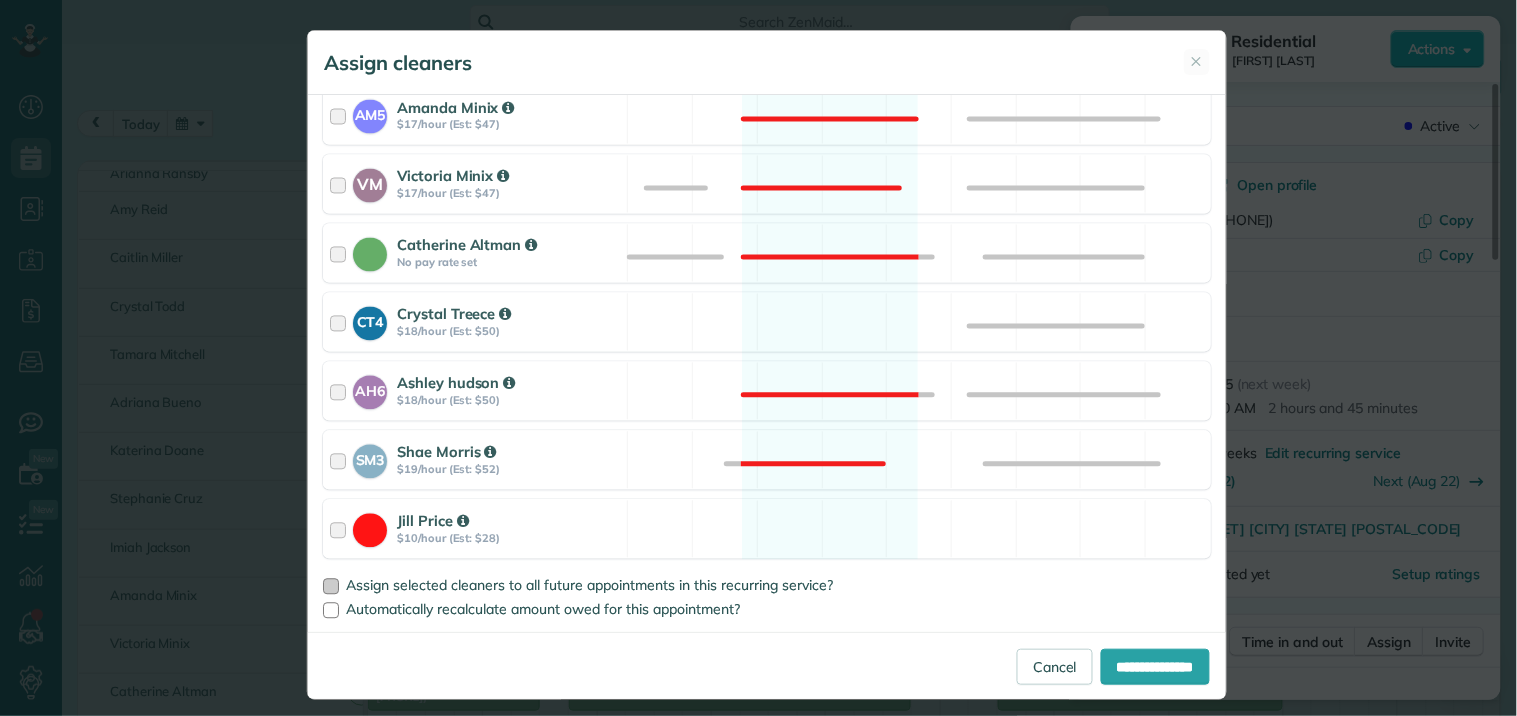 click at bounding box center (331, 587) 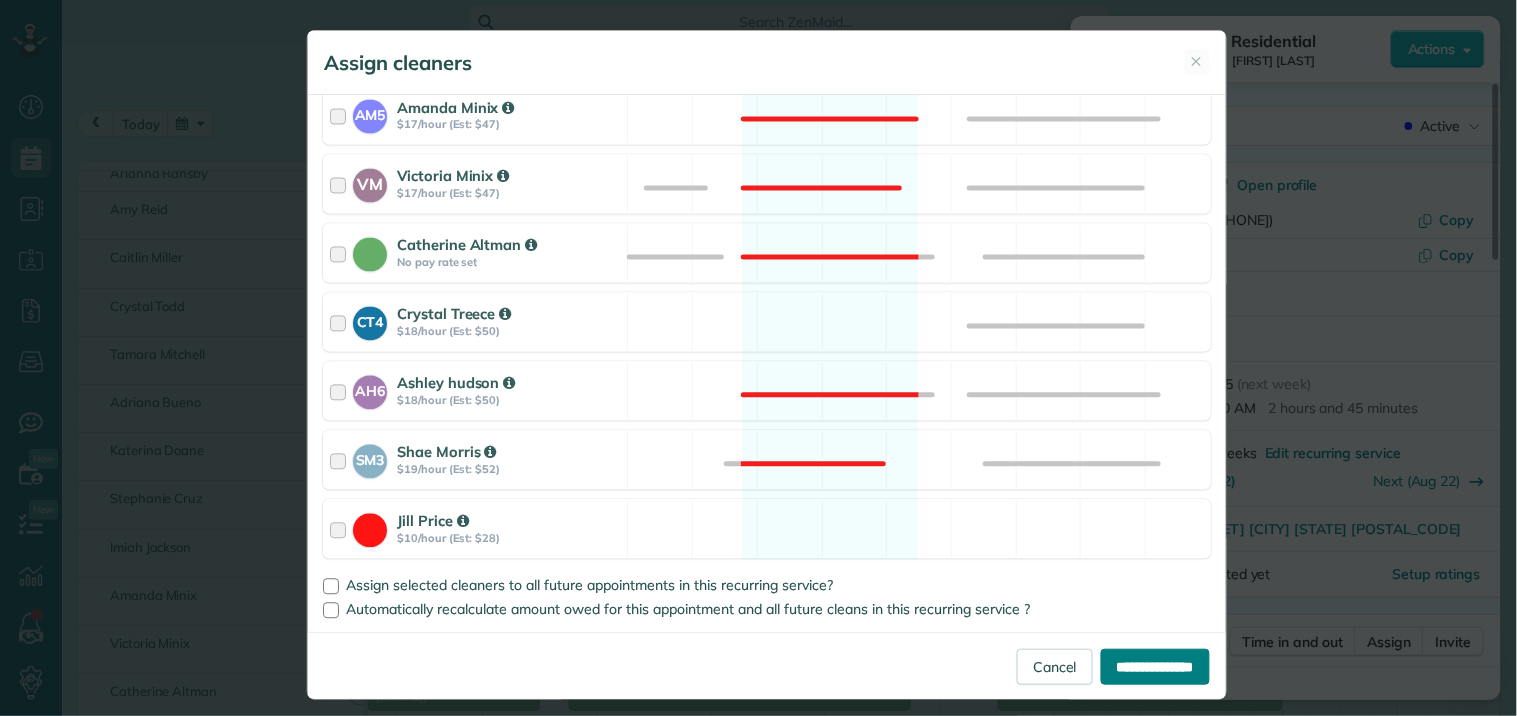 click on "**********" at bounding box center [1155, 667] 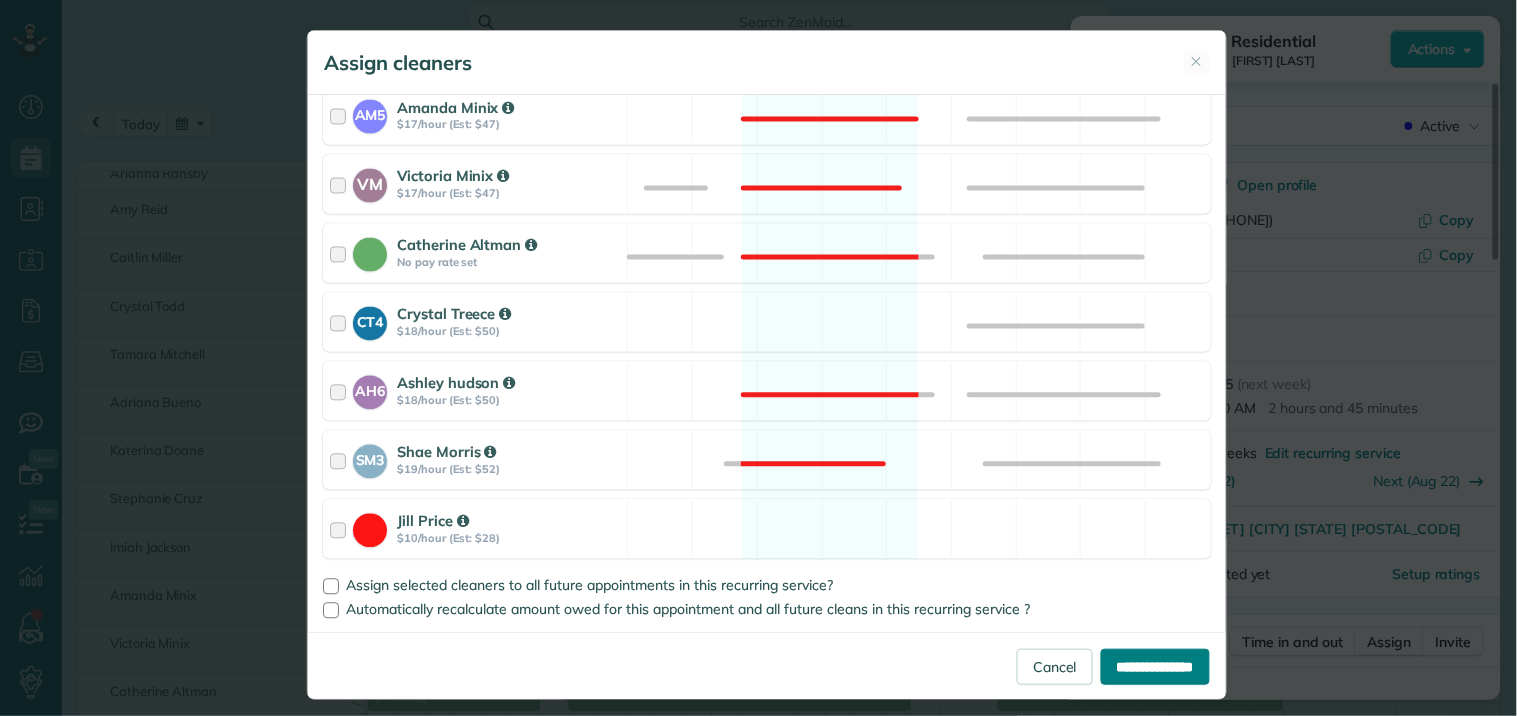 type on "**********" 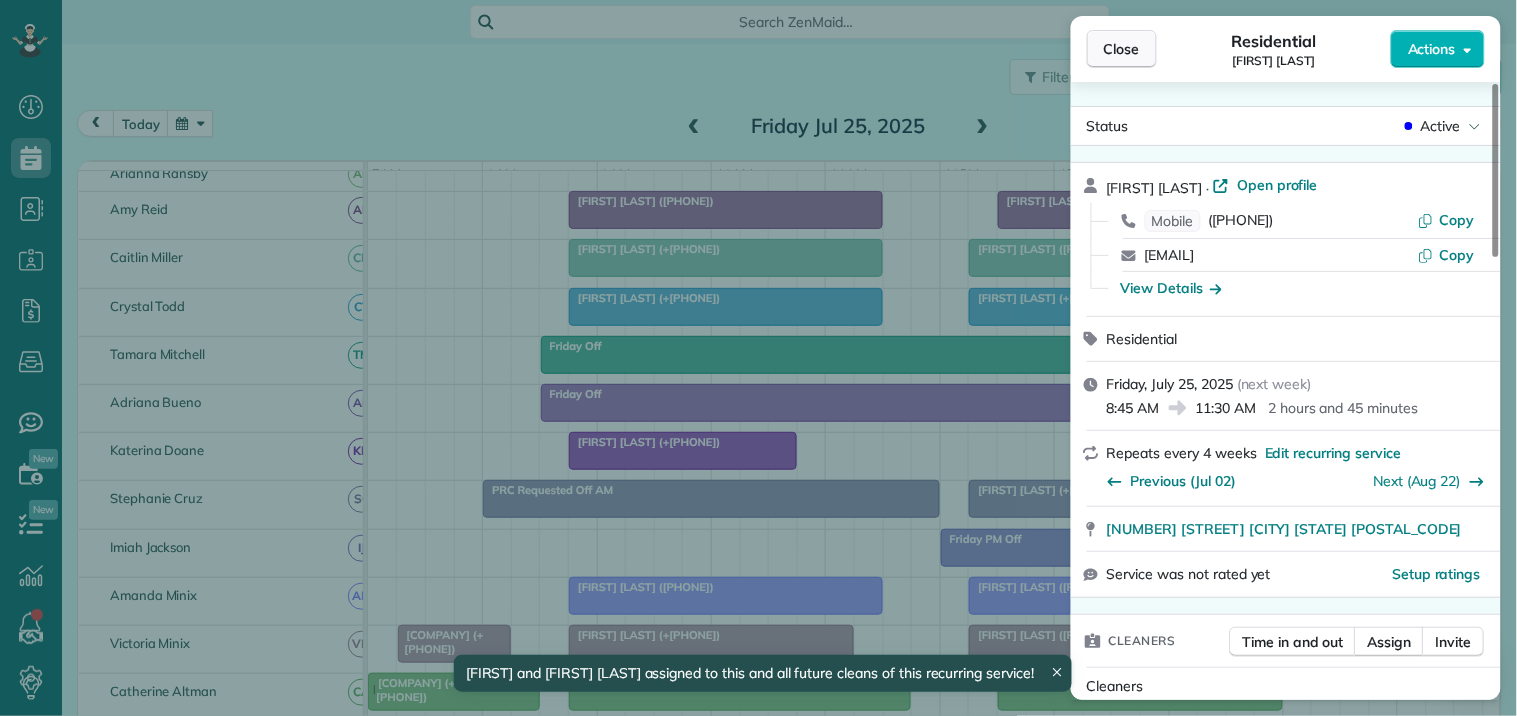 click on "Close" at bounding box center [1122, 49] 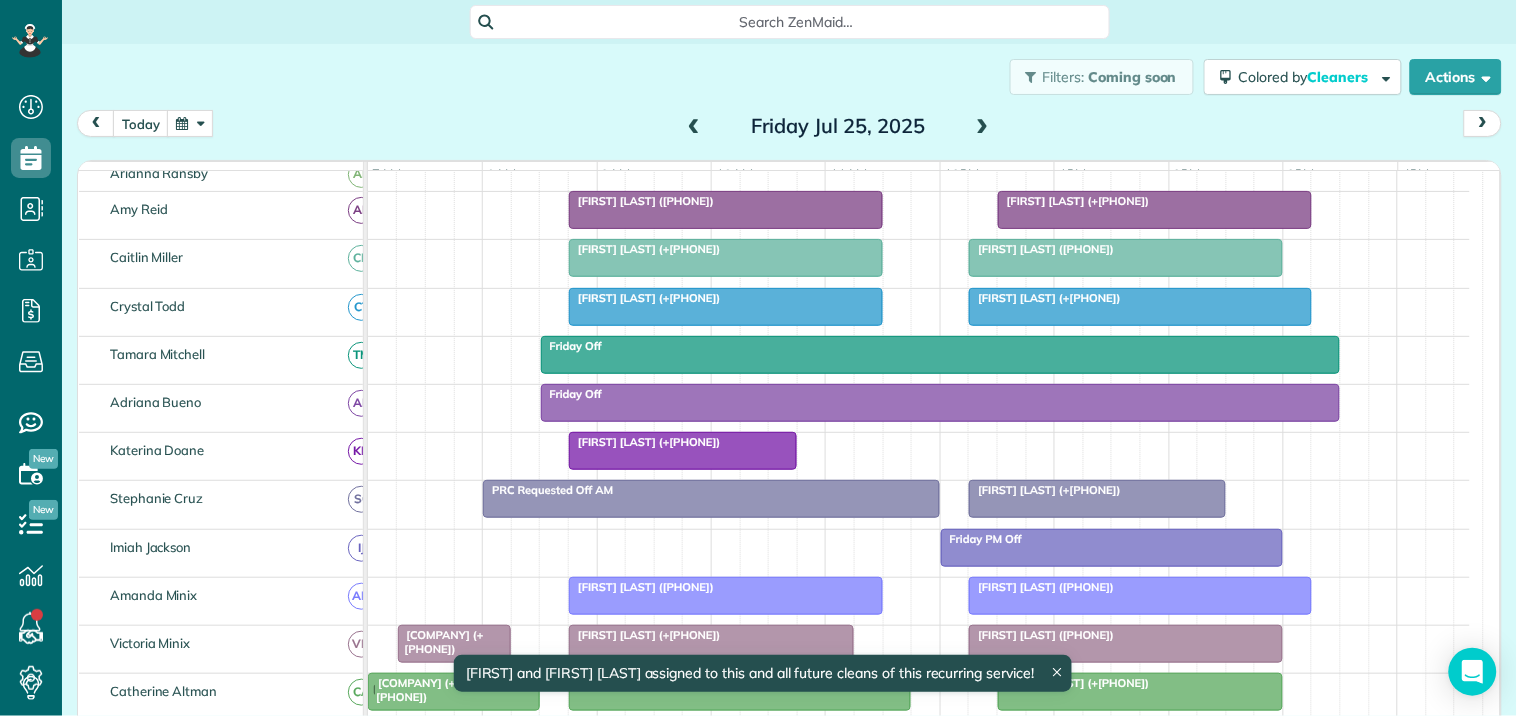 click on "[FIRST] [LAST] (+[PHONE])" at bounding box center (645, 298) 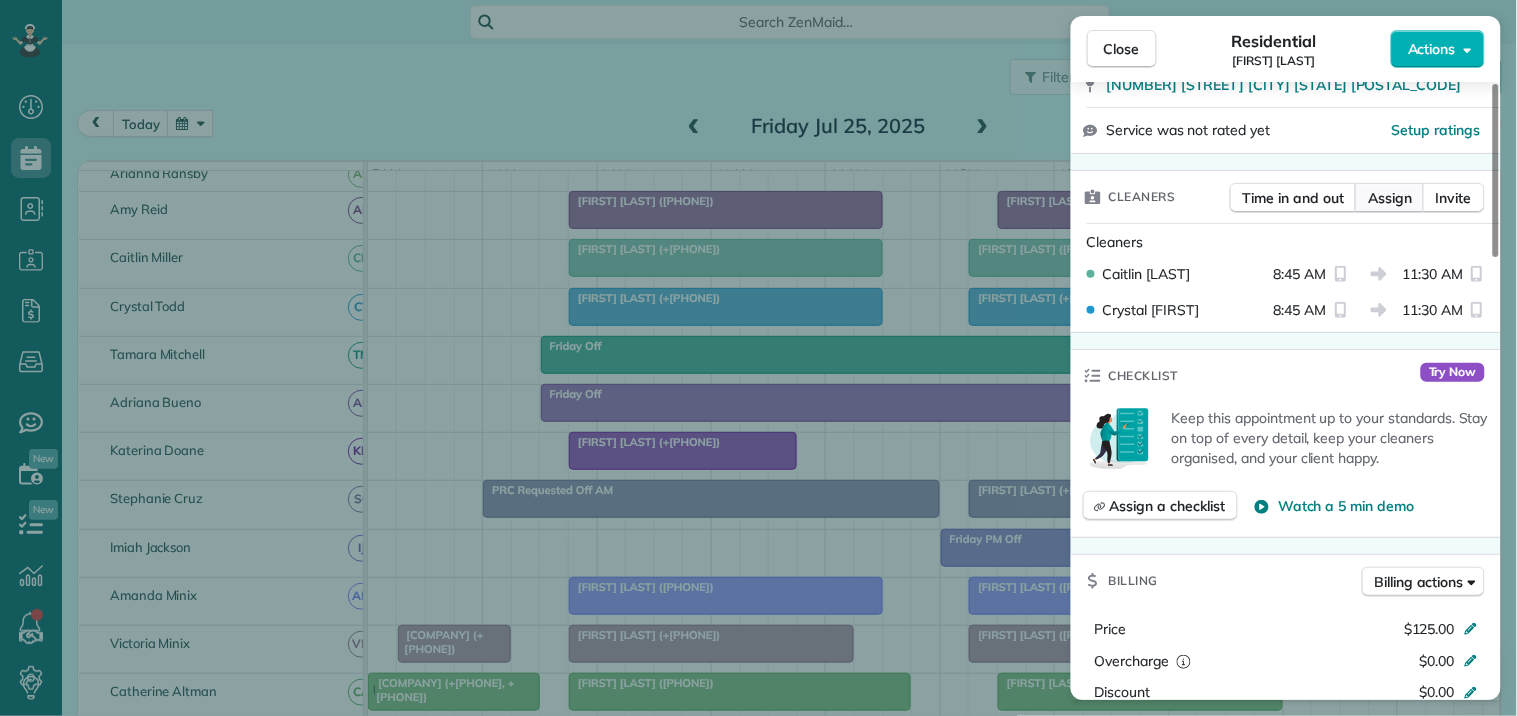click on "Assign" at bounding box center [1390, 198] 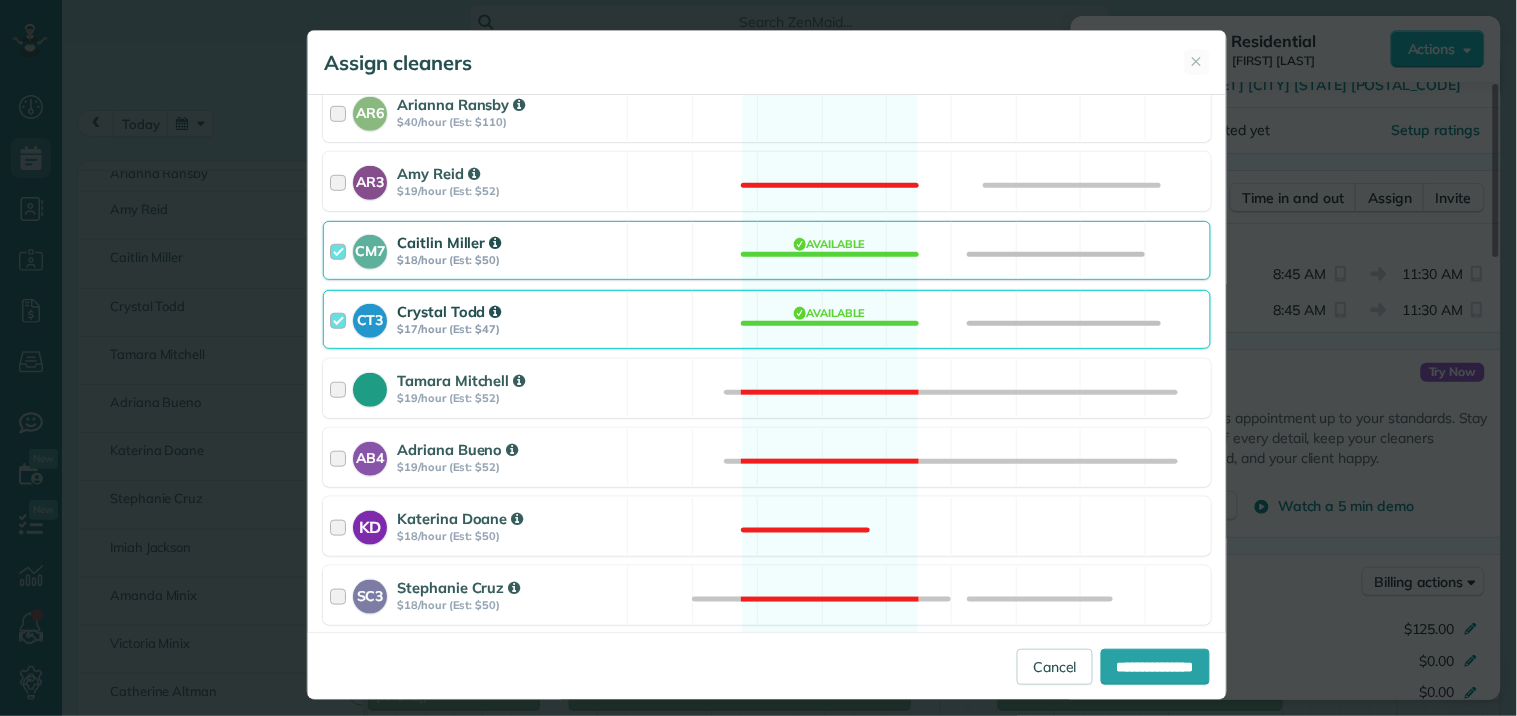 click on "CT3
[FIRST] [LAST]
$17/hour (Est: $47)
Available" at bounding box center (767, 319) 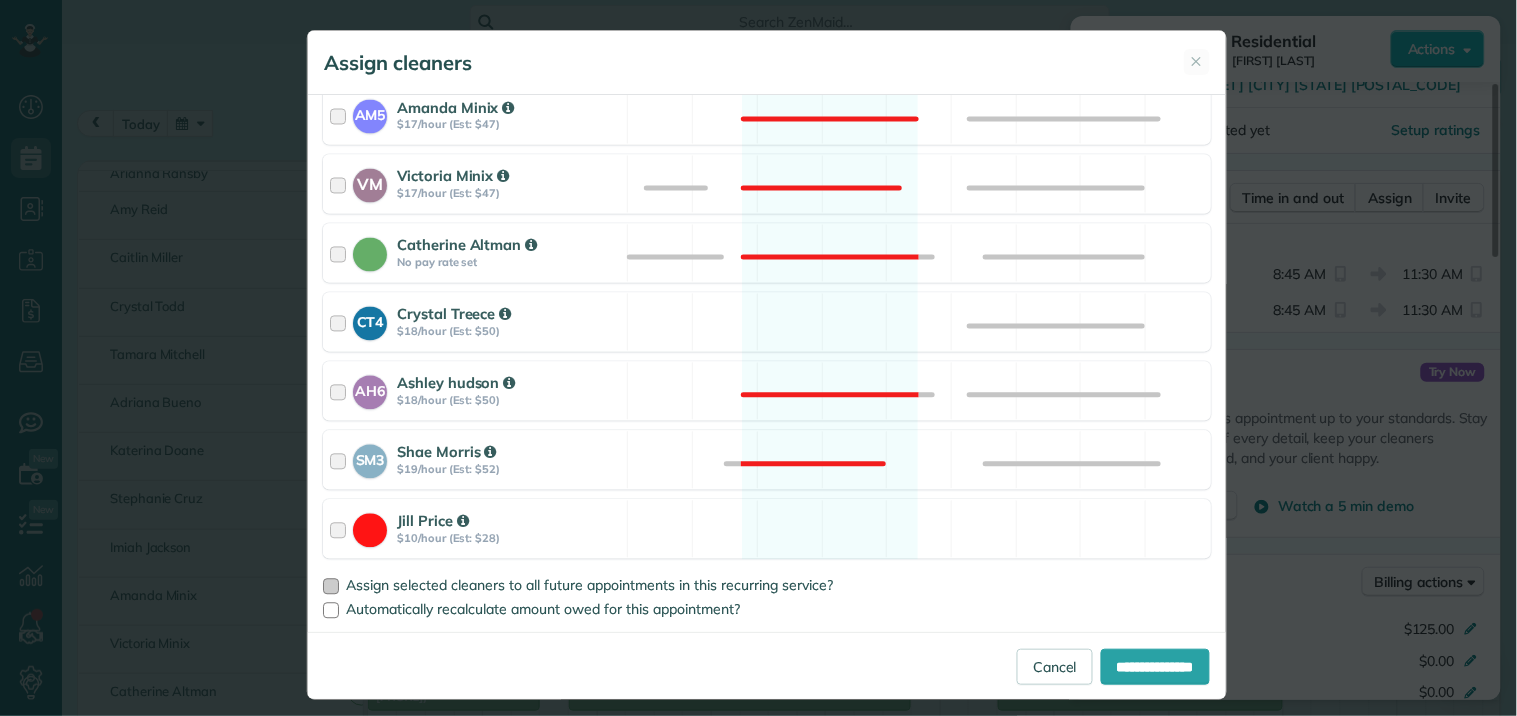 click at bounding box center [331, 587] 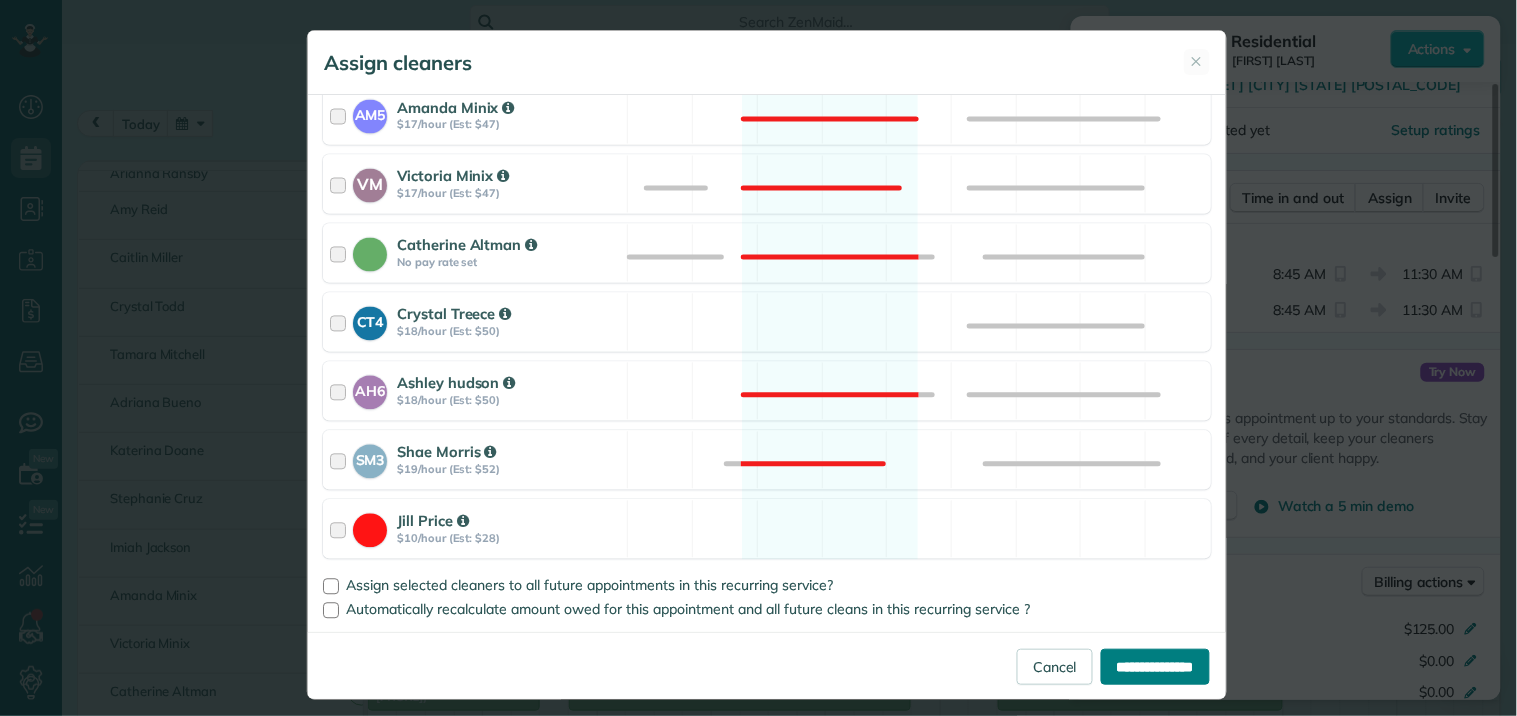 click on "**********" at bounding box center [1155, 667] 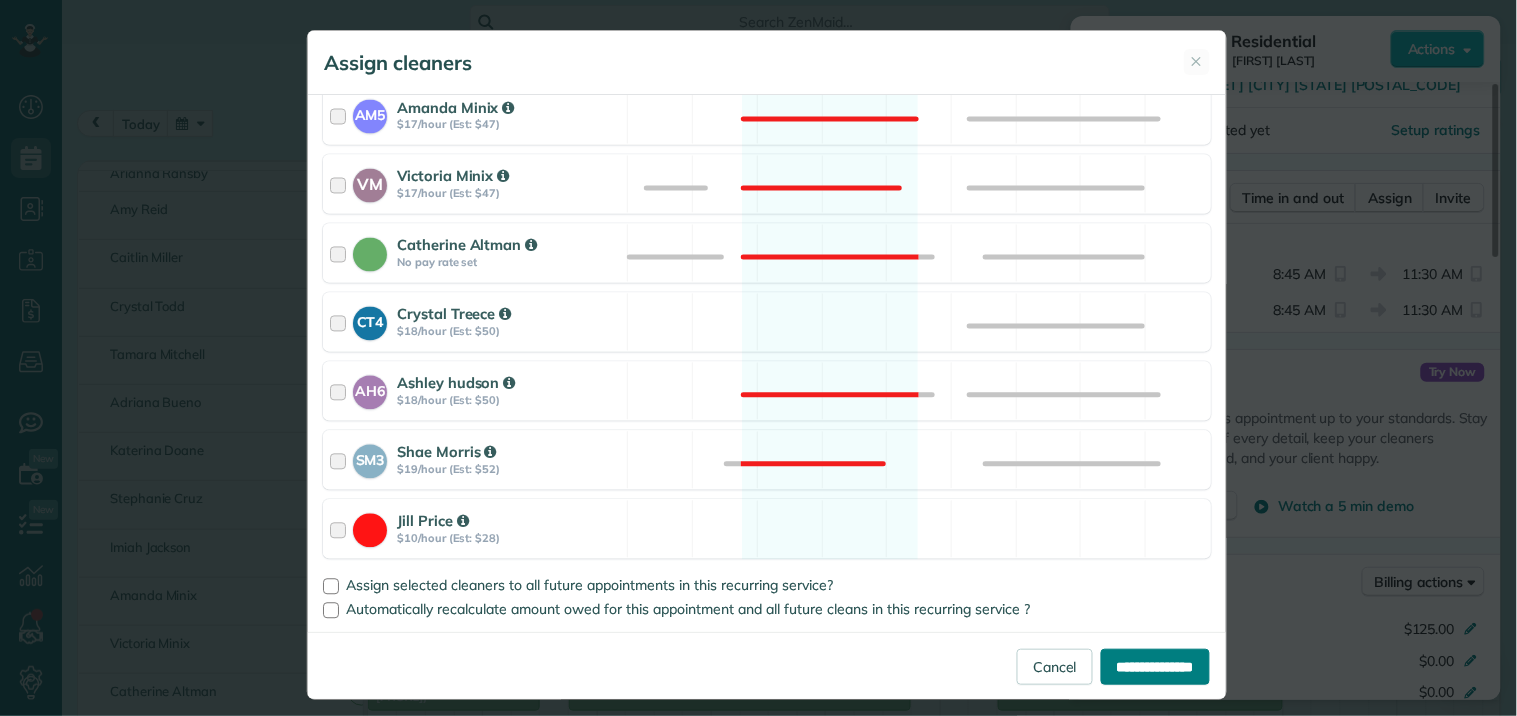 type on "**********" 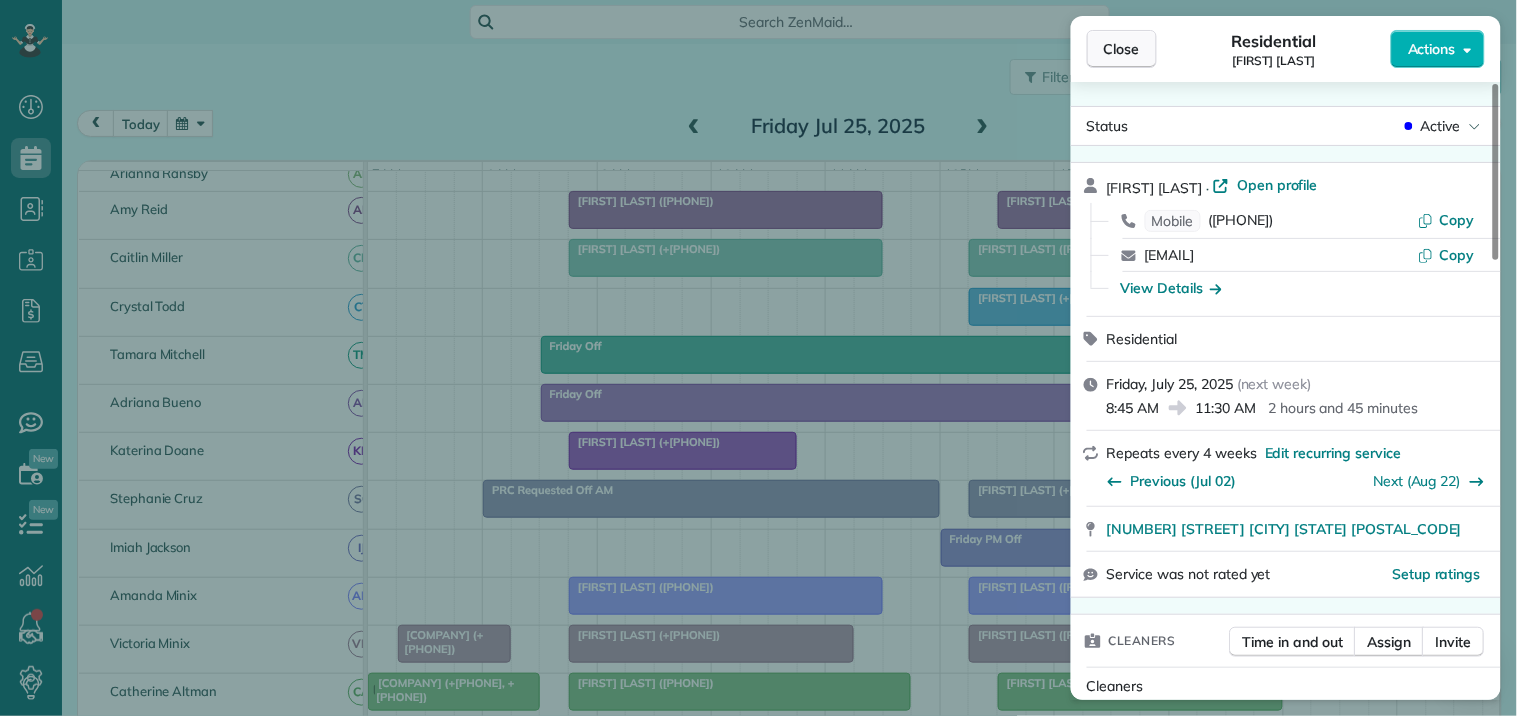 click on "Close" at bounding box center (1122, 49) 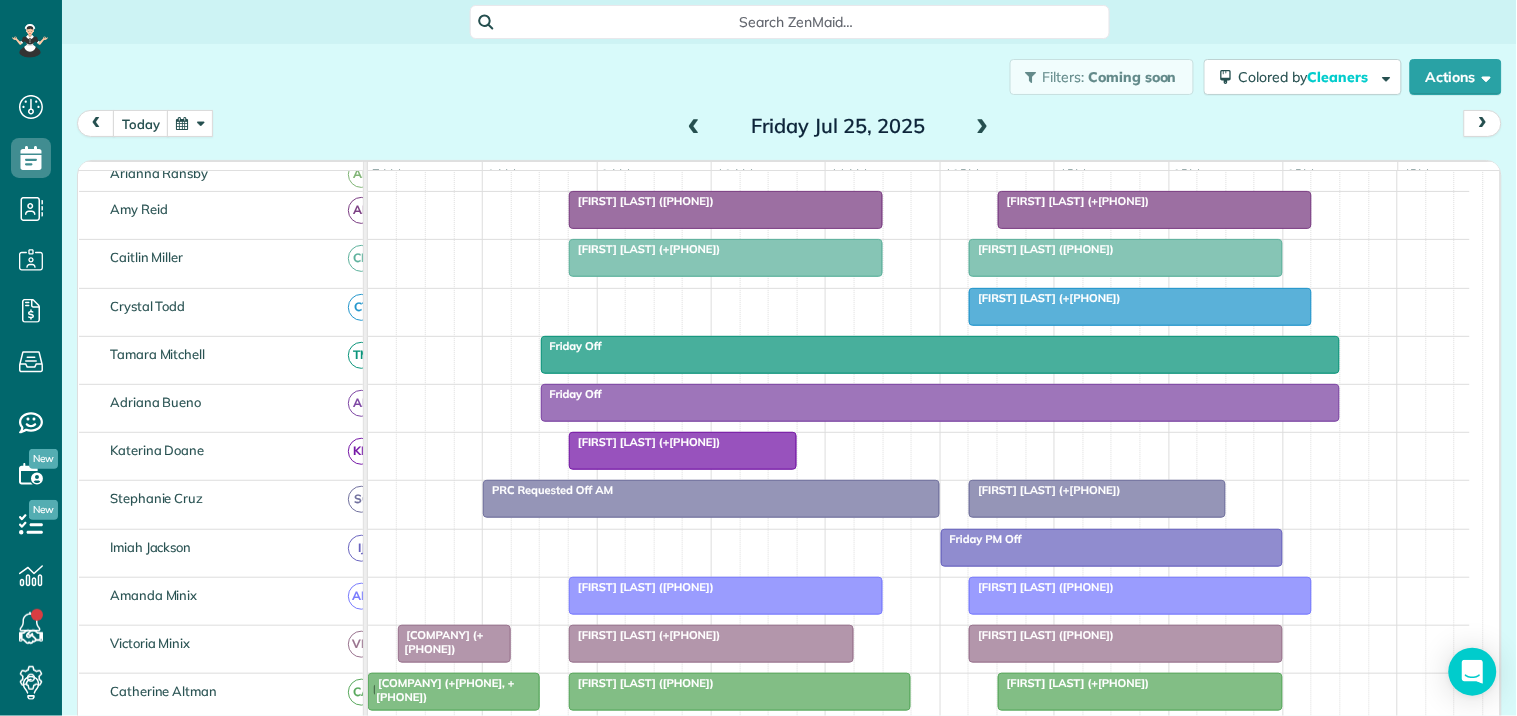 click at bounding box center [726, 210] 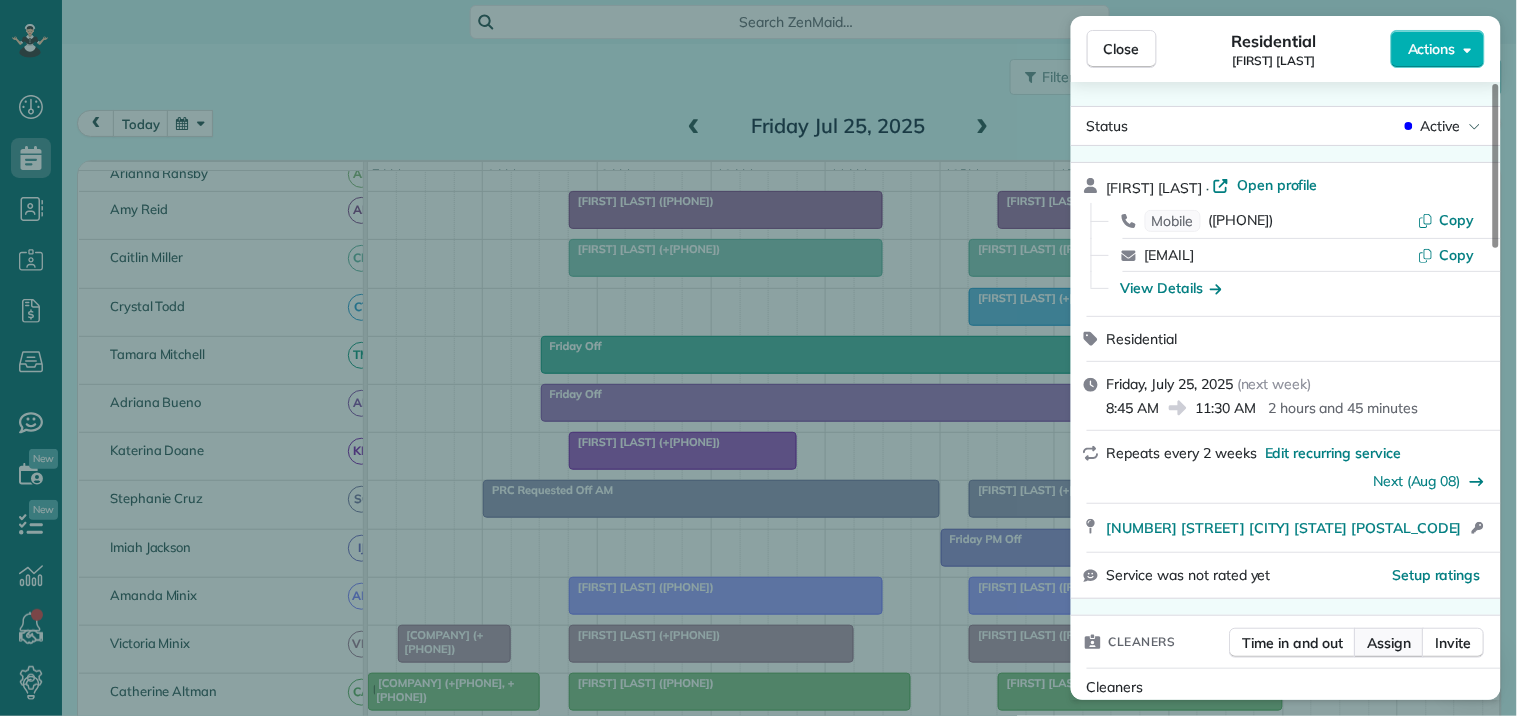 click on "Assign" at bounding box center (1390, 643) 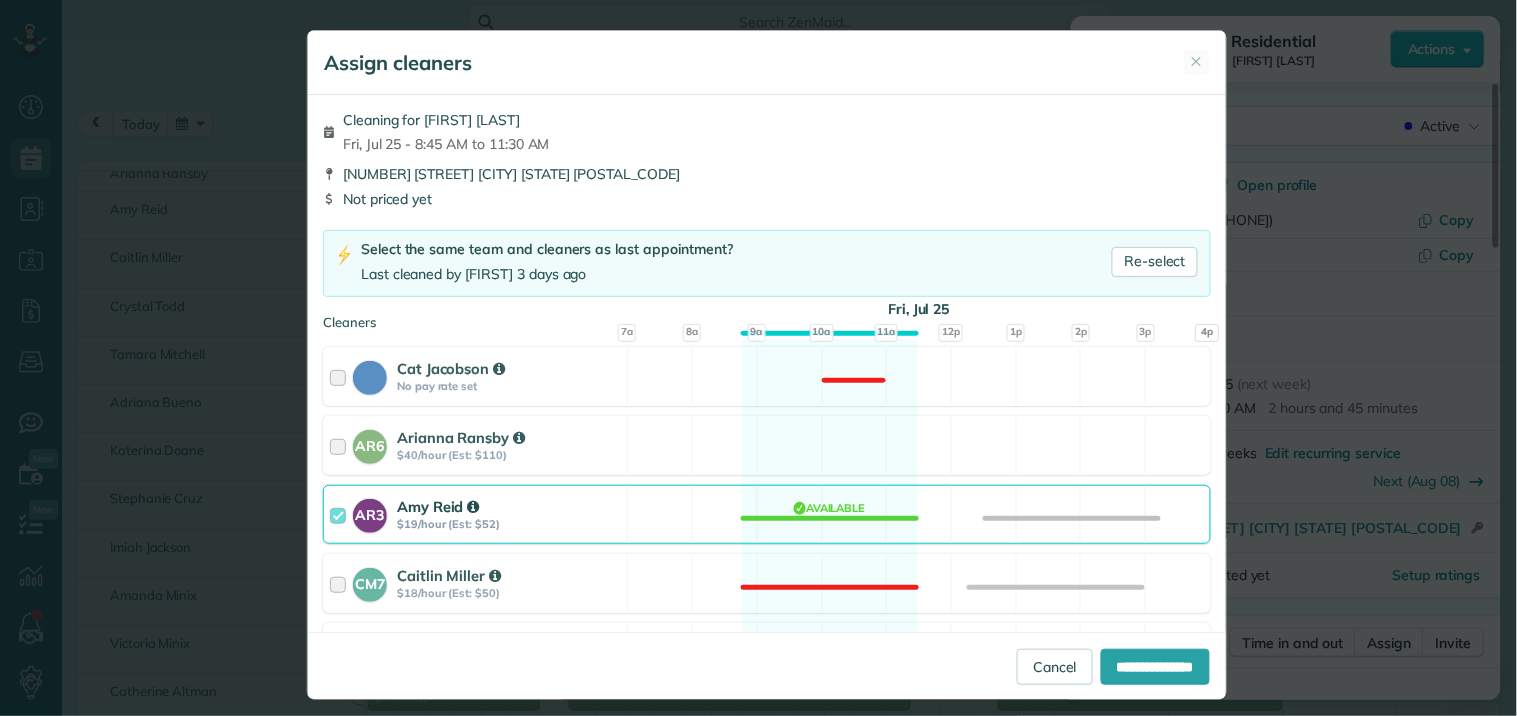 click on "AR3
[FIRST] [LAST]
$19/hour (Est: $52)
Available" at bounding box center (767, 514) 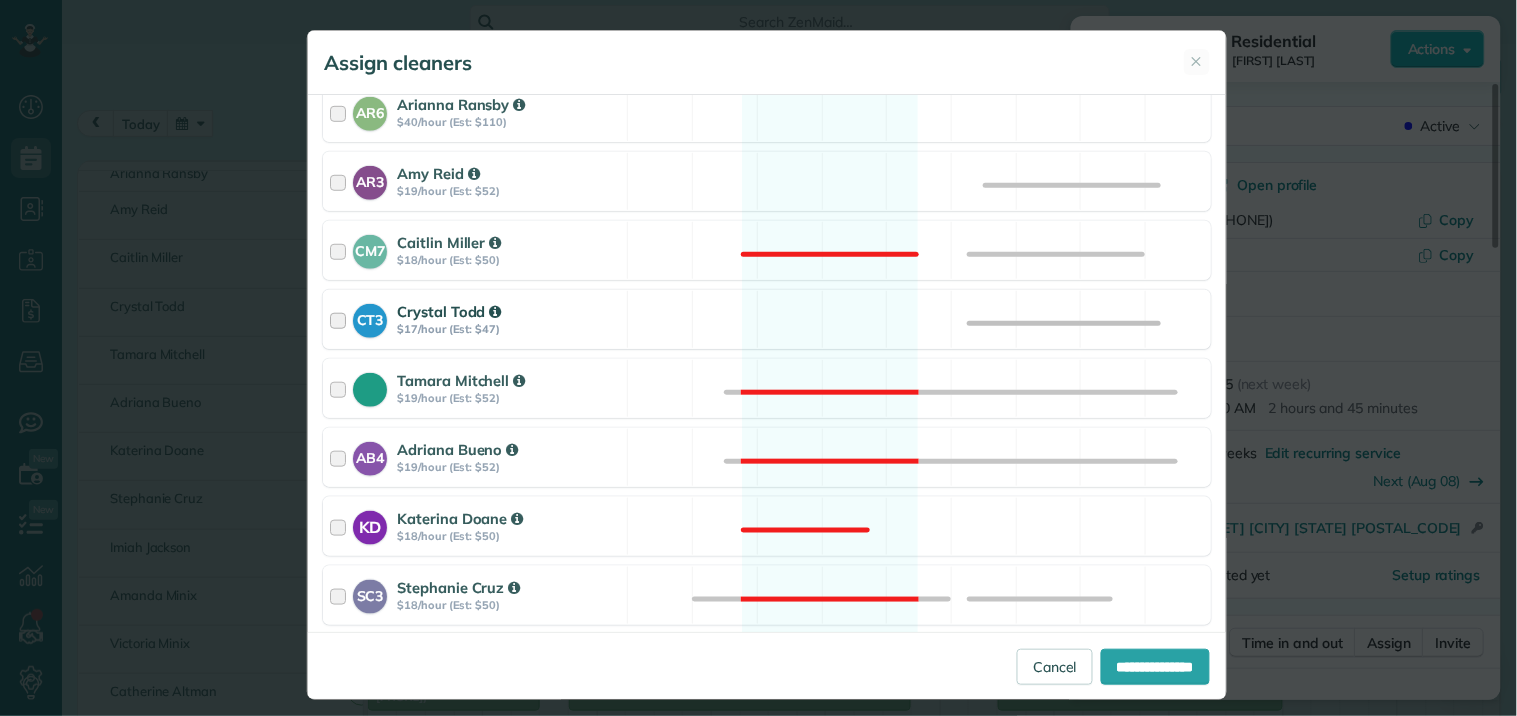 click on "CT3
[FIRST] [LAST]
$17/hour (Est: $47)
Available" at bounding box center (767, 319) 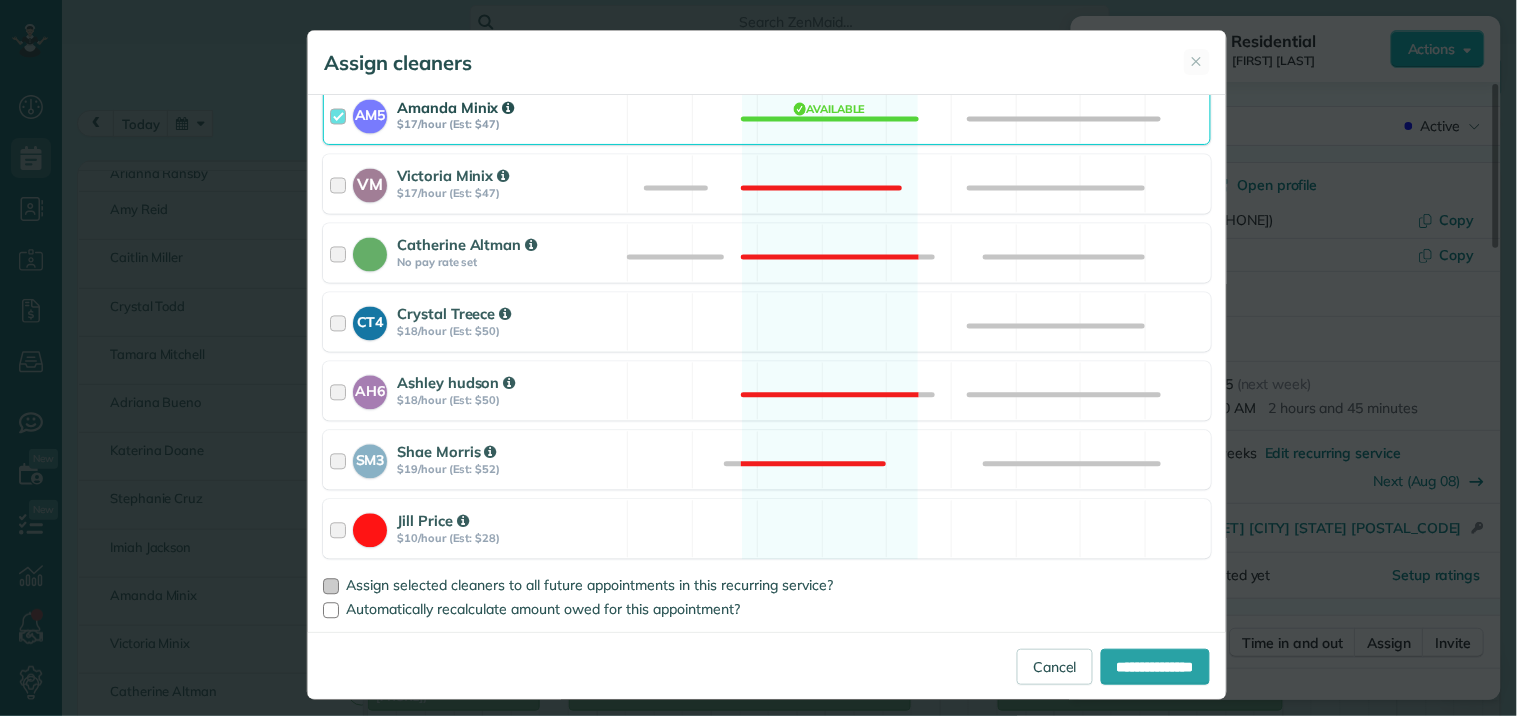 click at bounding box center (331, 587) 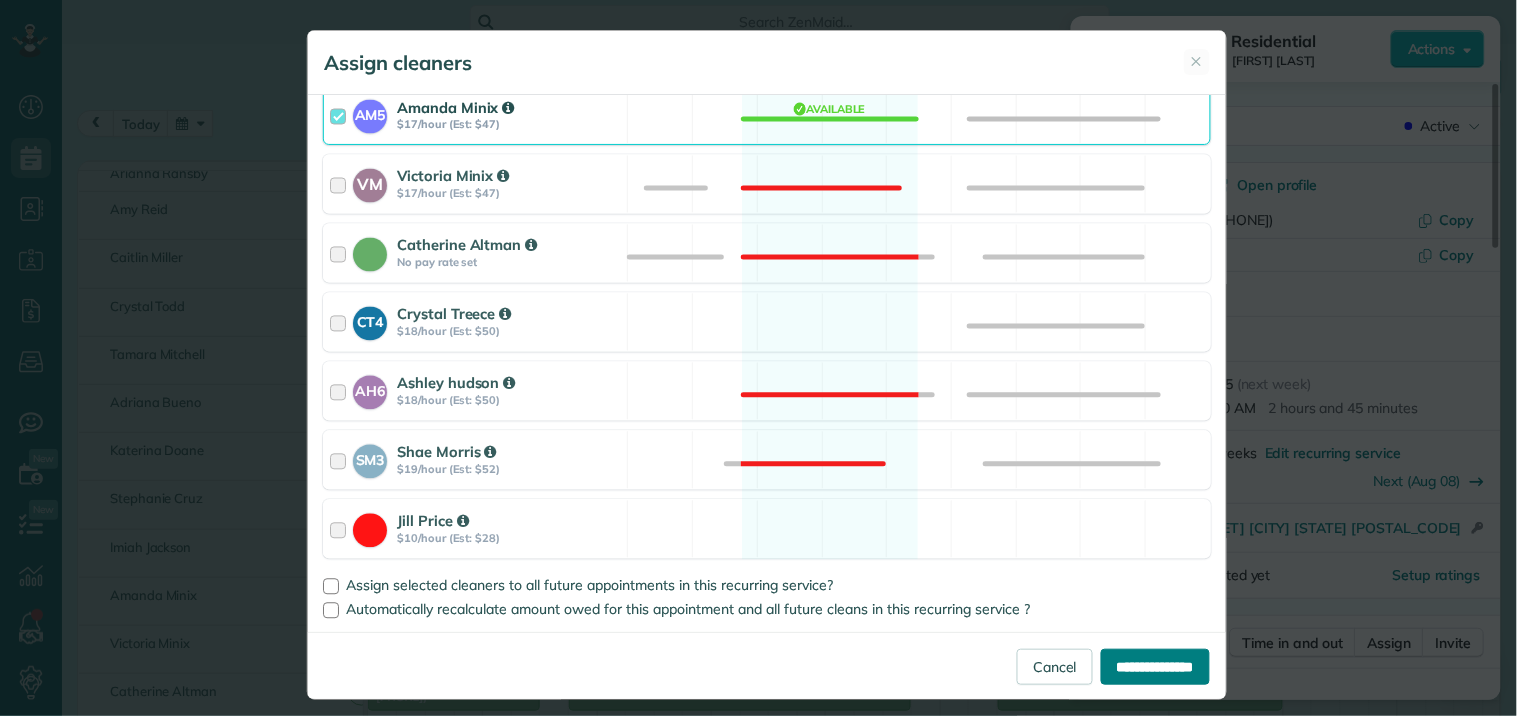 click on "**********" at bounding box center [1155, 667] 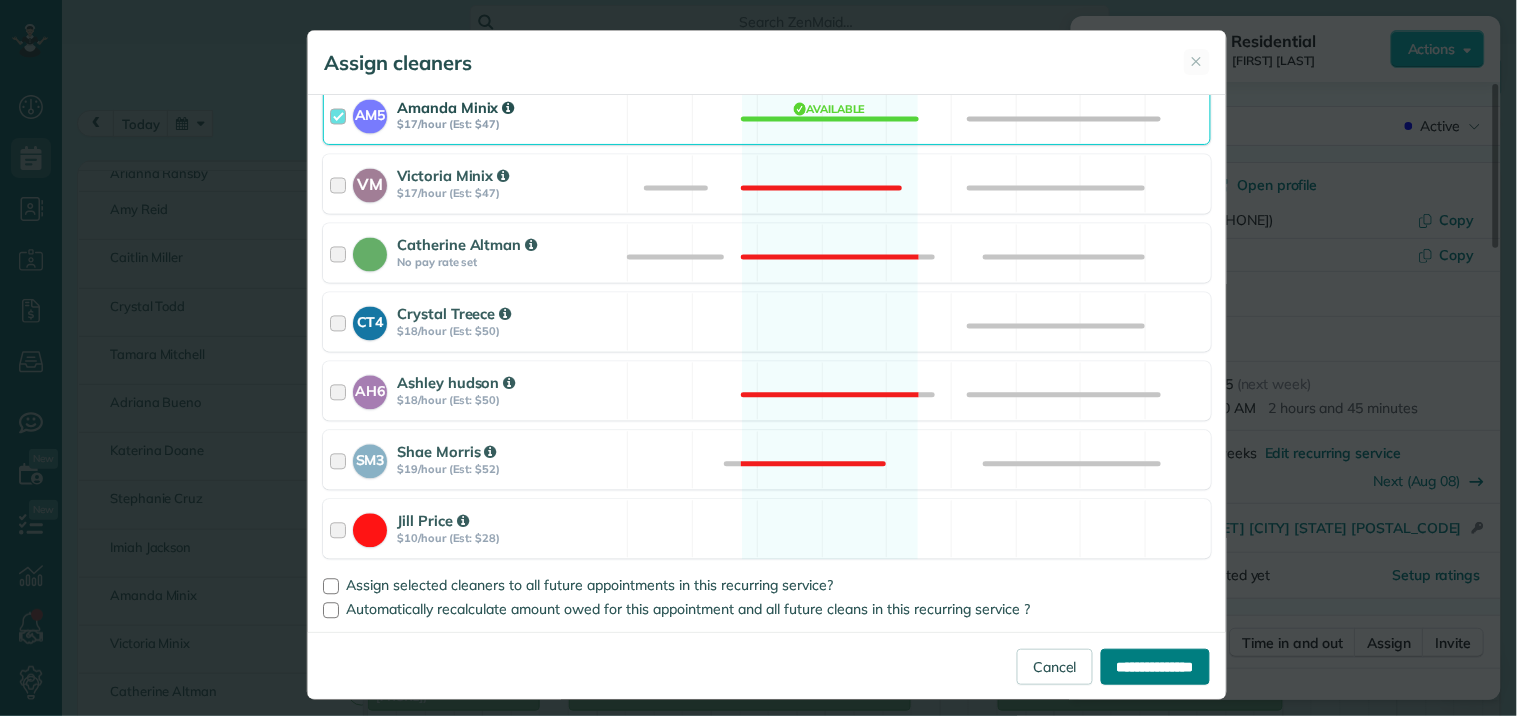 type on "**********" 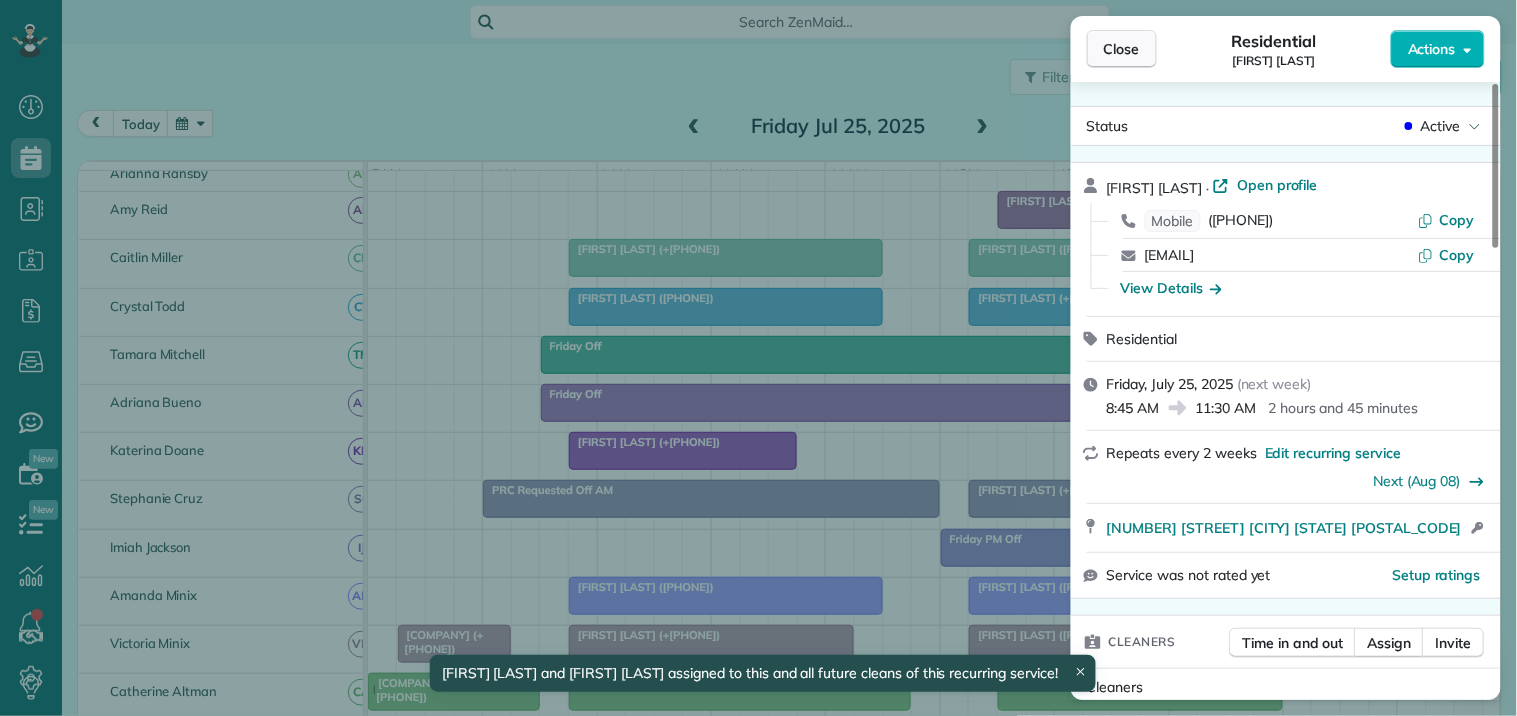 click on "Close" at bounding box center [1122, 49] 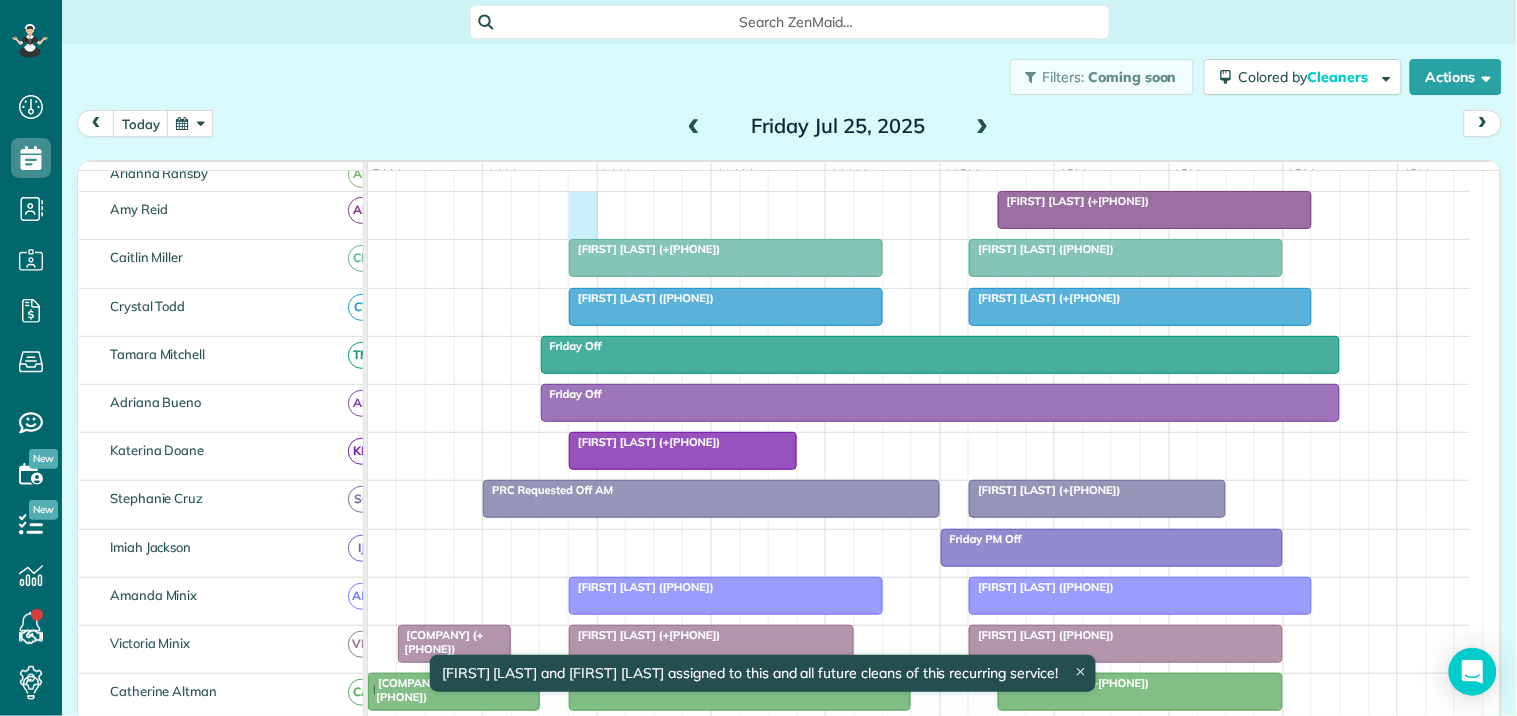 click on "[FIRST] [LAST] (+[PHONE])" at bounding box center [919, 215] 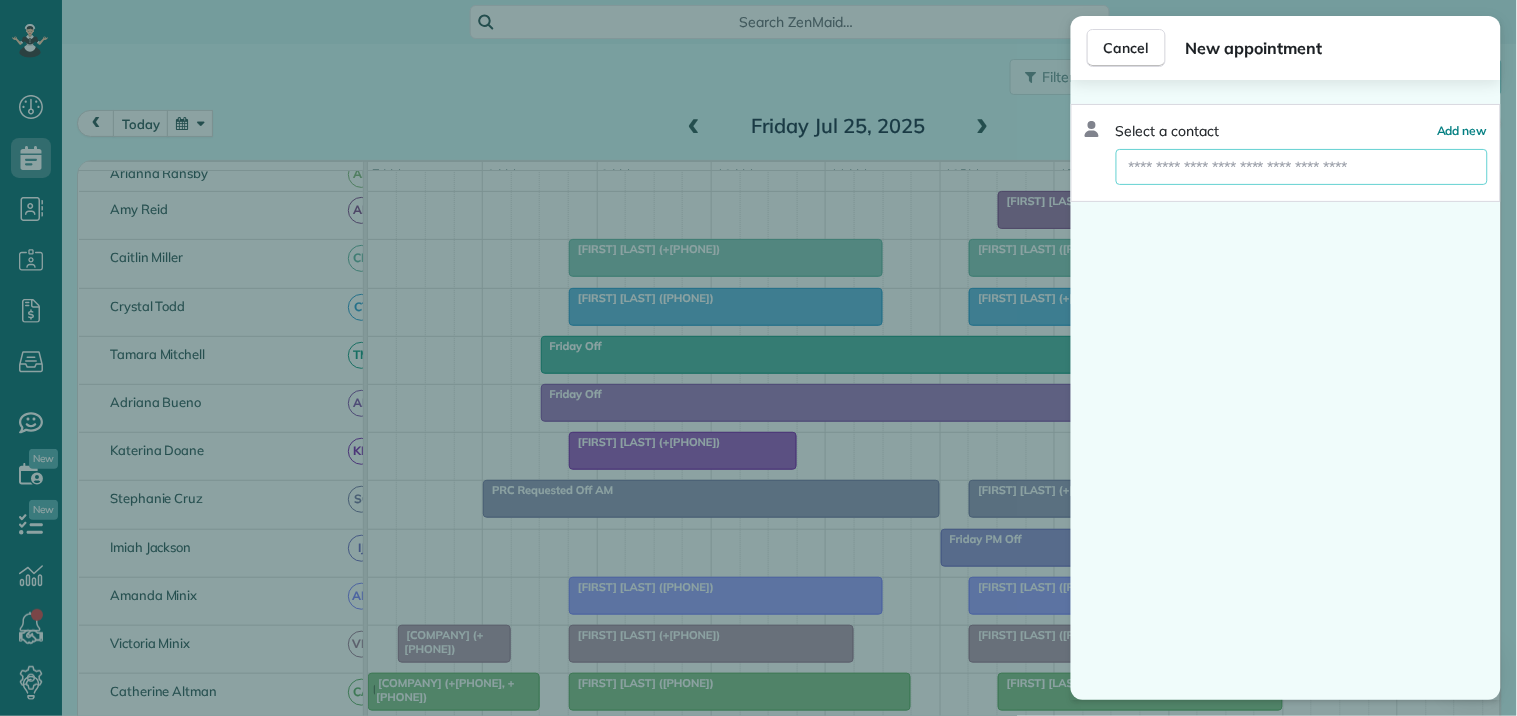 click at bounding box center (1302, 167) 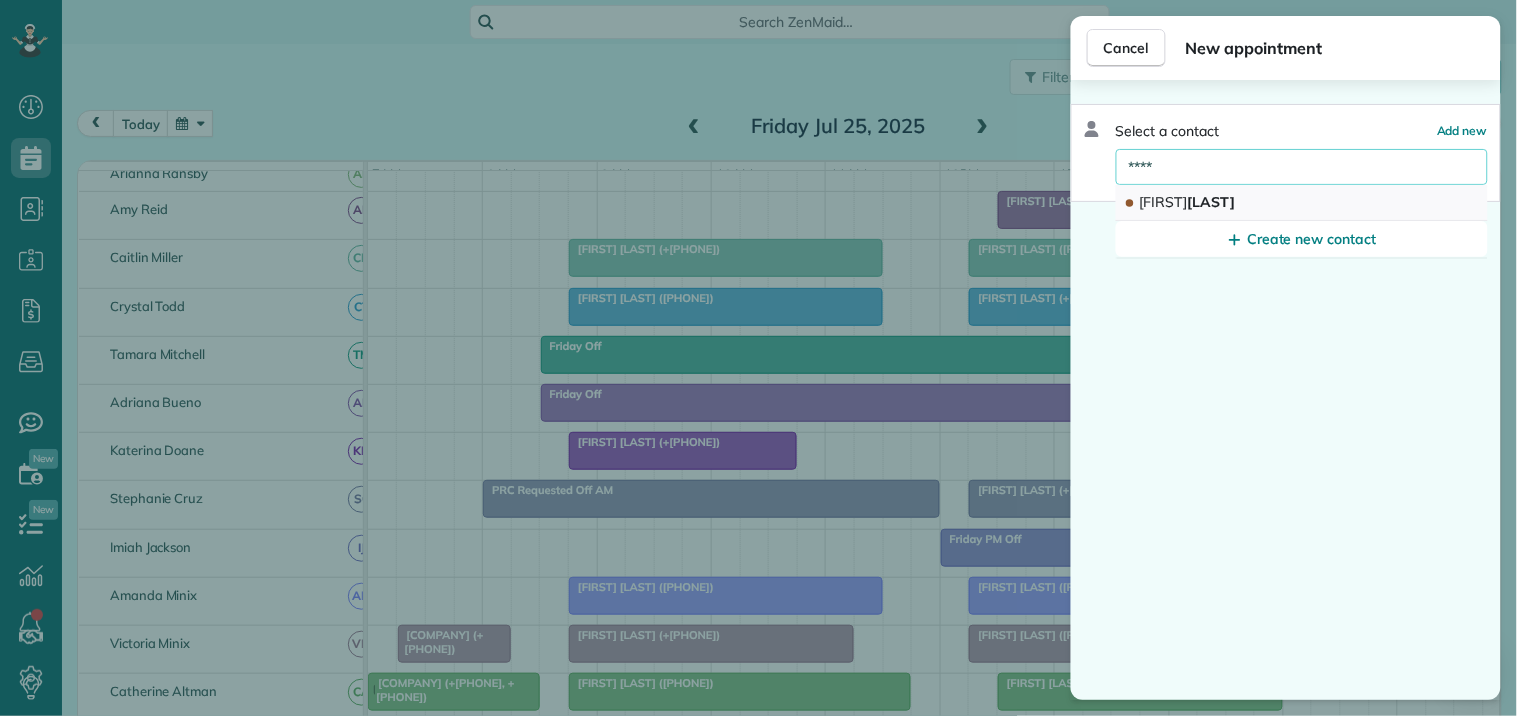 type on "****" 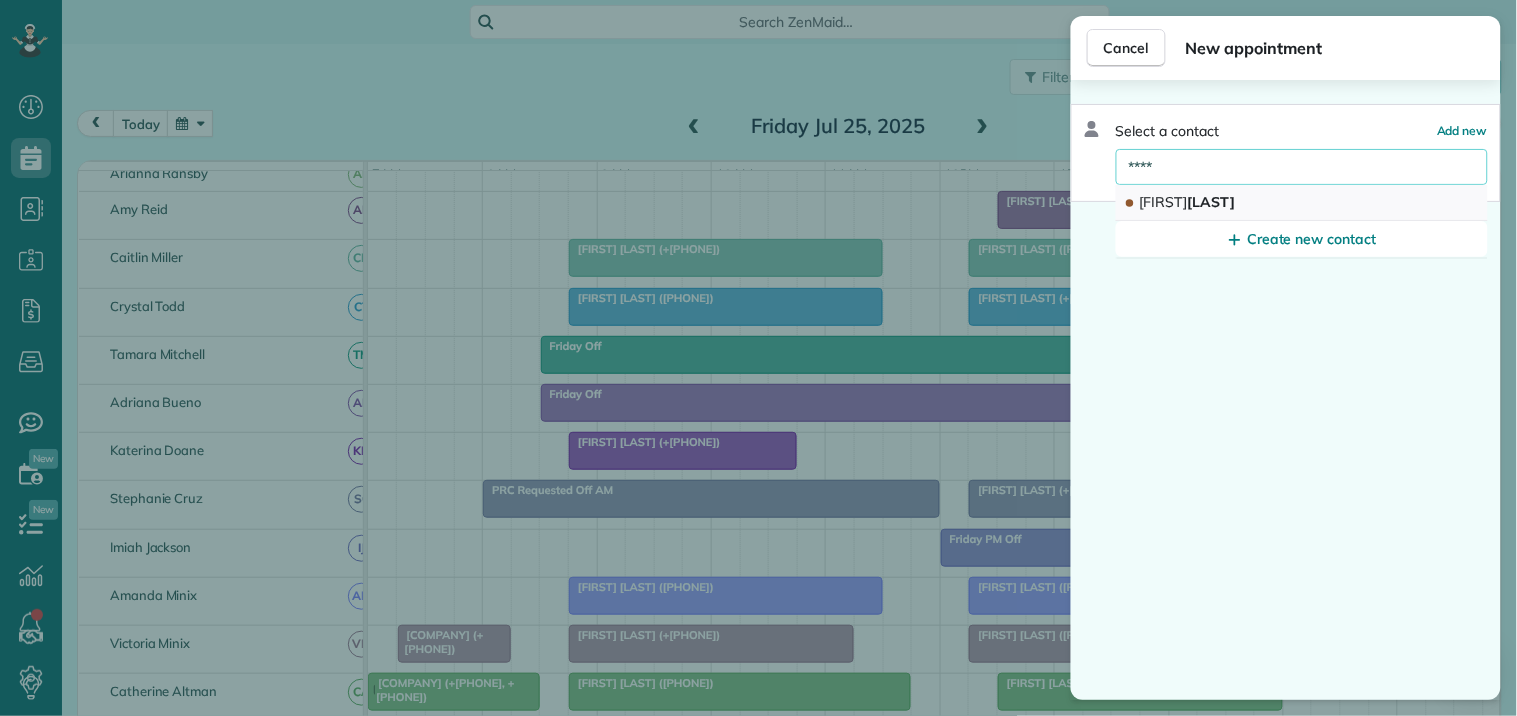 click on "[FIRST] [LAST]" at bounding box center (1188, 202) 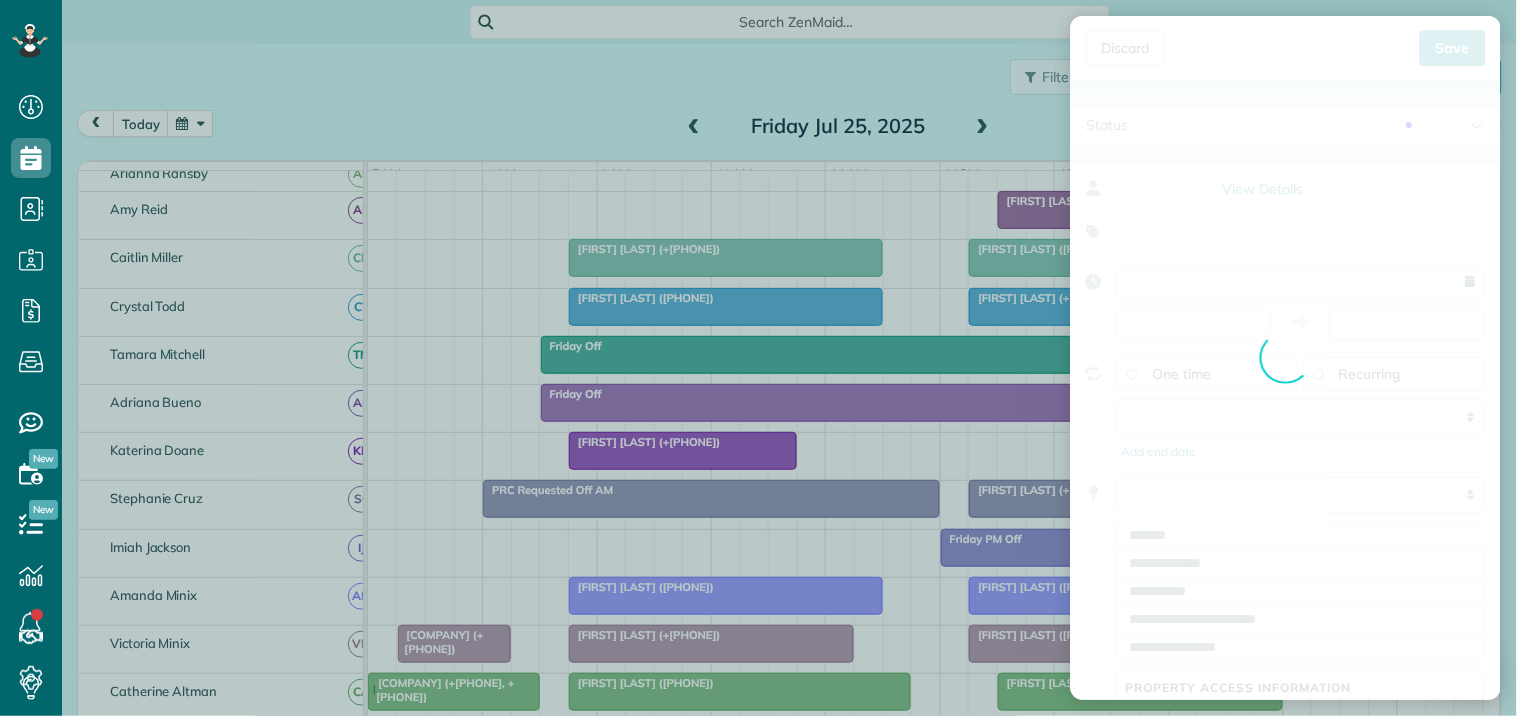 type on "**********" 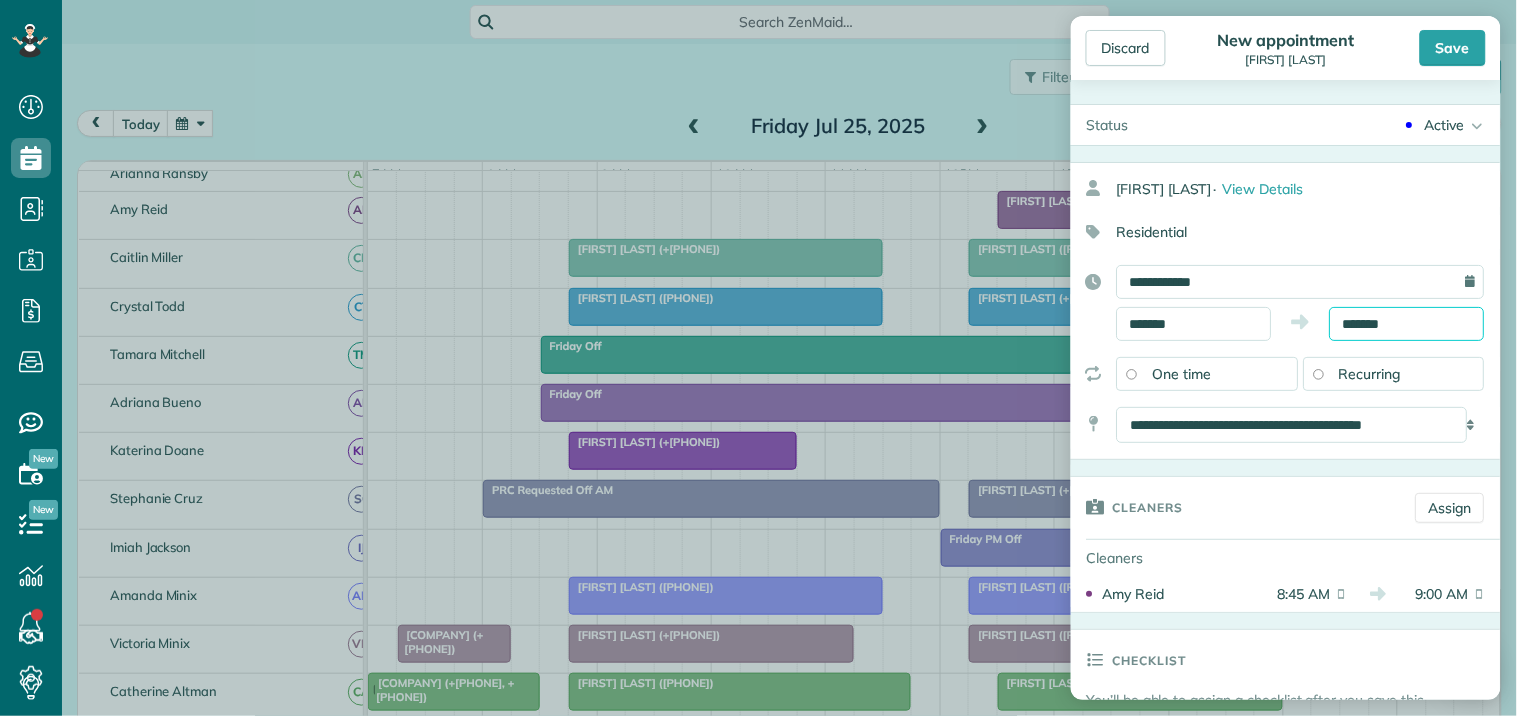 click on "*******" at bounding box center [1407, 324] 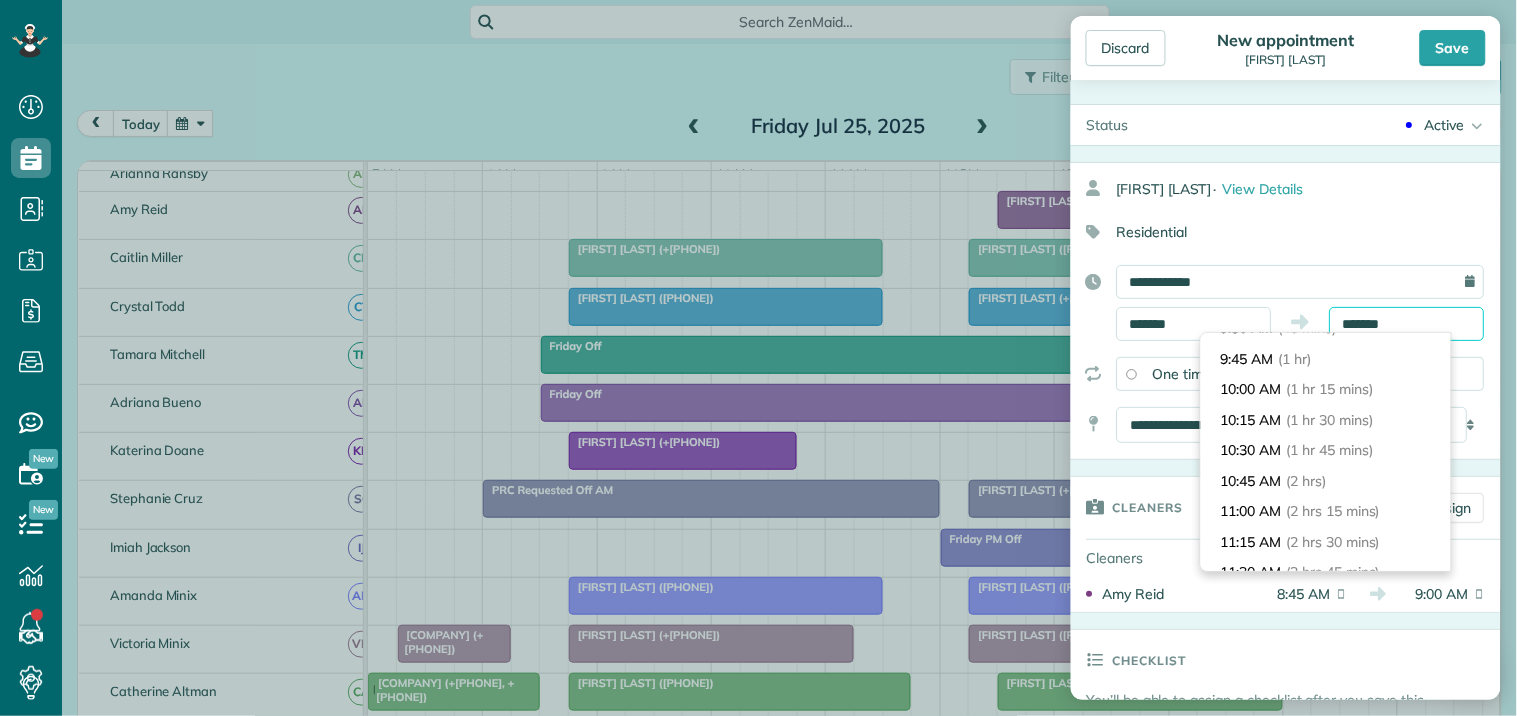 scroll, scrollTop: 222, scrollLeft: 0, axis: vertical 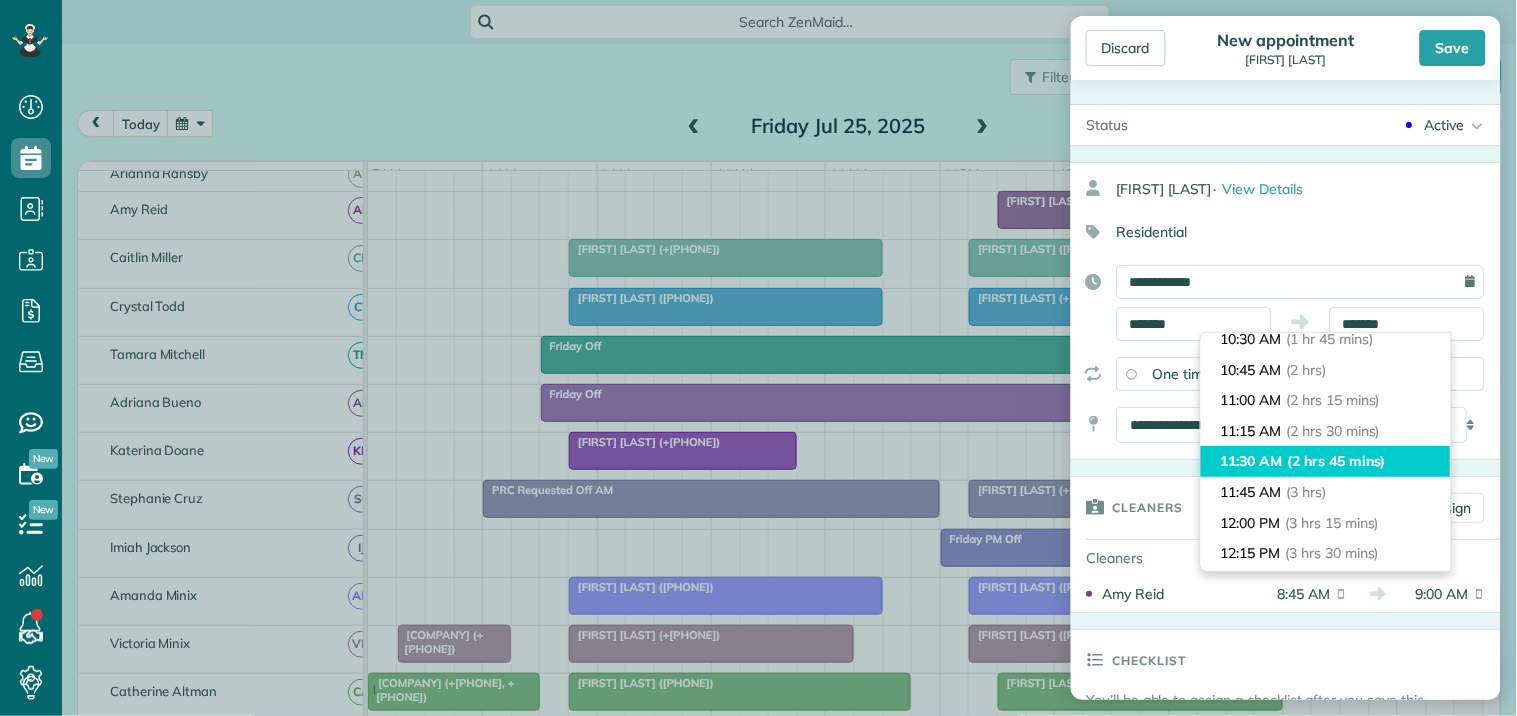 type on "********" 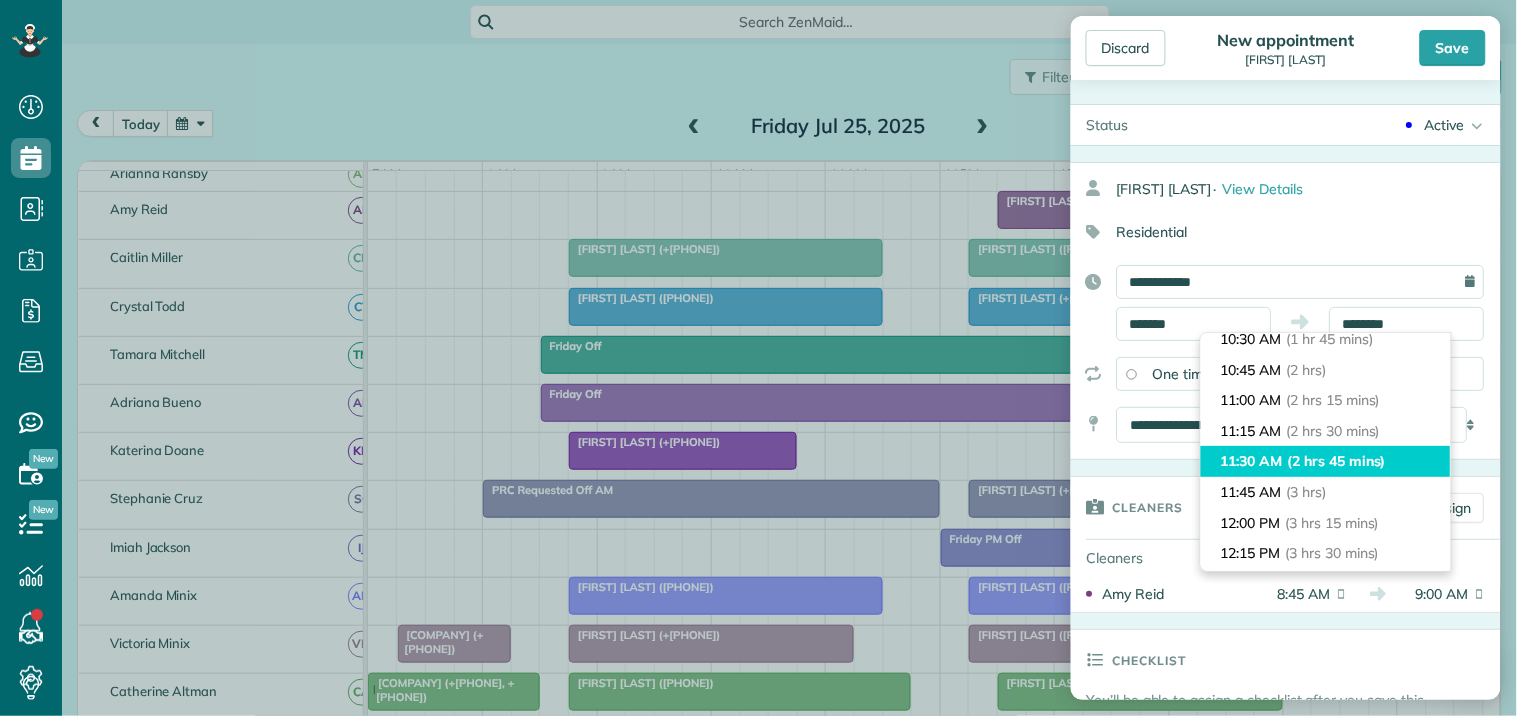 click on "(2 hrs 45 mins)" at bounding box center [1337, 461] 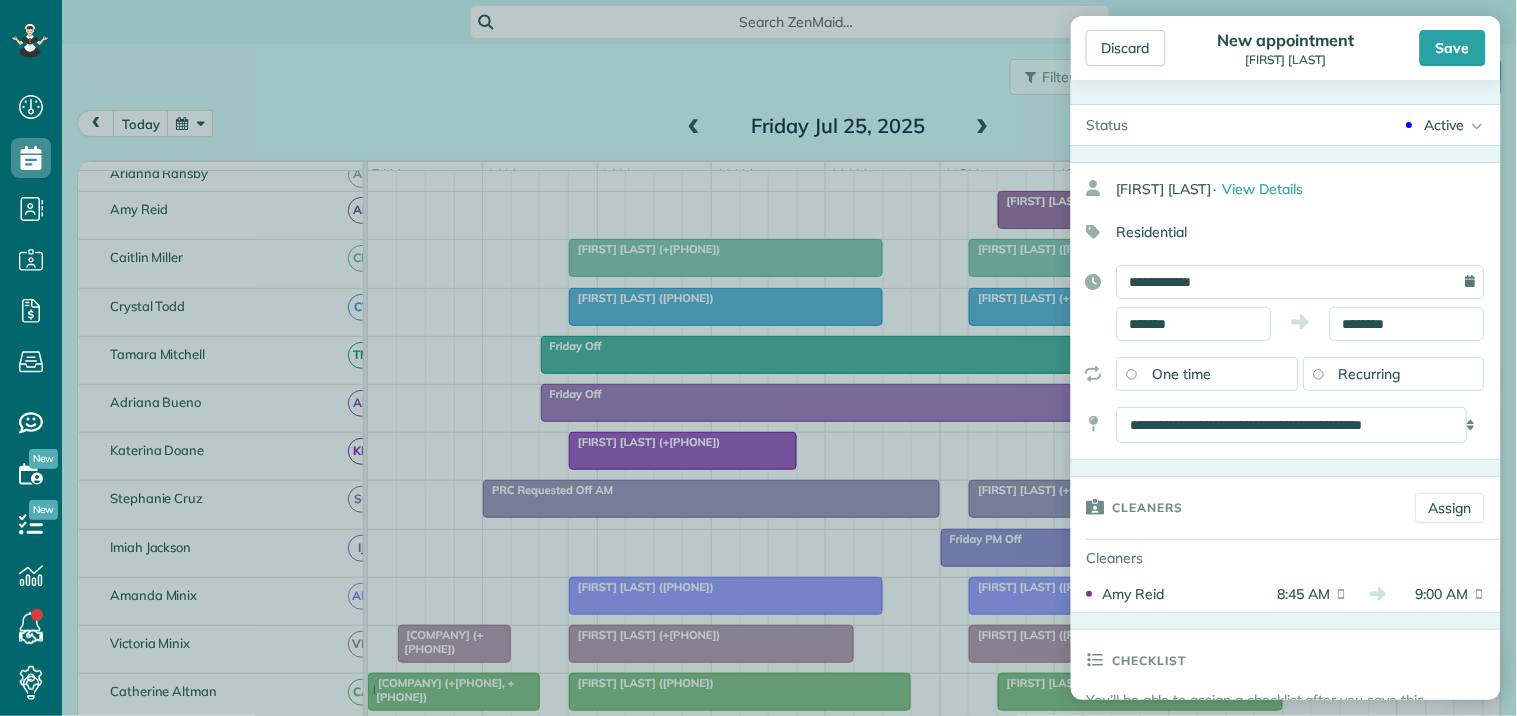 click on "Recurring" at bounding box center [1371, 374] 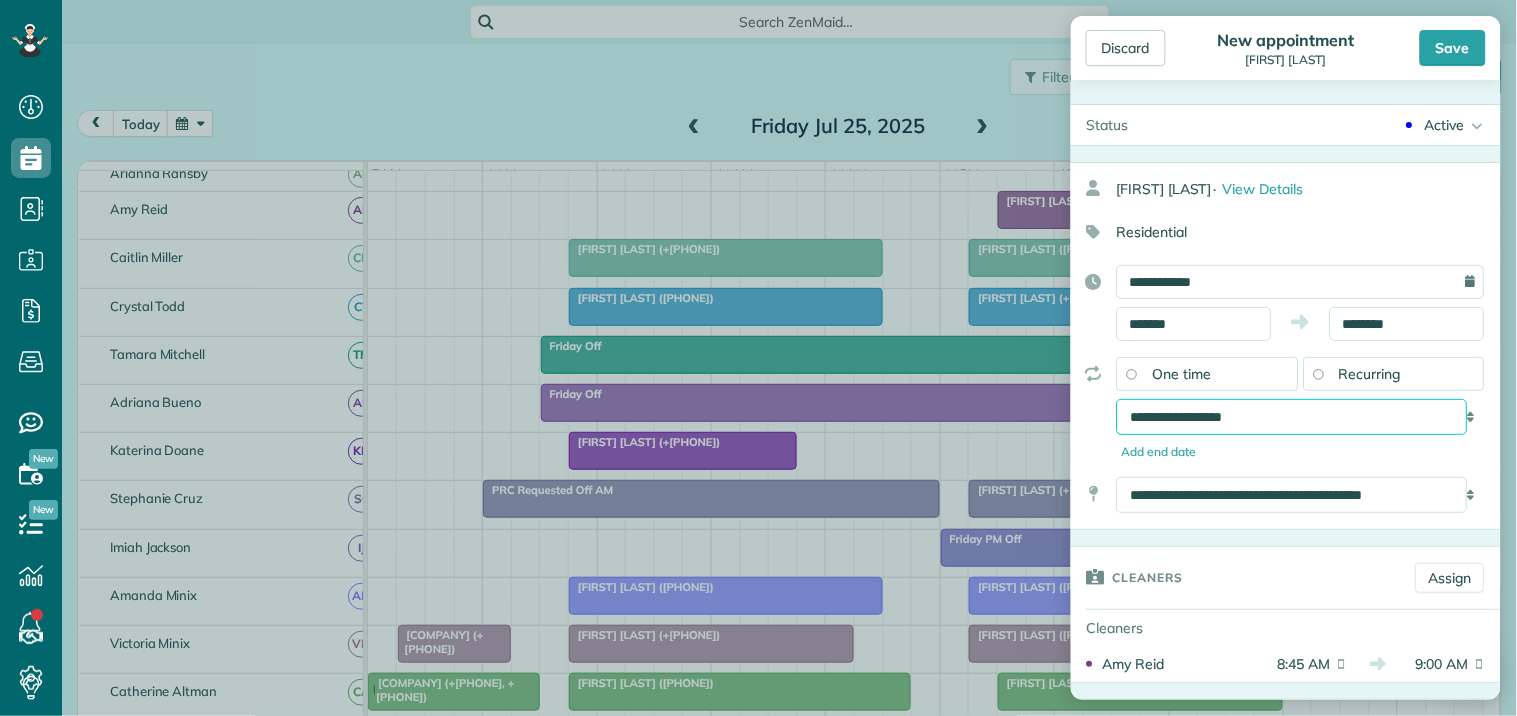 click on "**********" at bounding box center [1292, 417] 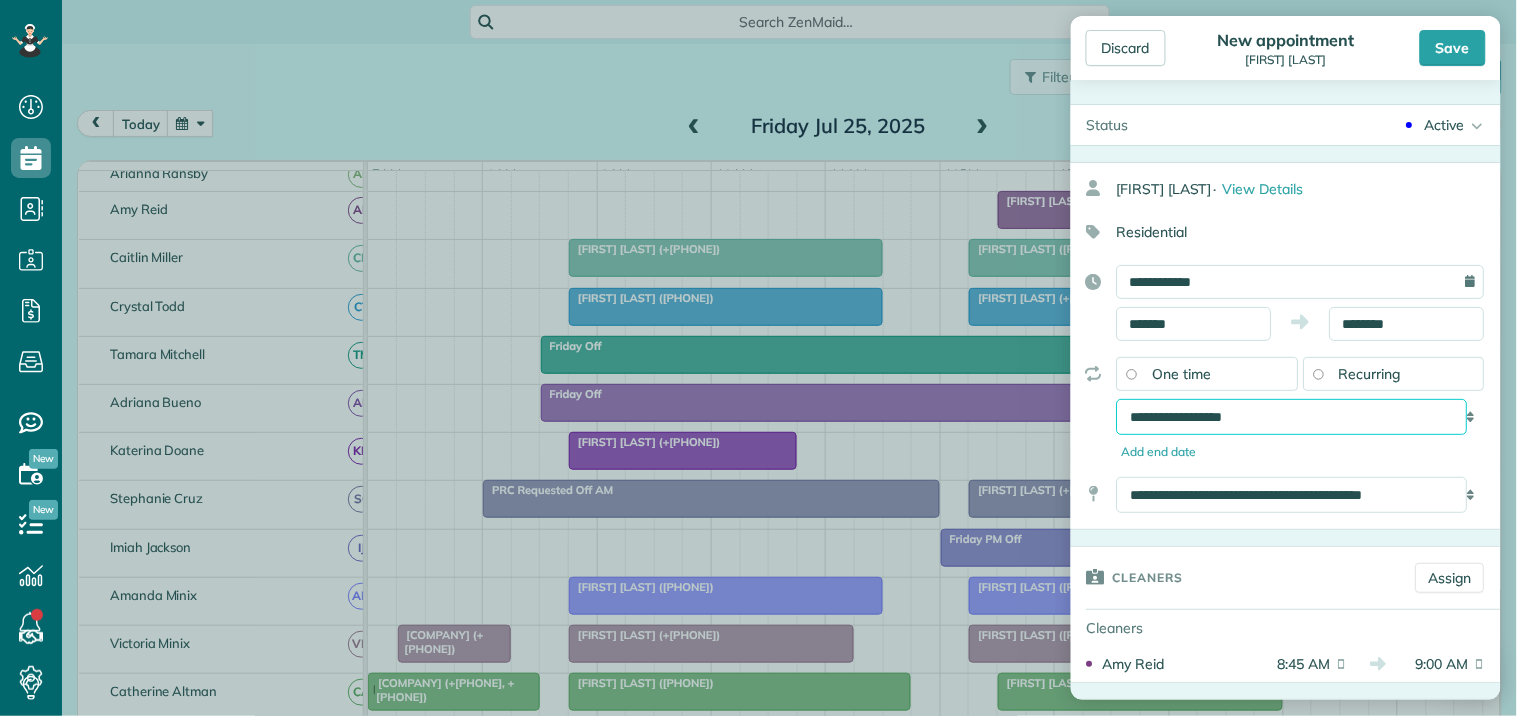 select on "**********" 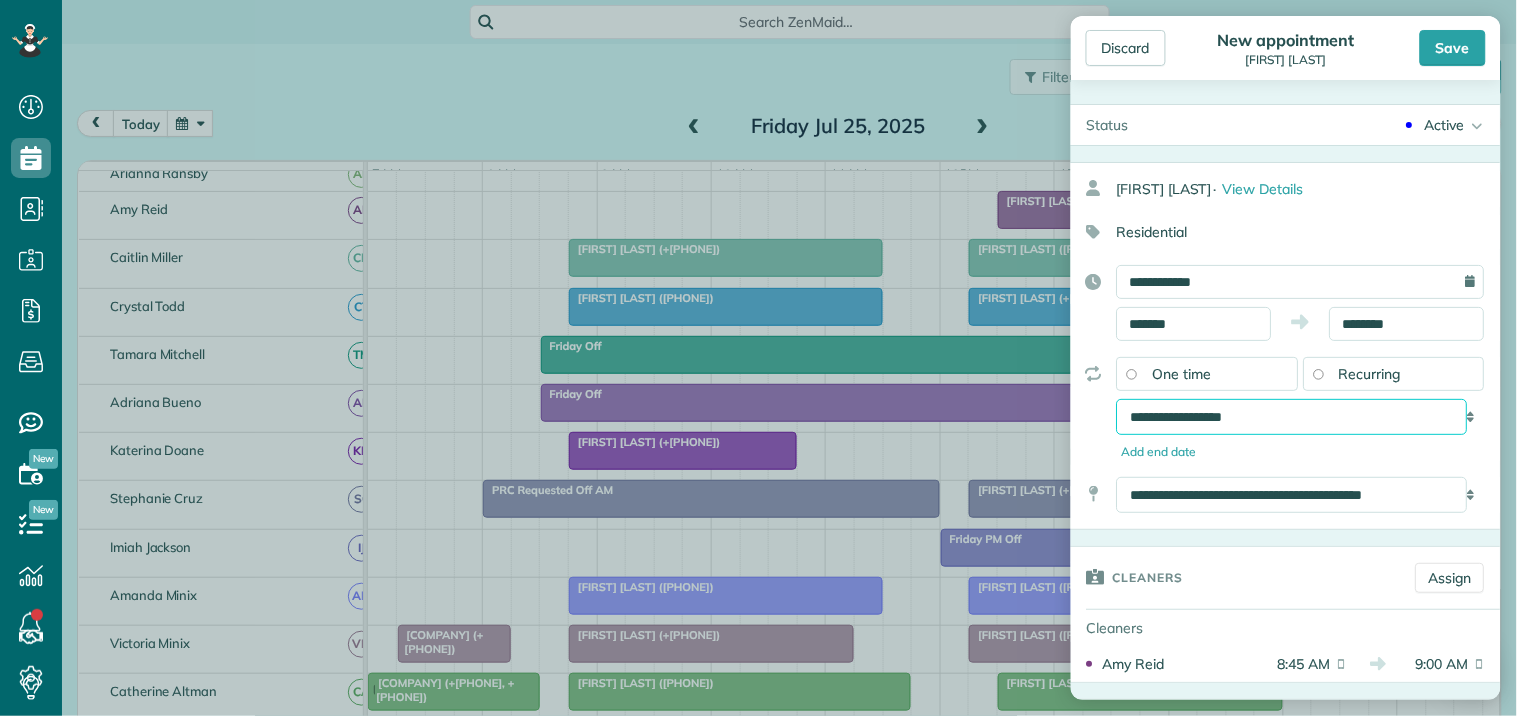 click on "**********" at bounding box center (1292, 417) 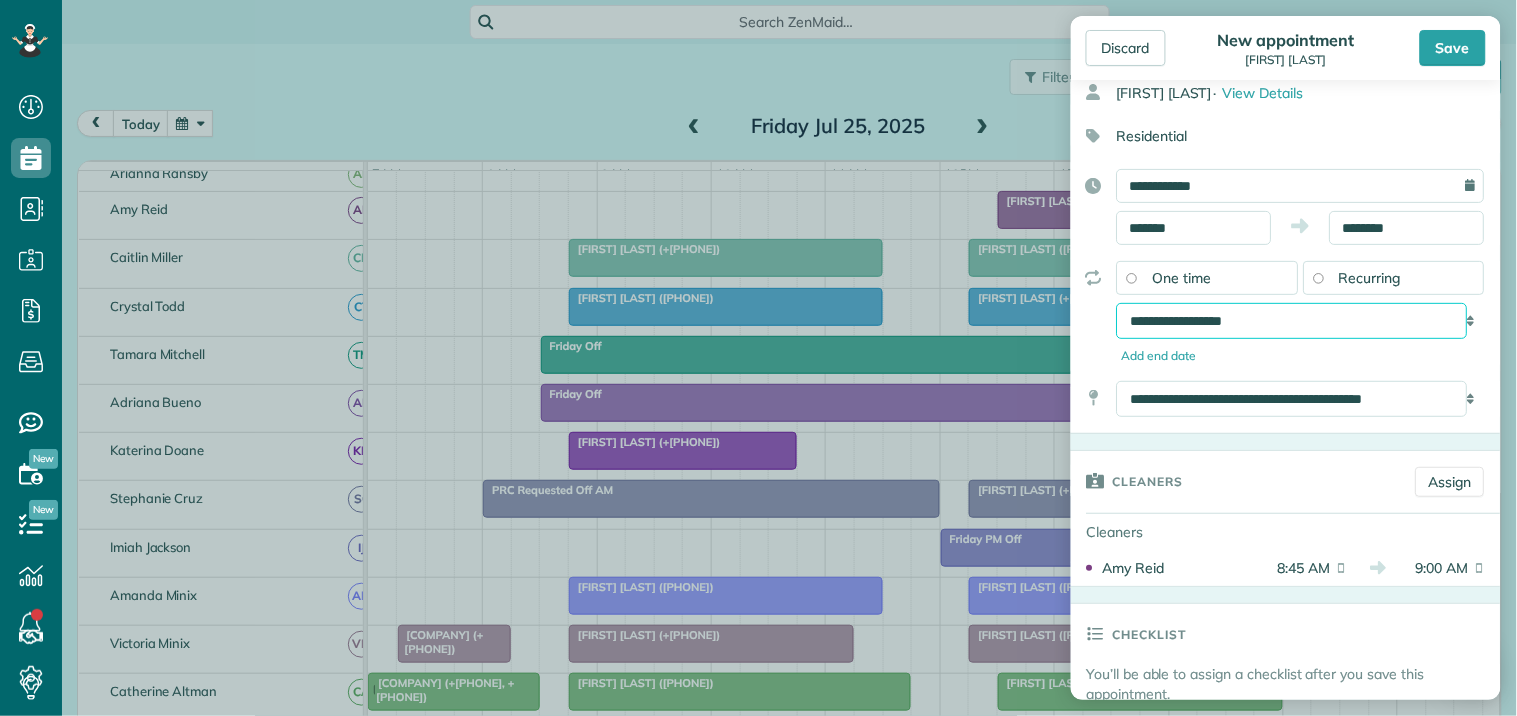 scroll, scrollTop: 222, scrollLeft: 0, axis: vertical 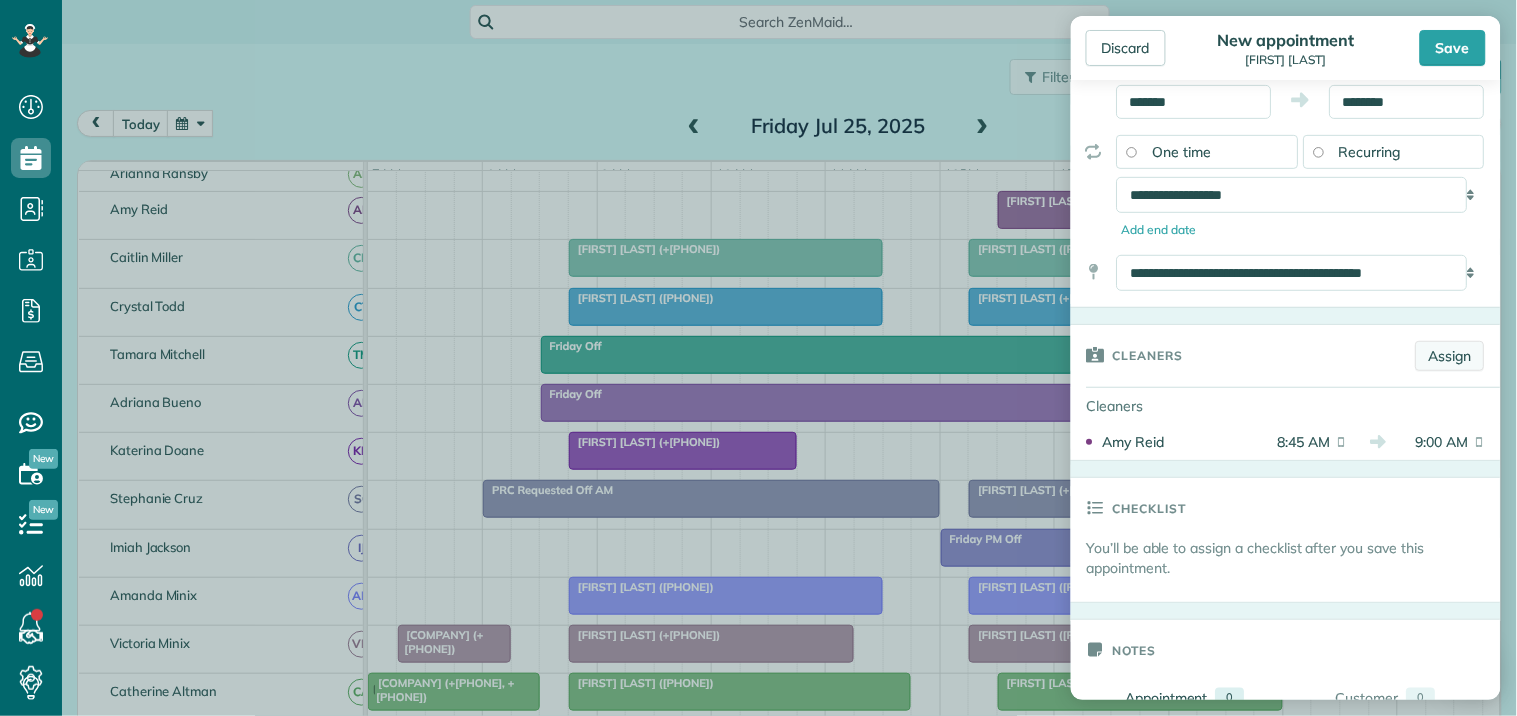 click on "Assign" at bounding box center (1450, 356) 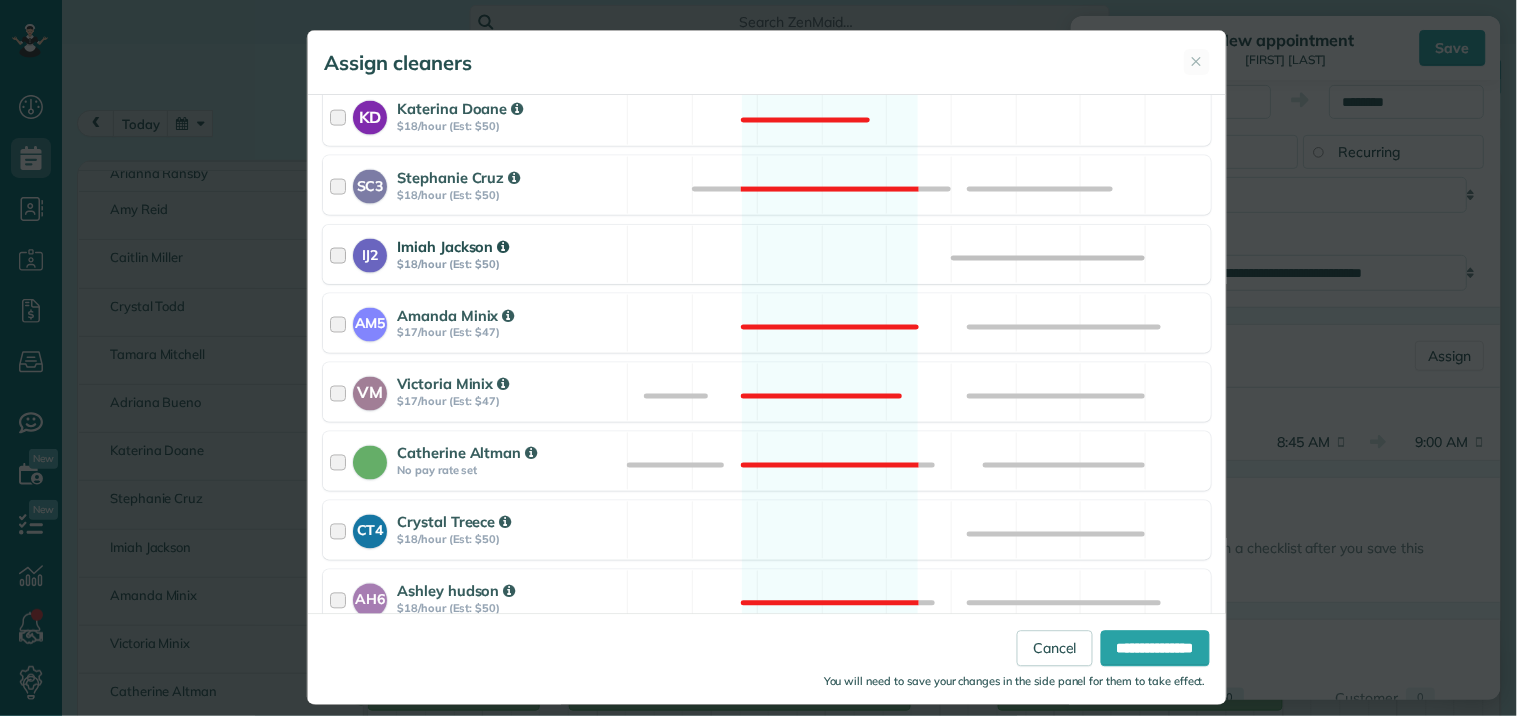 scroll, scrollTop: 777, scrollLeft: 0, axis: vertical 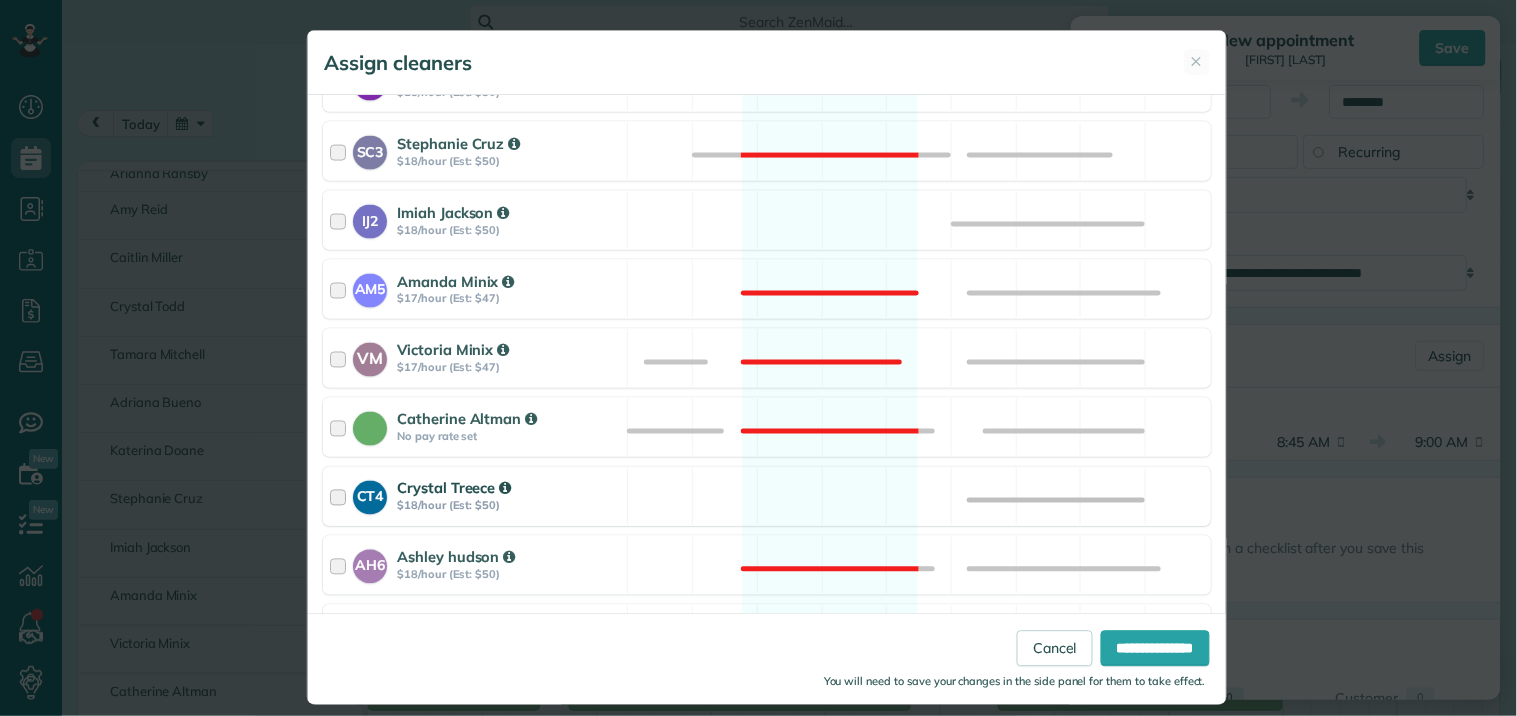 click on "CT4
[FIRST] [LAST]
$18/hour (Est: $50)
Available" at bounding box center [767, 496] 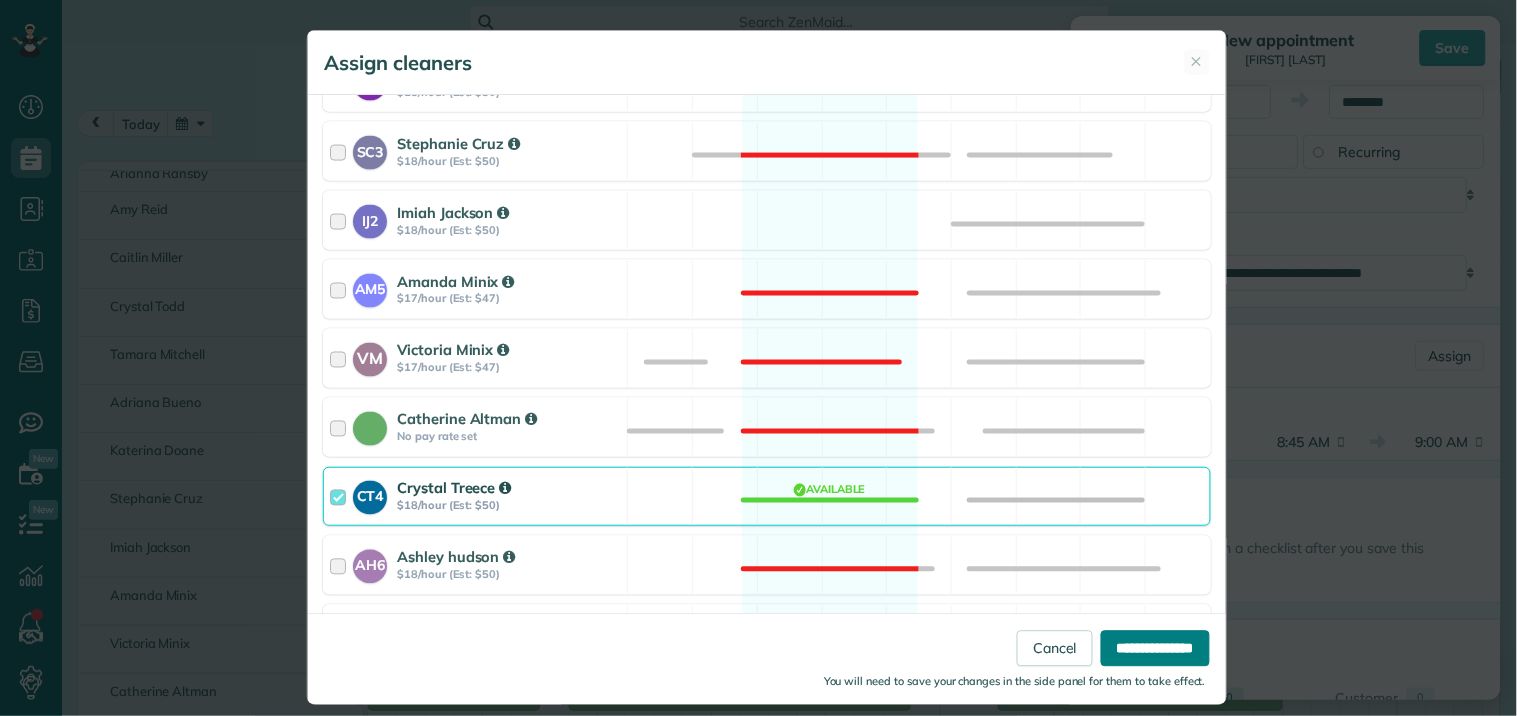 click on "**********" at bounding box center (1155, 649) 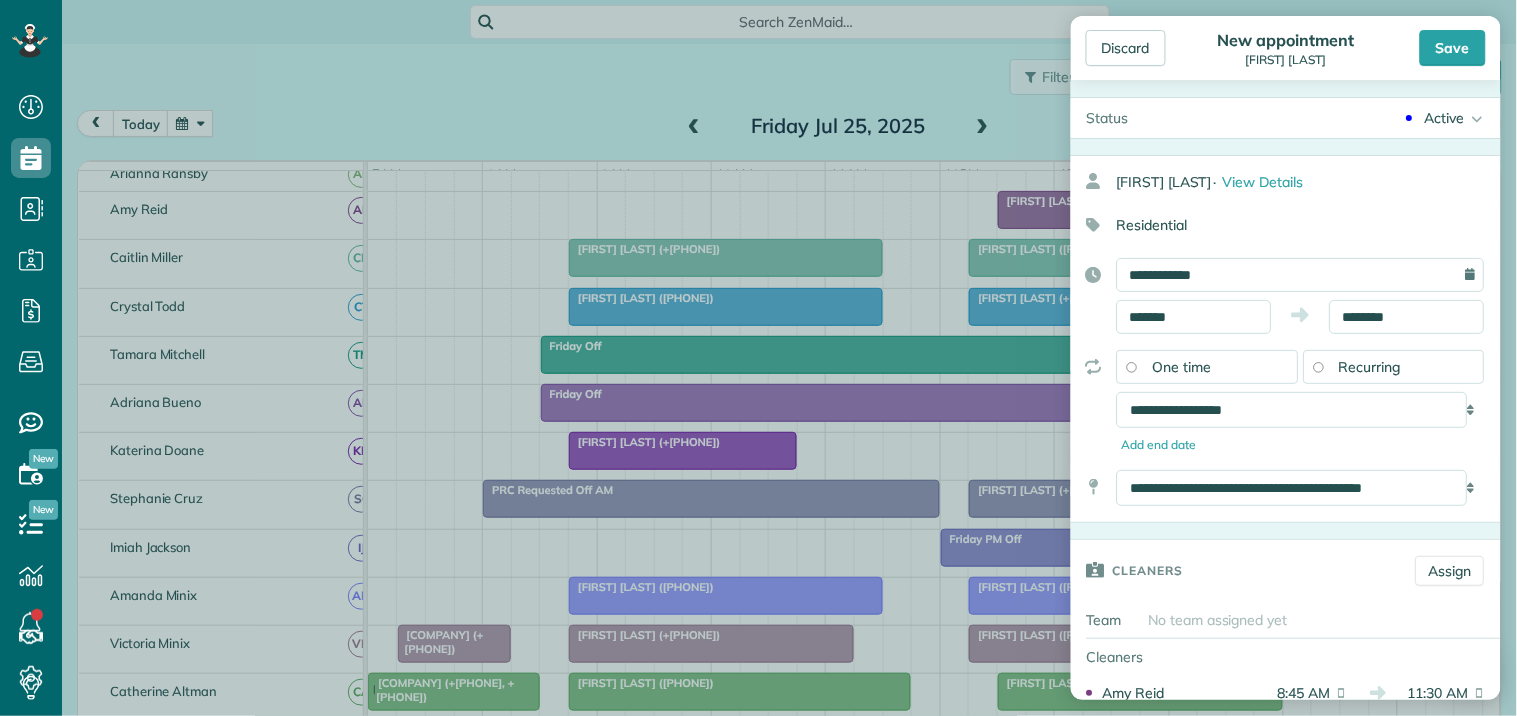 scroll, scrollTop: 0, scrollLeft: 0, axis: both 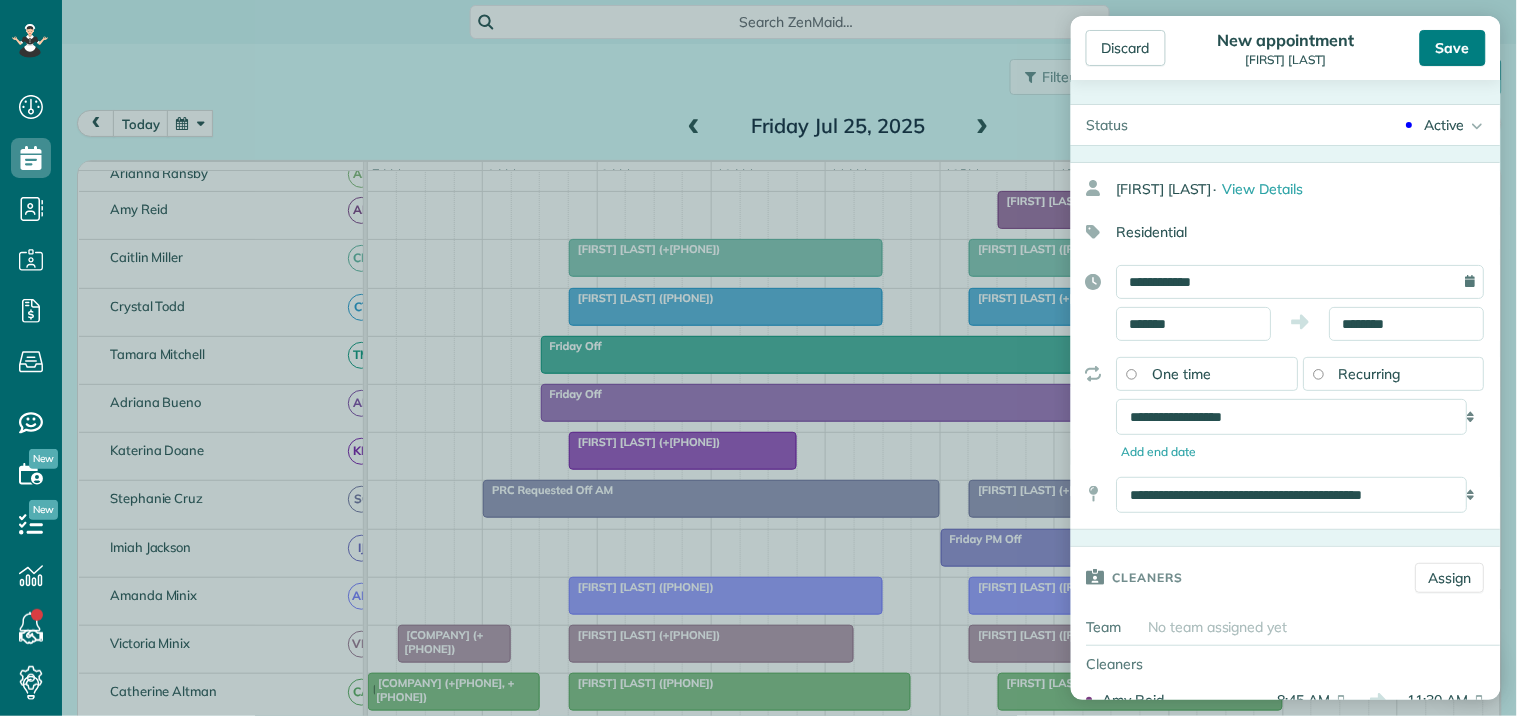 click on "Save" at bounding box center (1453, 48) 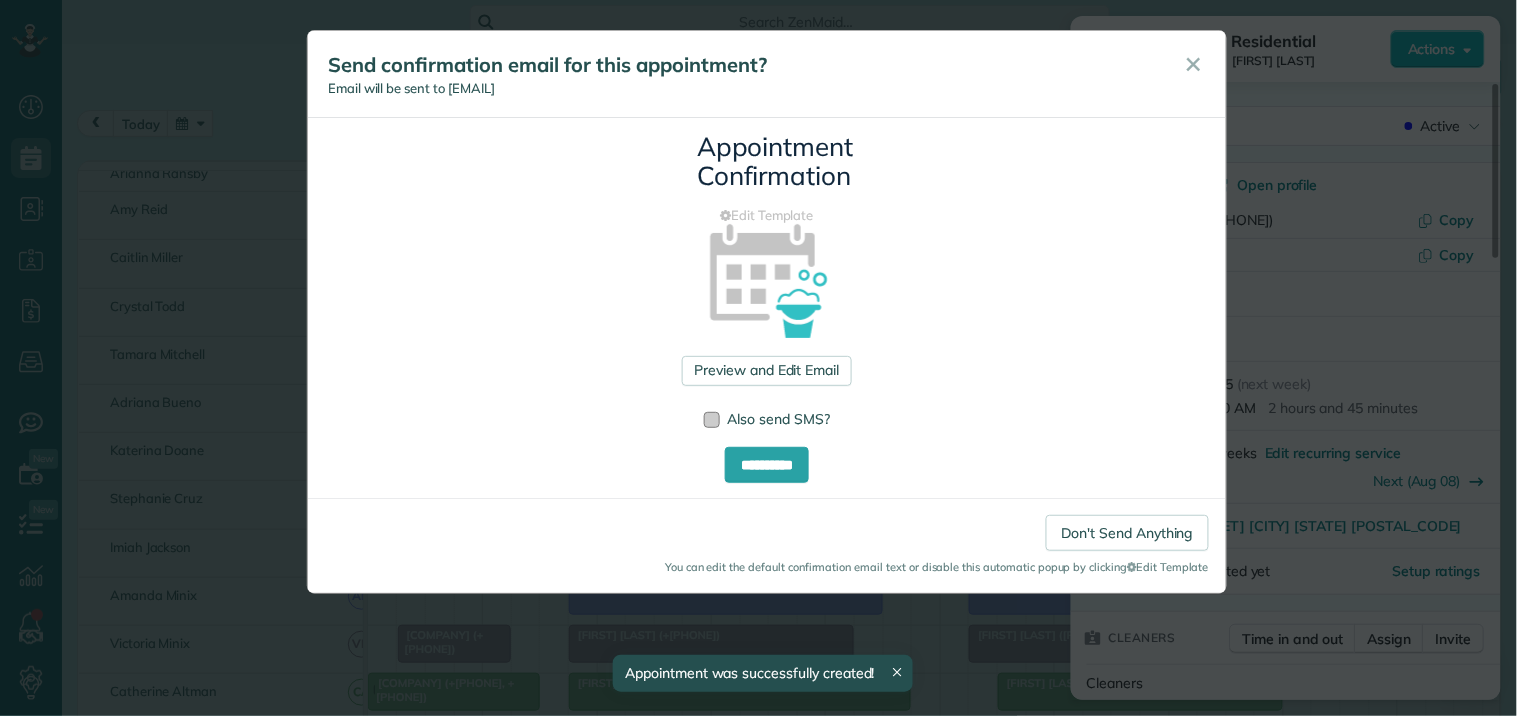 click at bounding box center (712, 420) 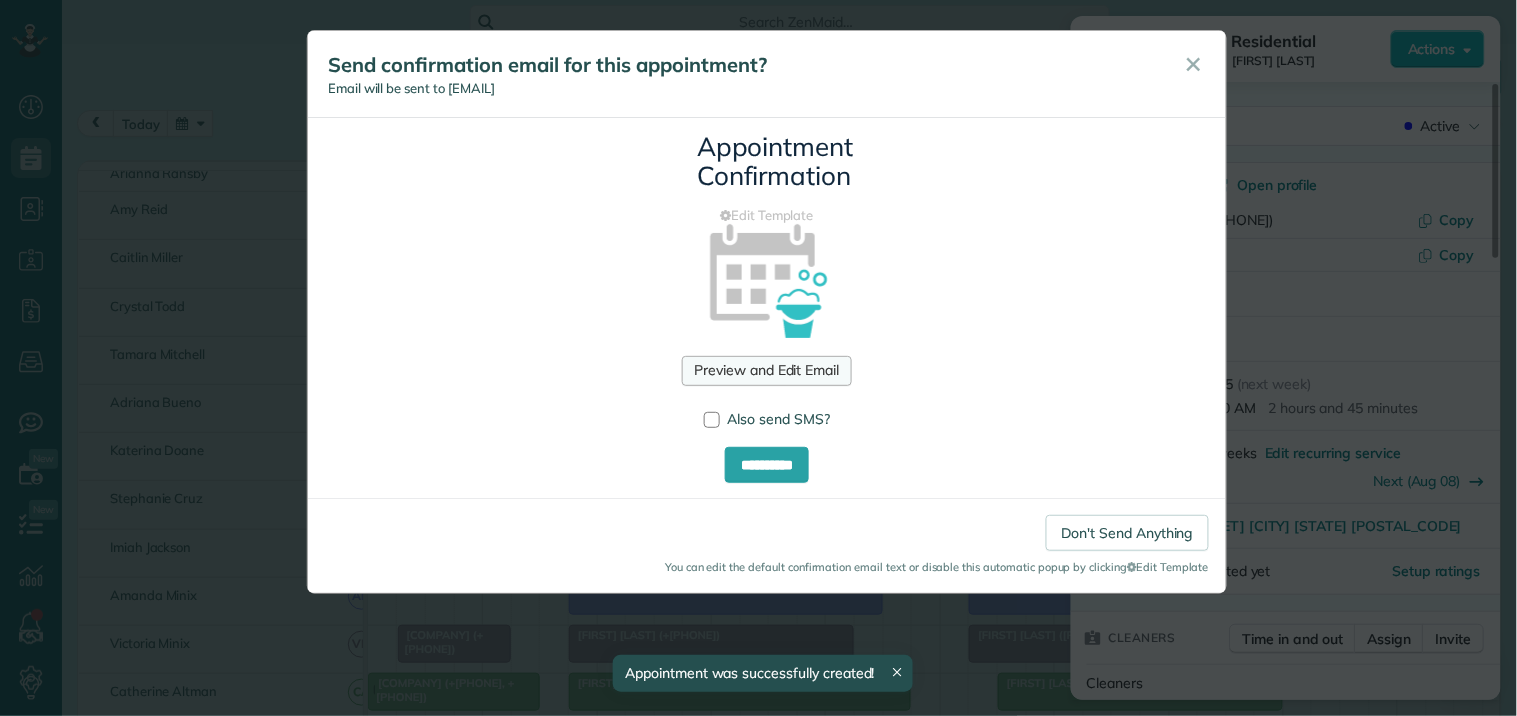 click on "Preview and Edit Email" at bounding box center [766, 371] 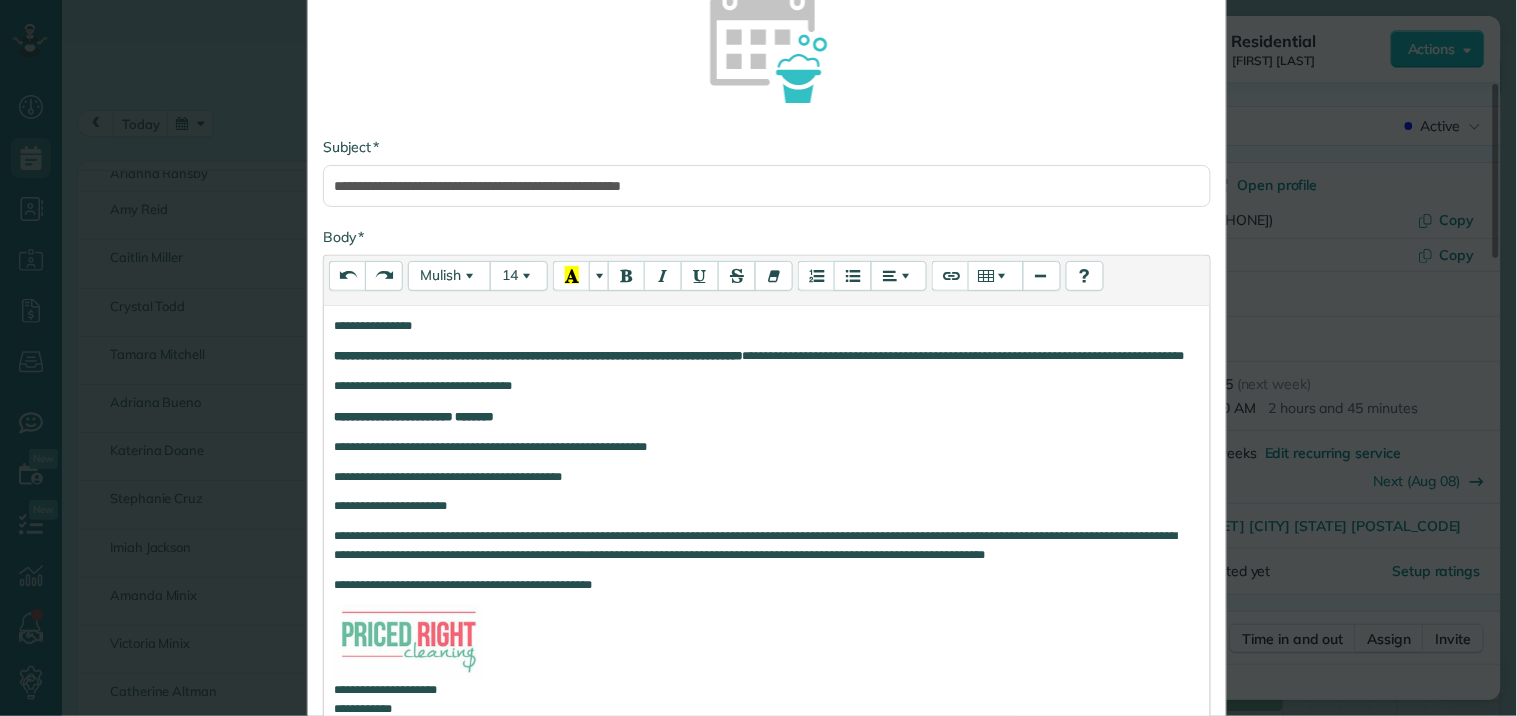 scroll, scrollTop: 568, scrollLeft: 0, axis: vertical 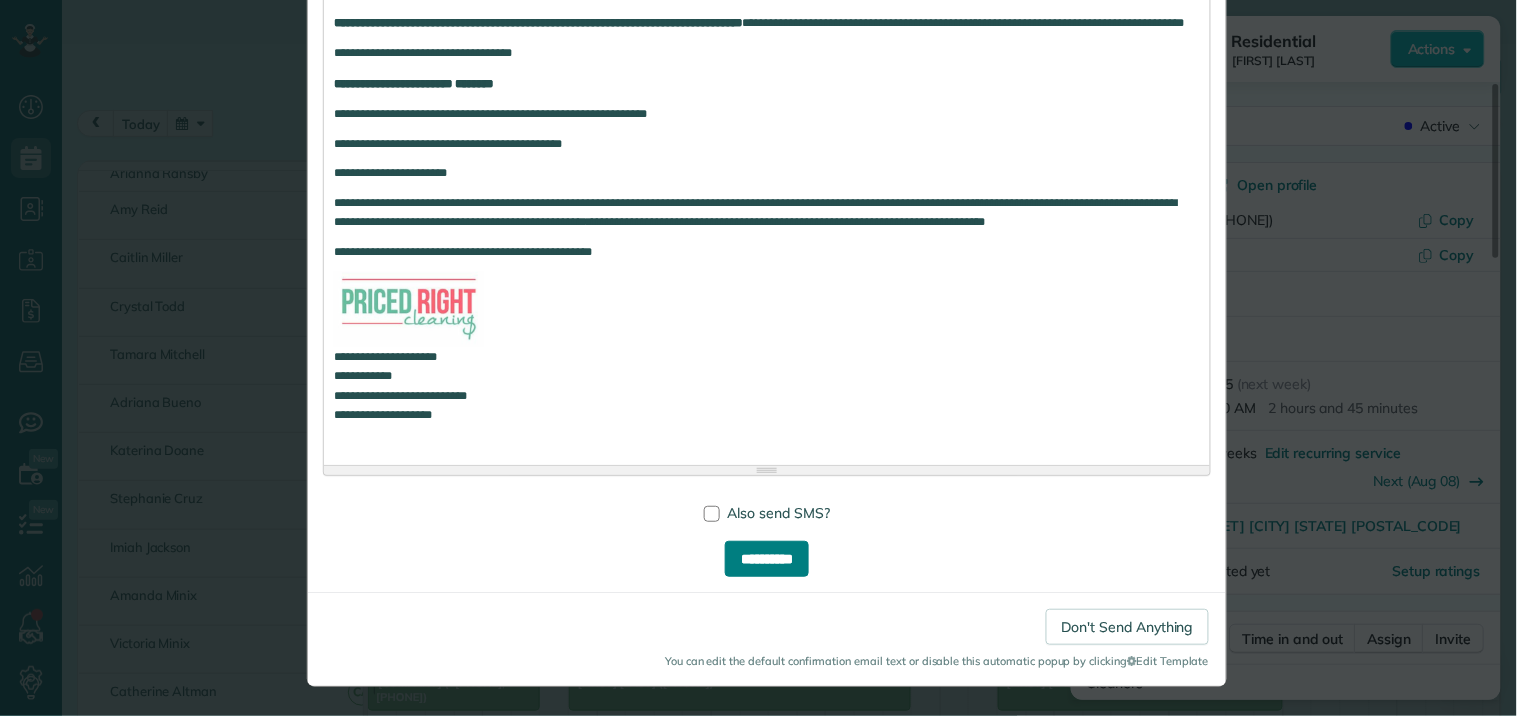 click on "**********" at bounding box center (767, 559) 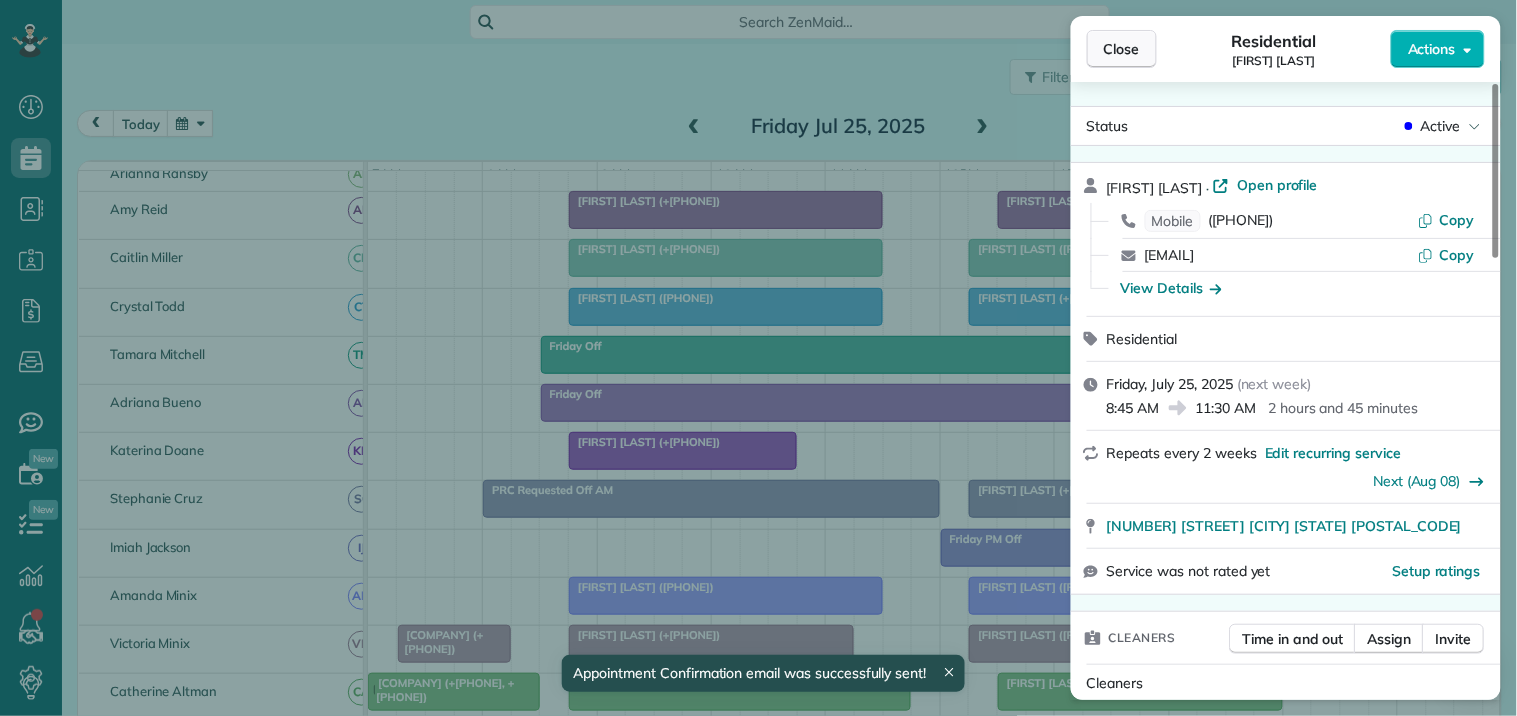click on "Close" at bounding box center [1122, 49] 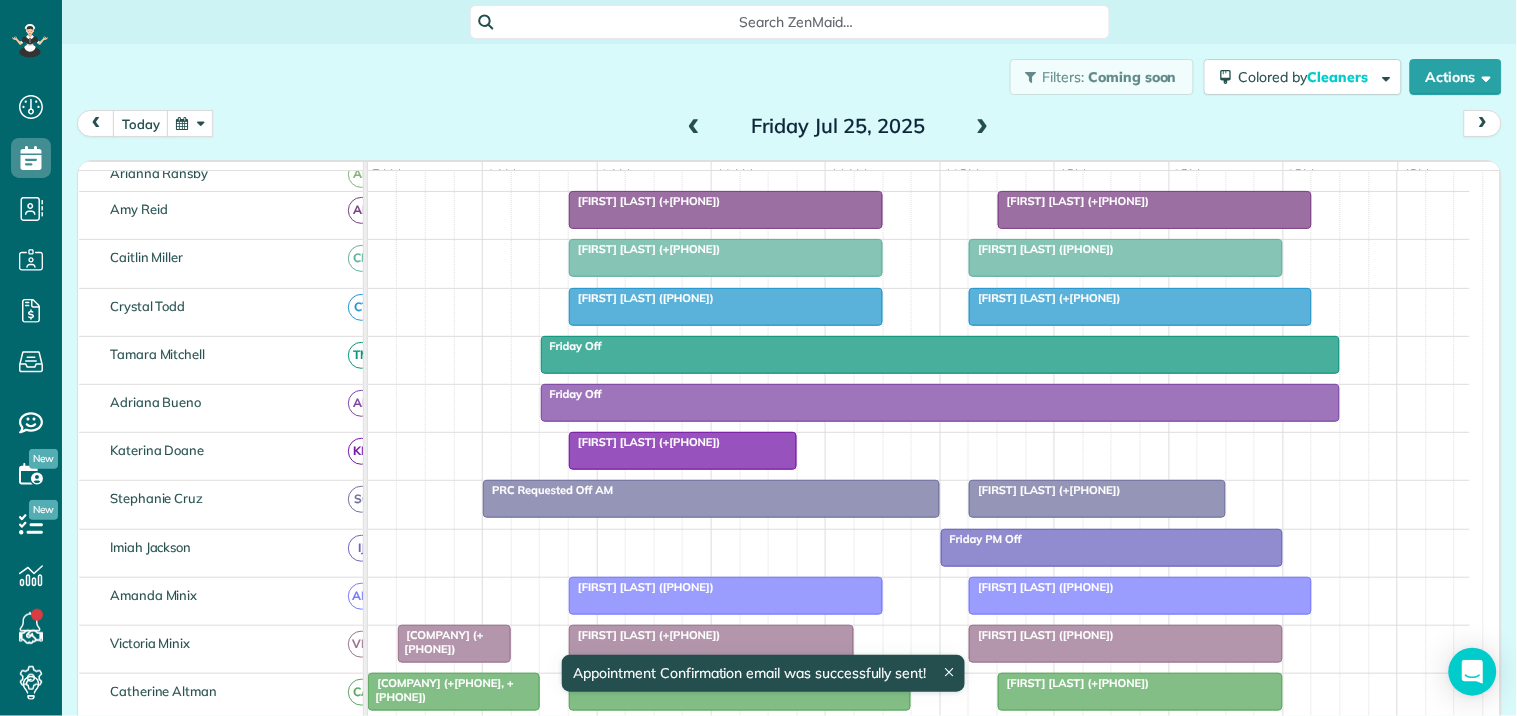 scroll, scrollTop: 641, scrollLeft: 0, axis: vertical 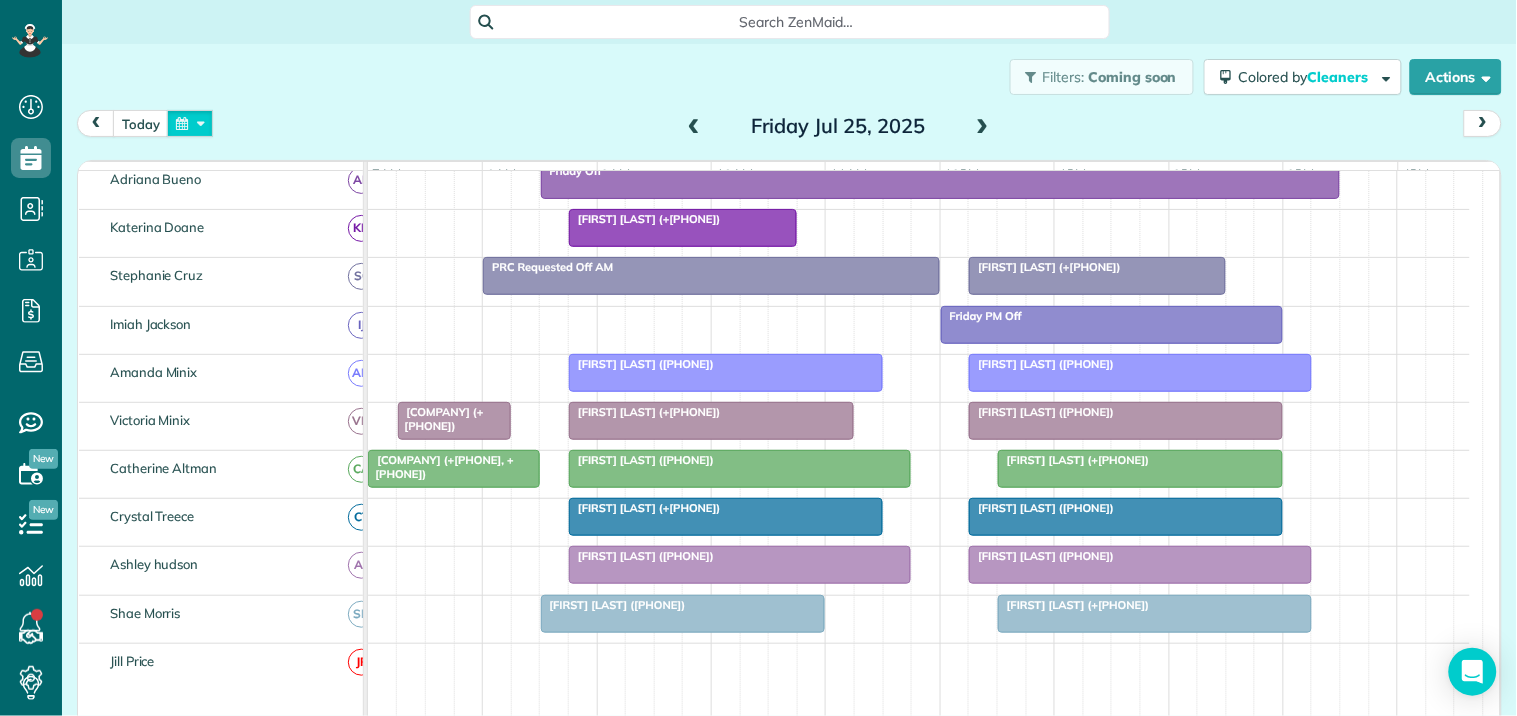 click at bounding box center (190, 123) 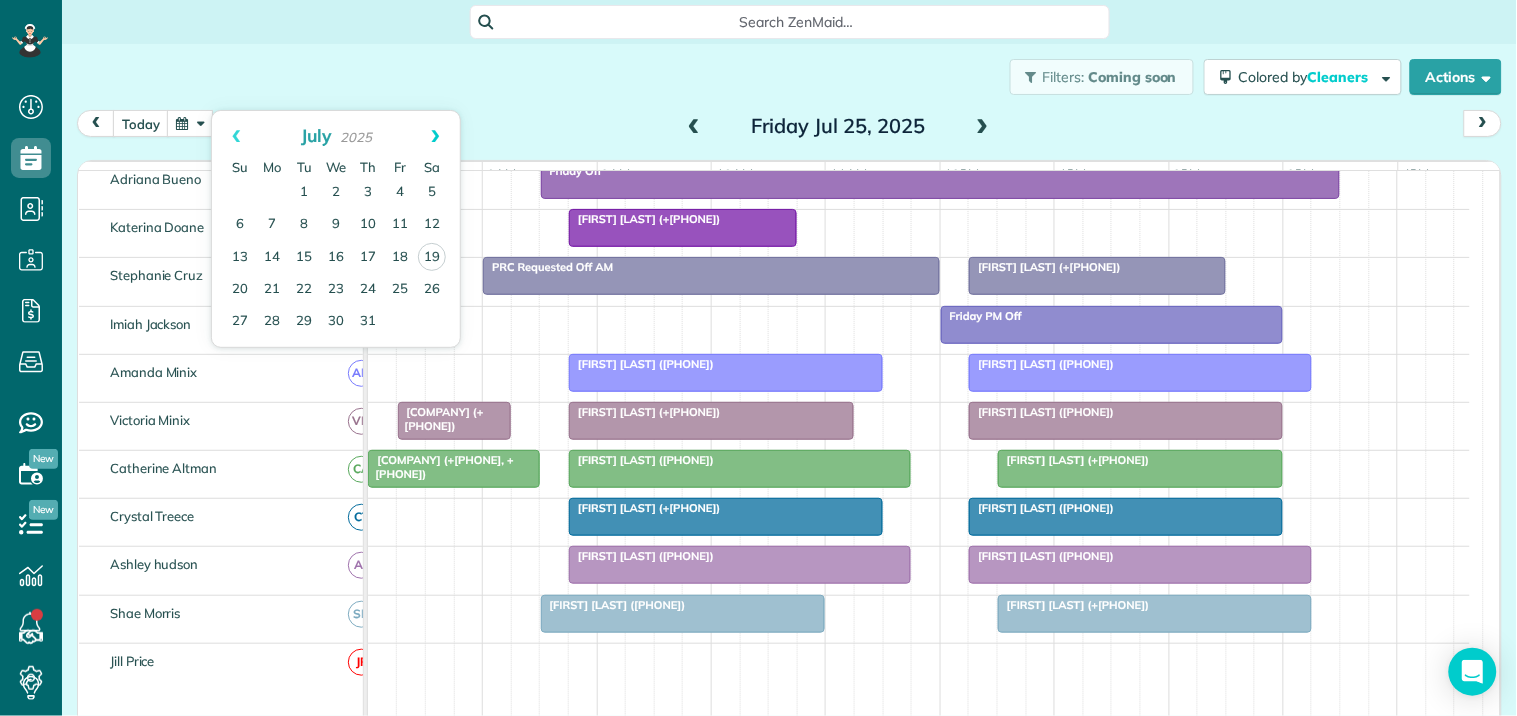 click on "Next" at bounding box center [435, 136] 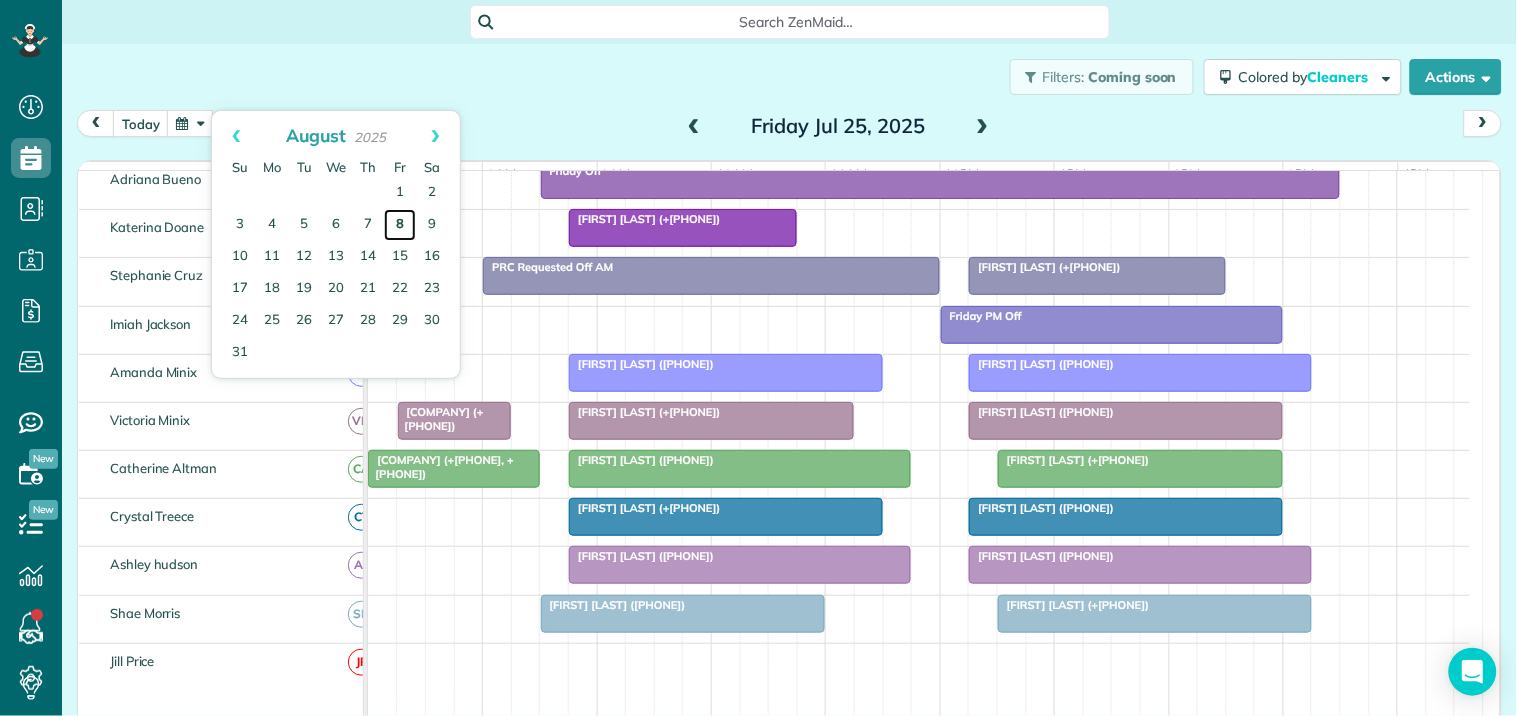 click on "8" at bounding box center [400, 225] 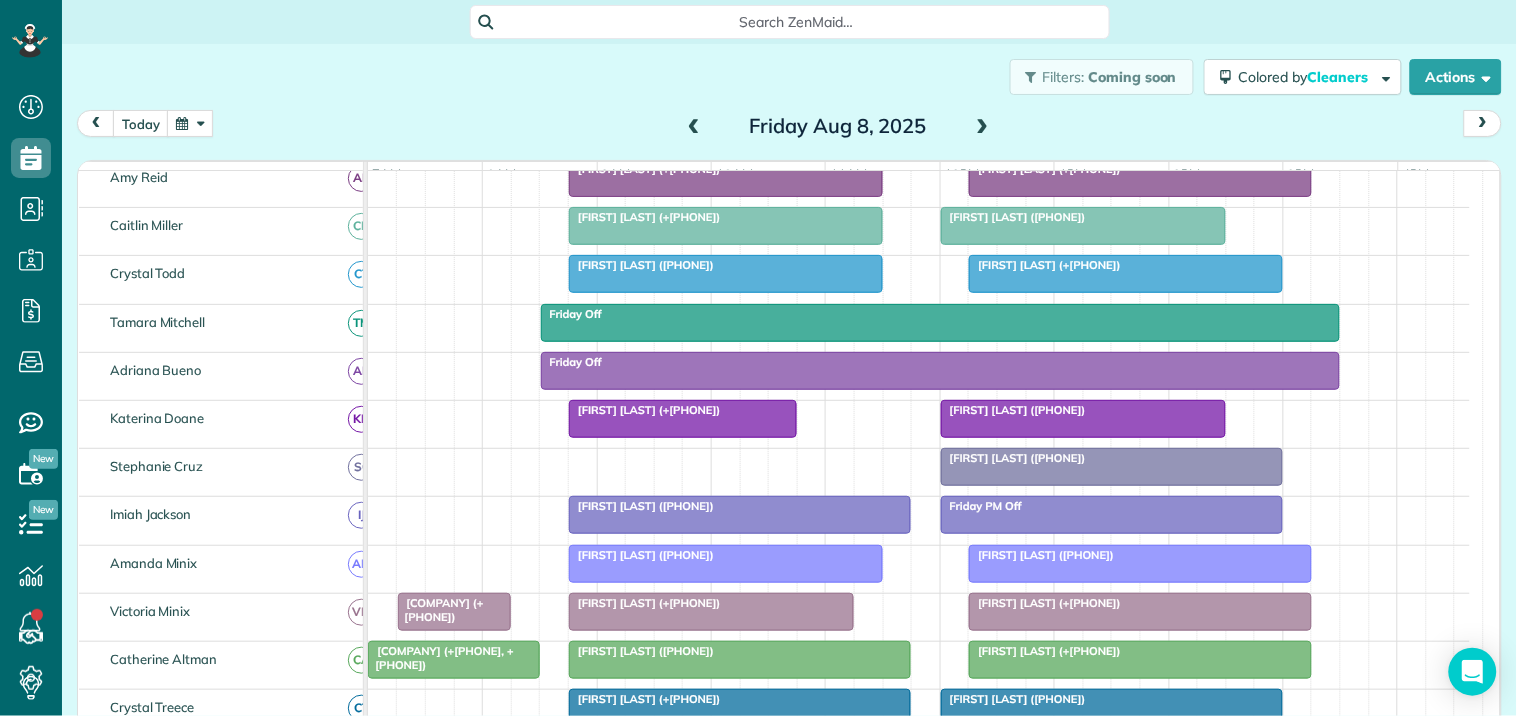 scroll, scrollTop: 506, scrollLeft: 0, axis: vertical 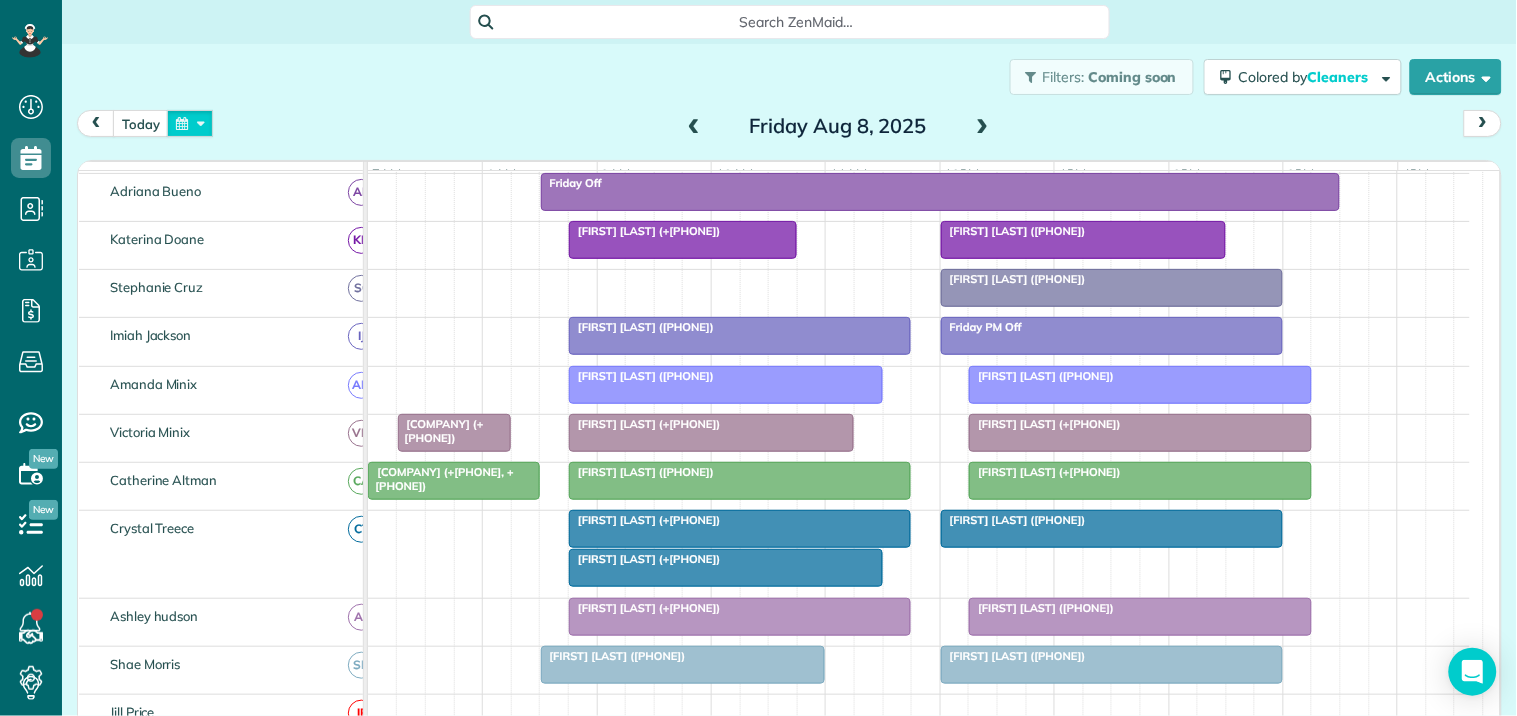 click at bounding box center [190, 123] 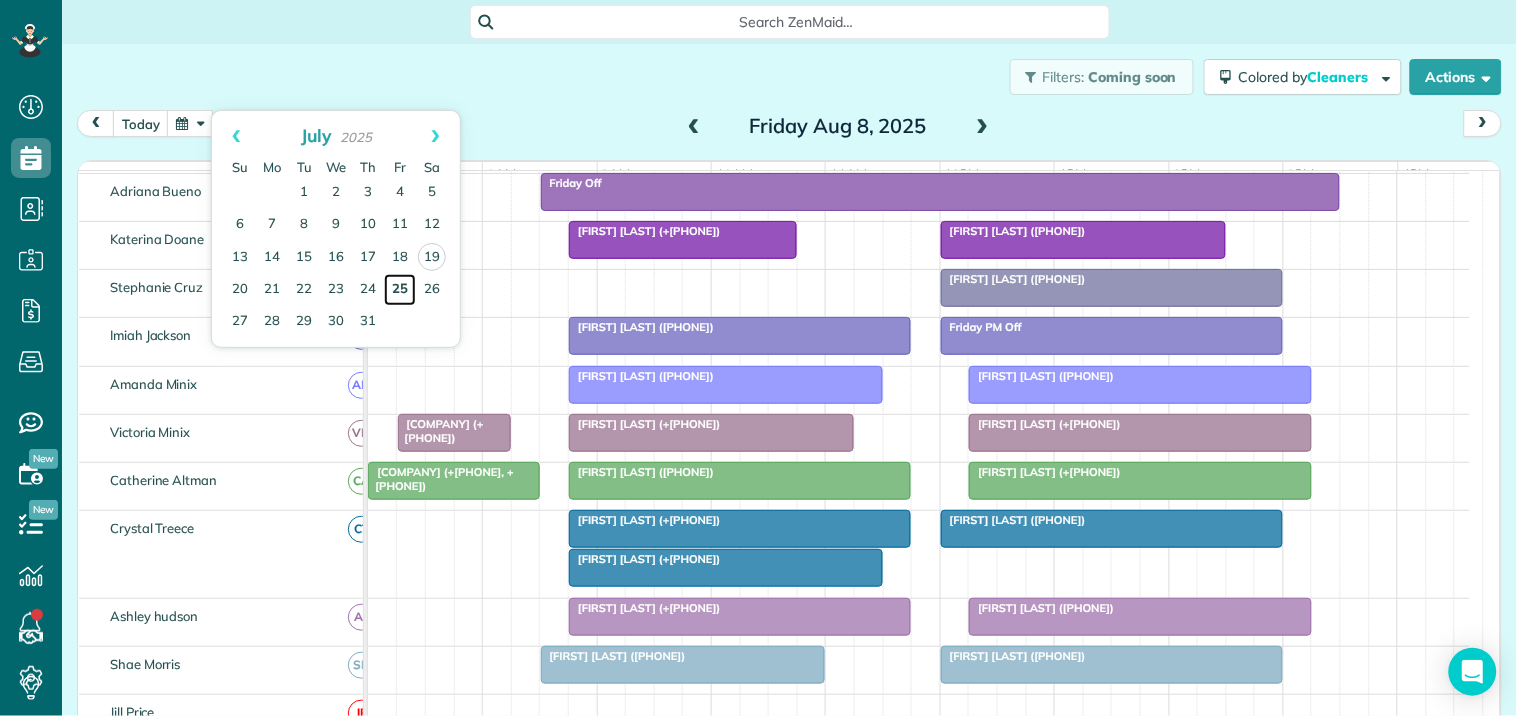 click on "25" at bounding box center (400, 290) 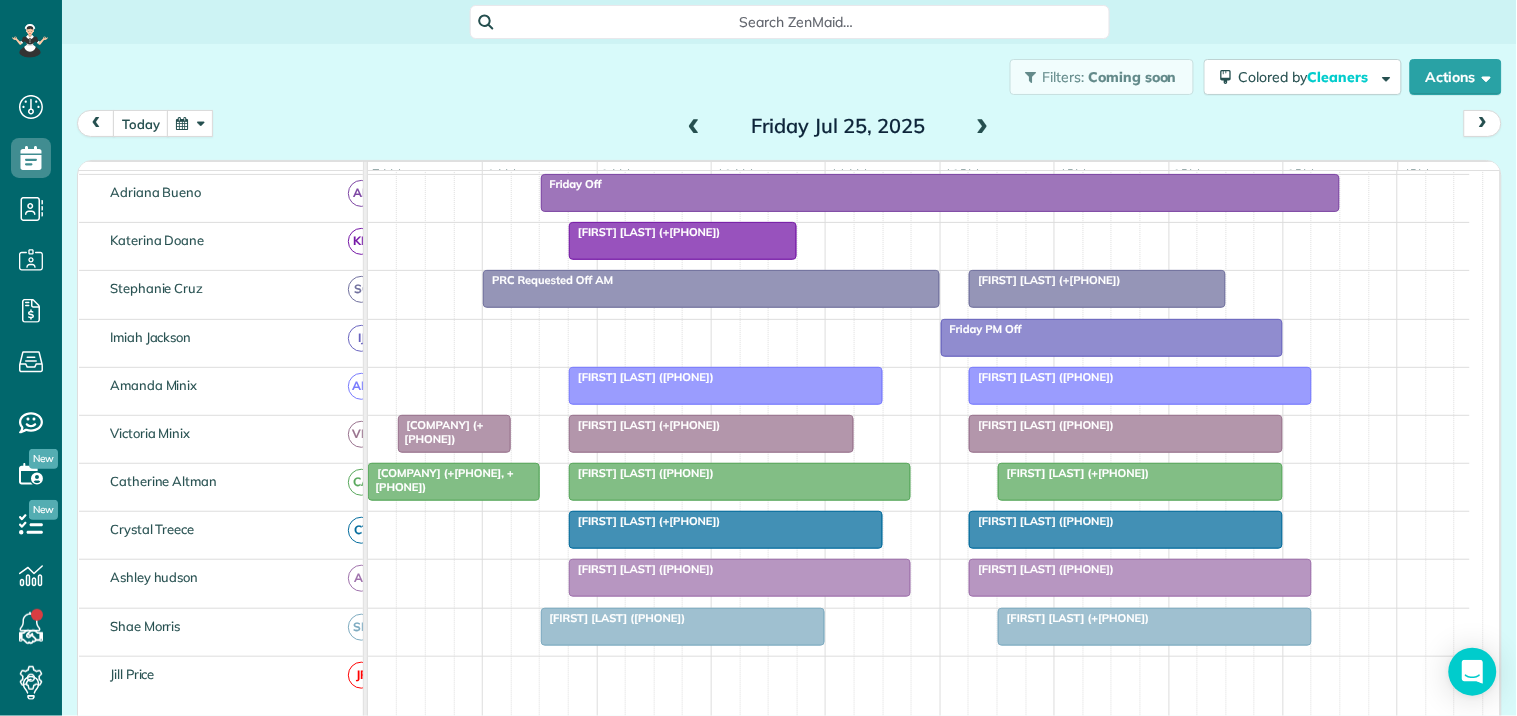 click at bounding box center [740, 578] 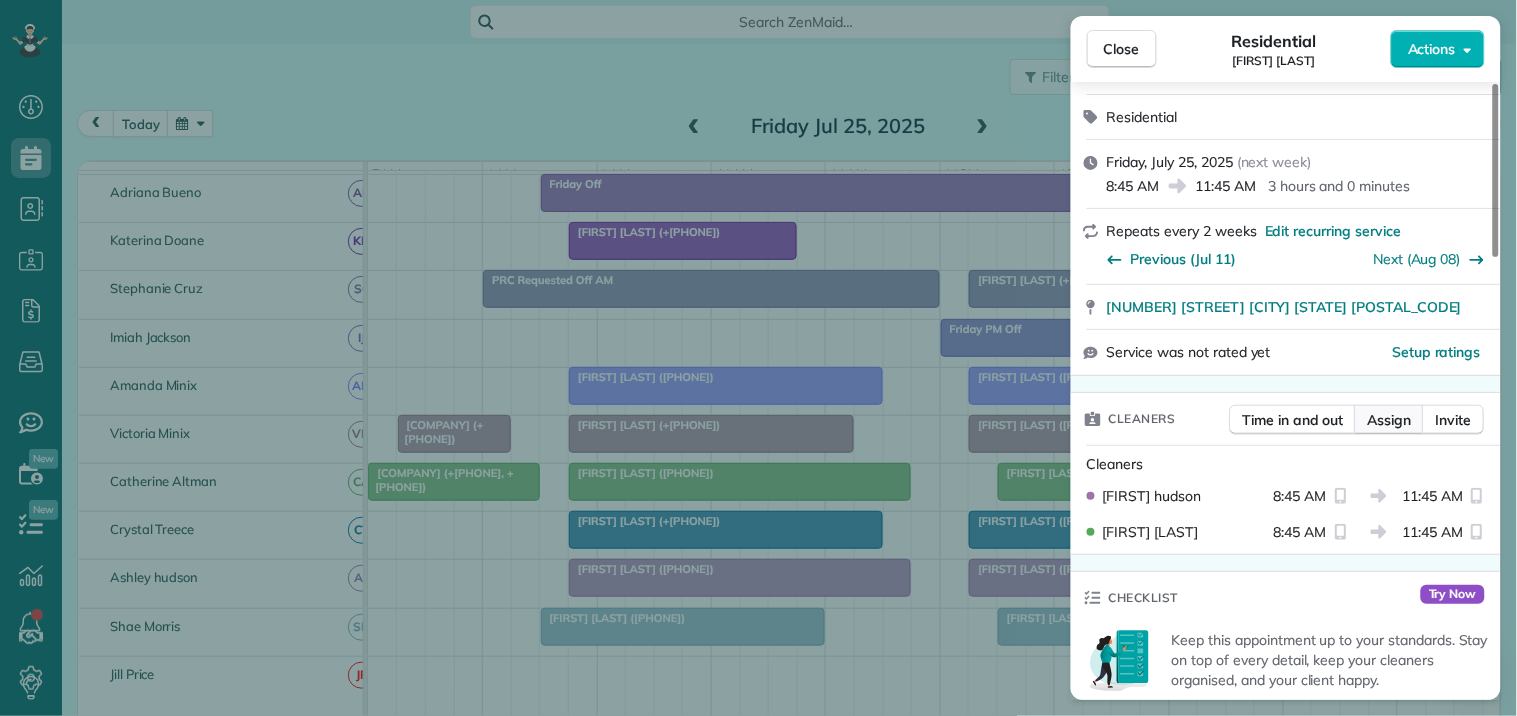 click on "Assign" at bounding box center [1390, 420] 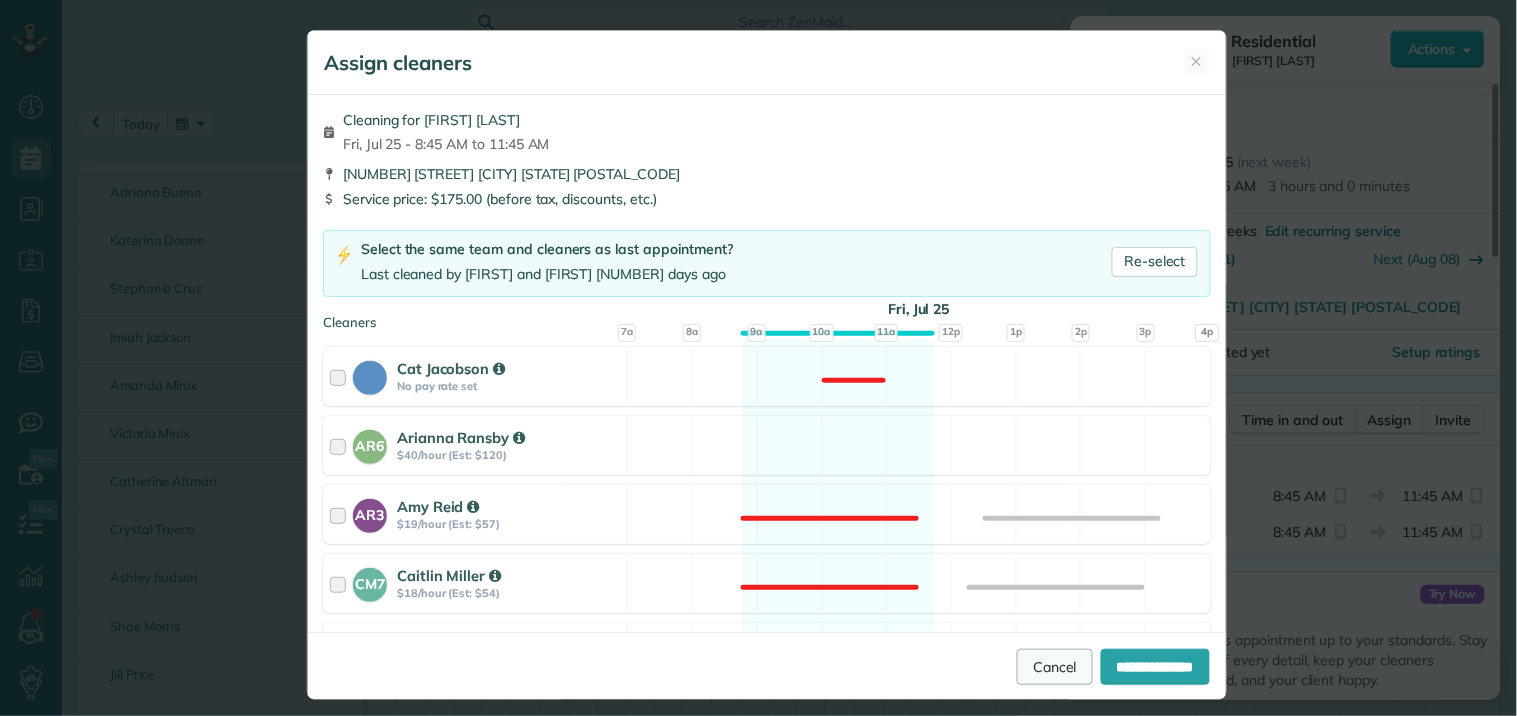 click on "Cancel" at bounding box center [1055, 667] 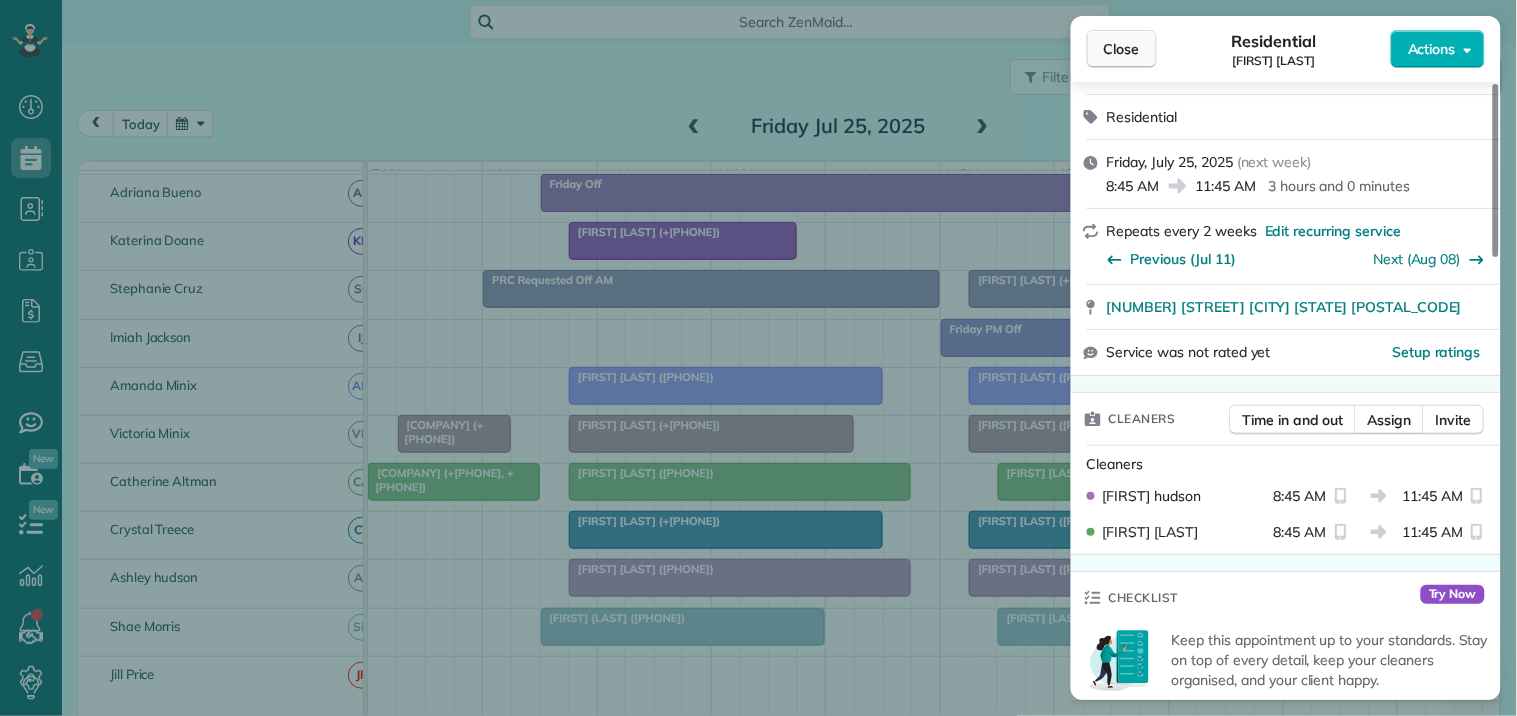 click on "Close" at bounding box center (1122, 49) 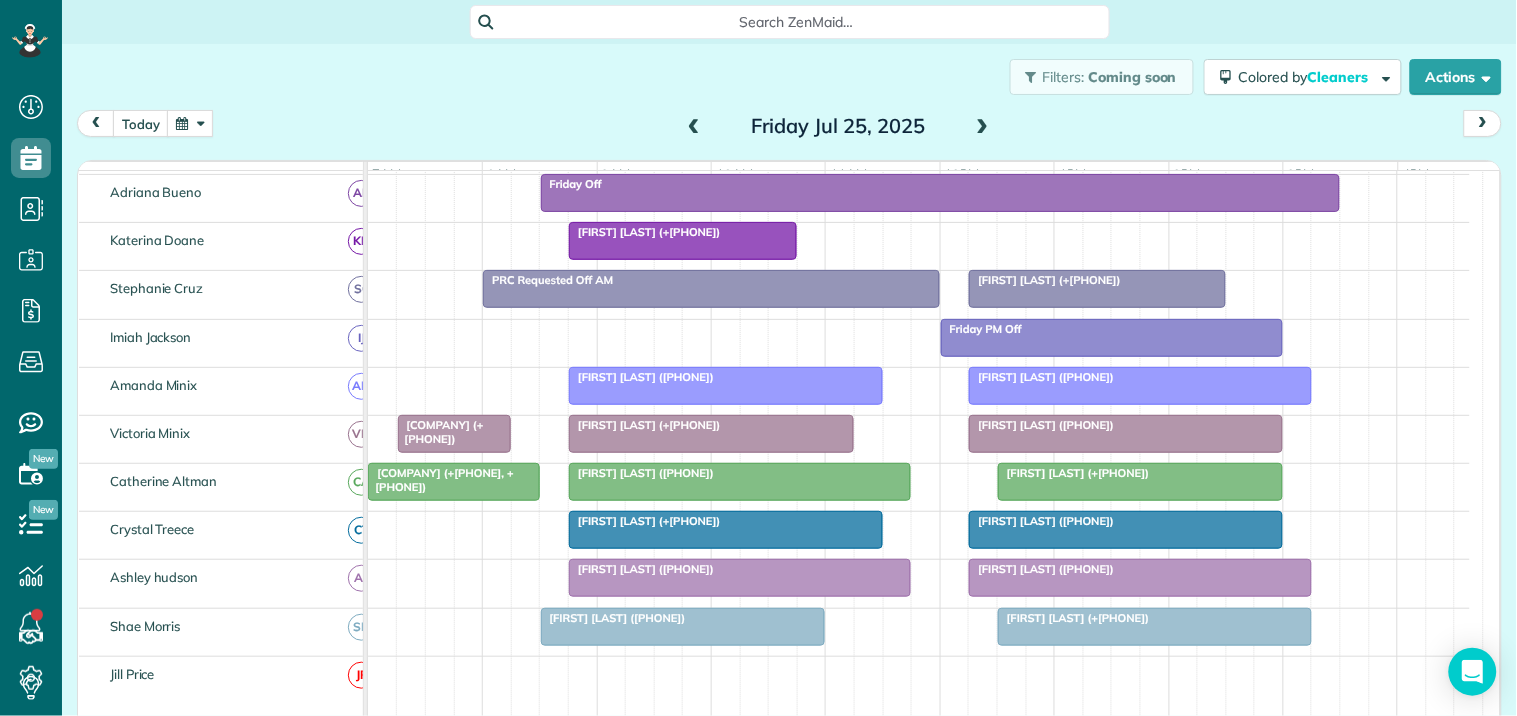 click at bounding box center [190, 123] 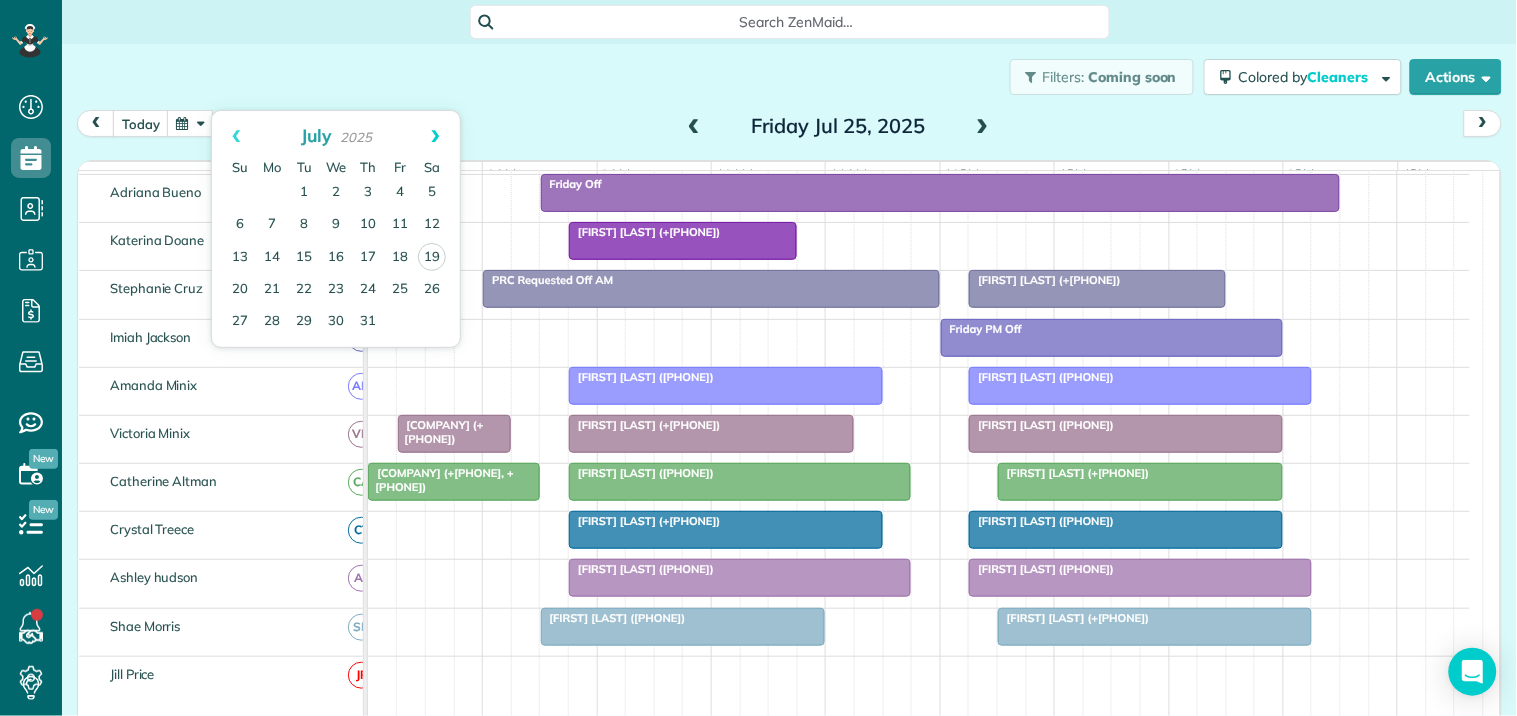 click on "Next" at bounding box center (435, 136) 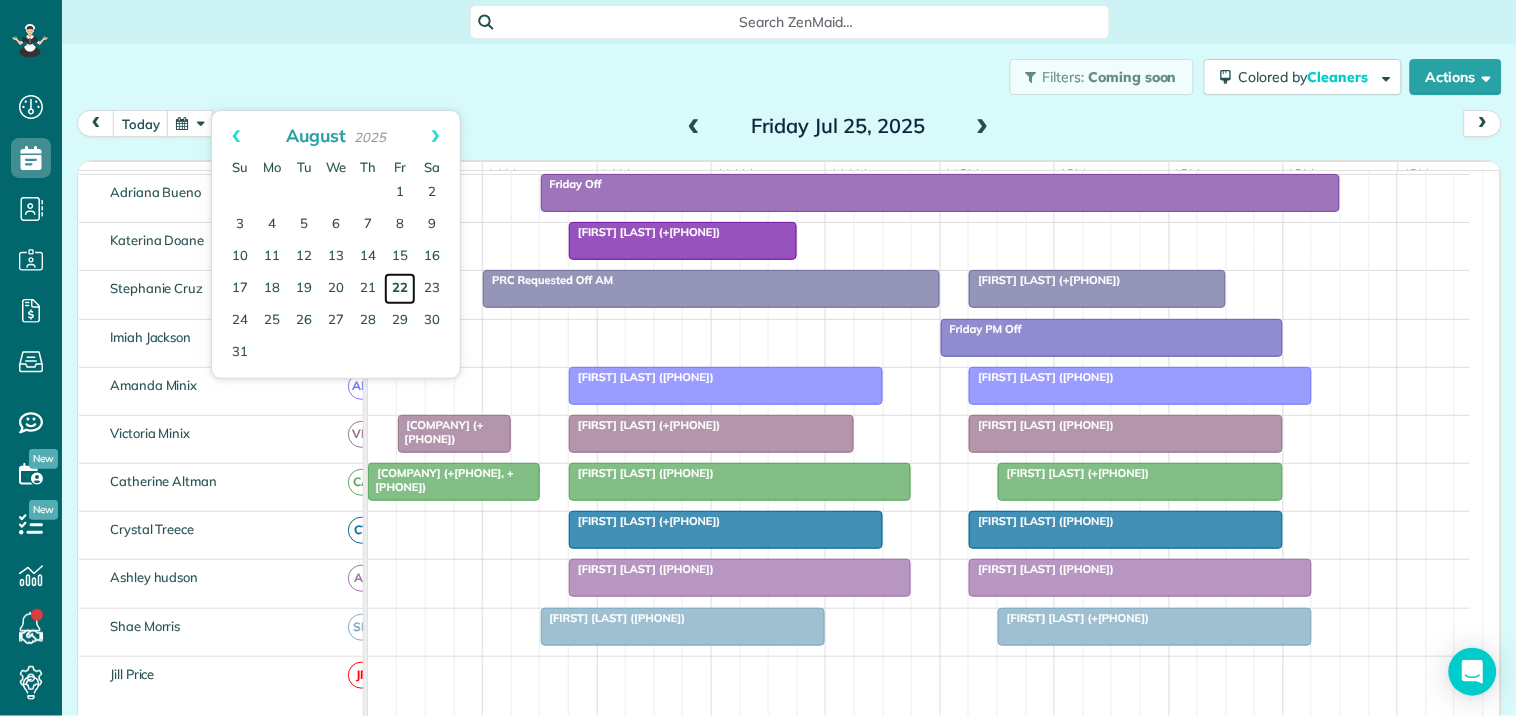 click on "22" at bounding box center [400, 289] 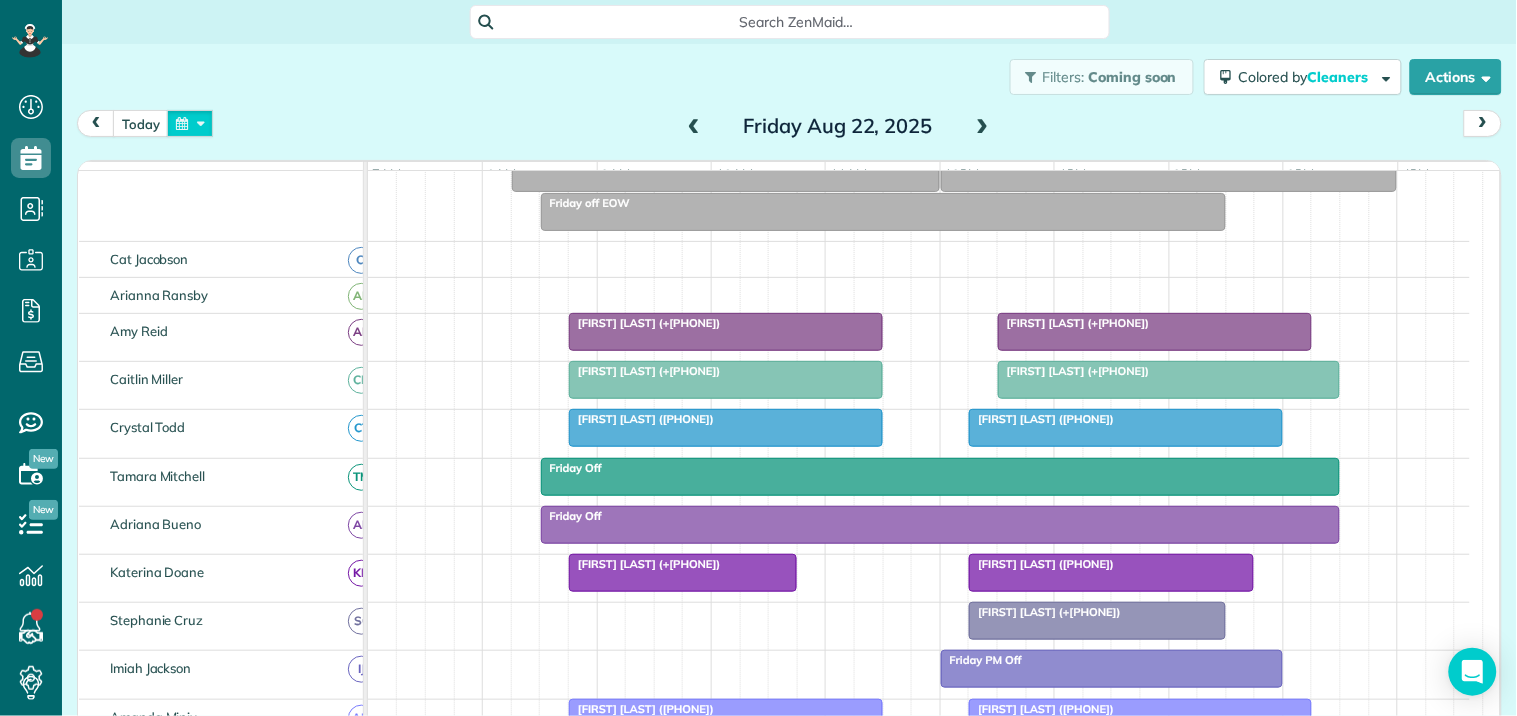 click at bounding box center (190, 123) 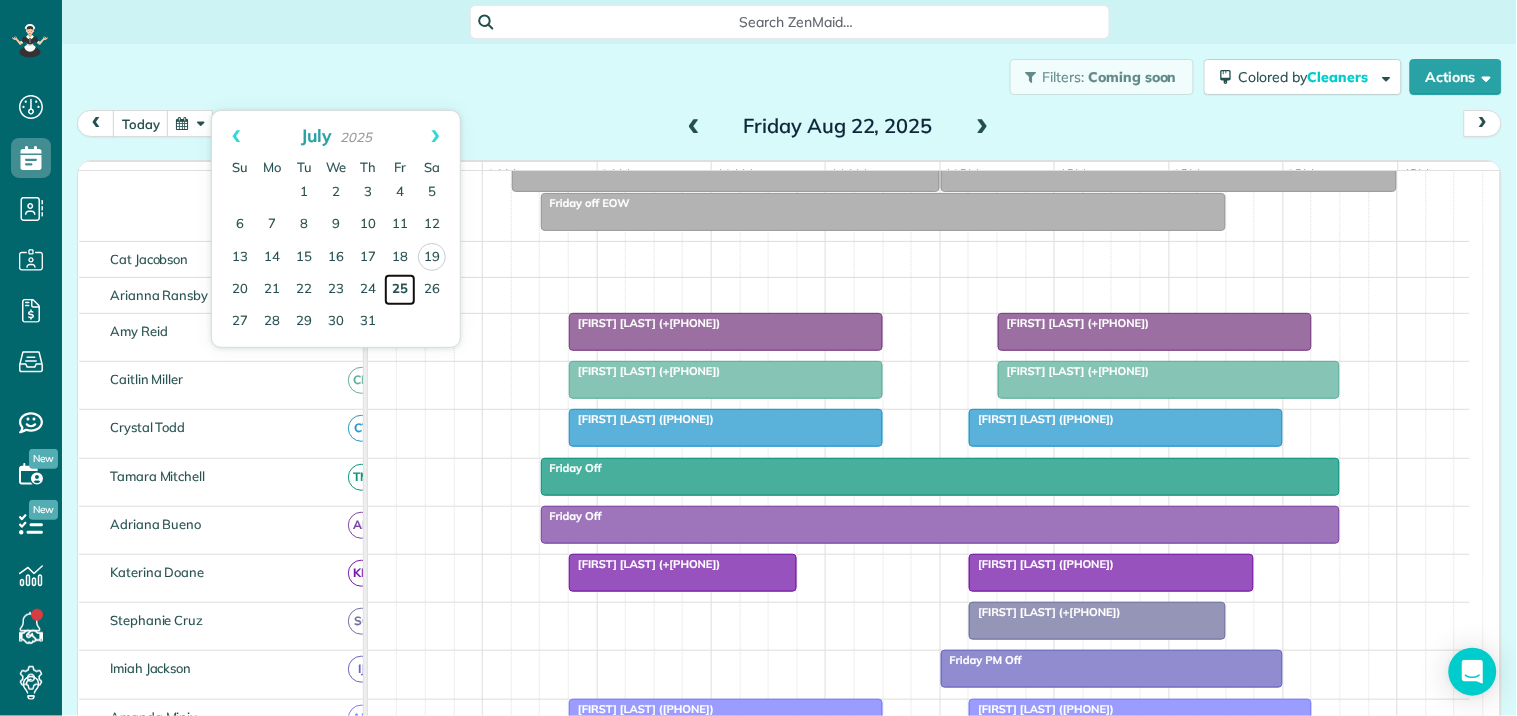 click on "25" at bounding box center [400, 290] 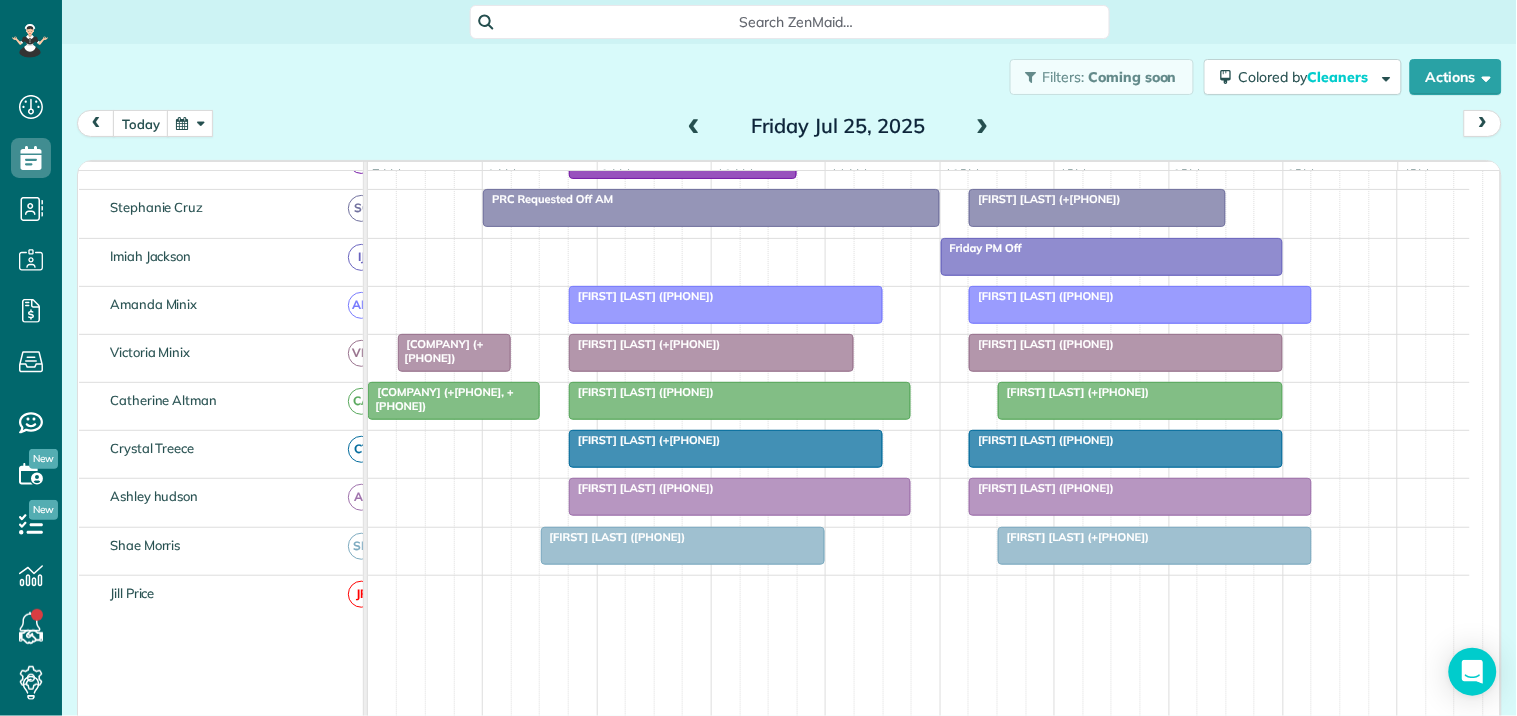 click at bounding box center (740, 401) 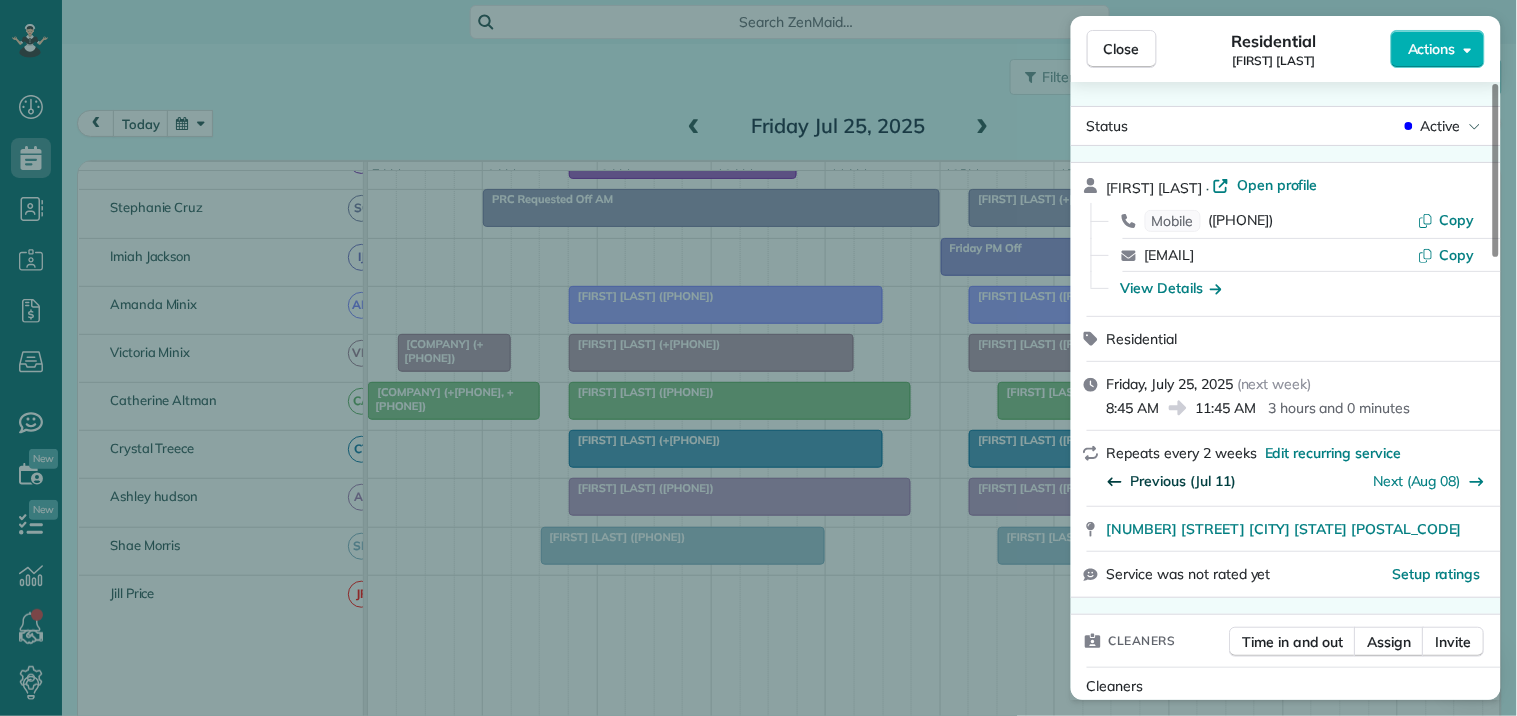 click on "Previous (Jul 11)" at bounding box center [1183, 481] 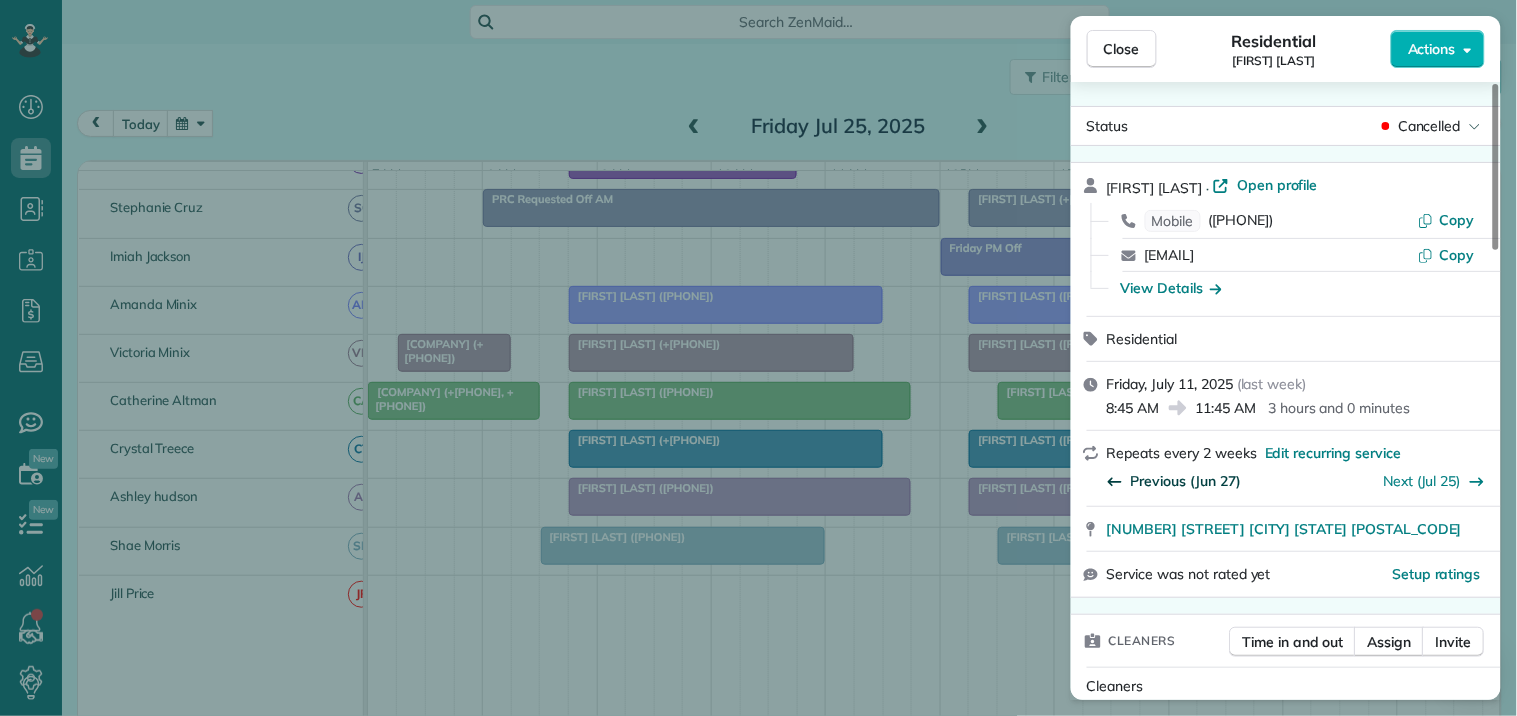 click on "Previous (Jun 27)" at bounding box center (1186, 481) 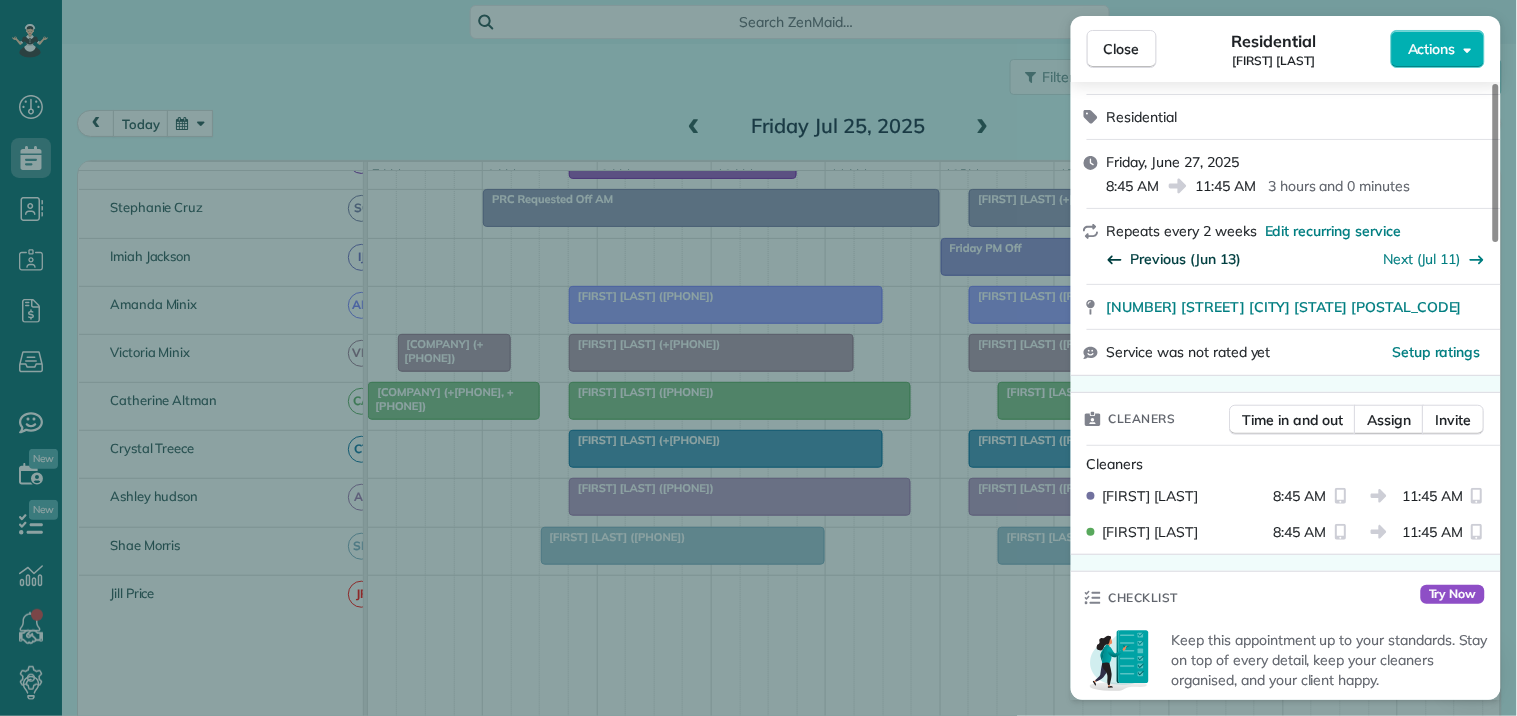 click on "Previous (Jun 13)" at bounding box center [1186, 259] 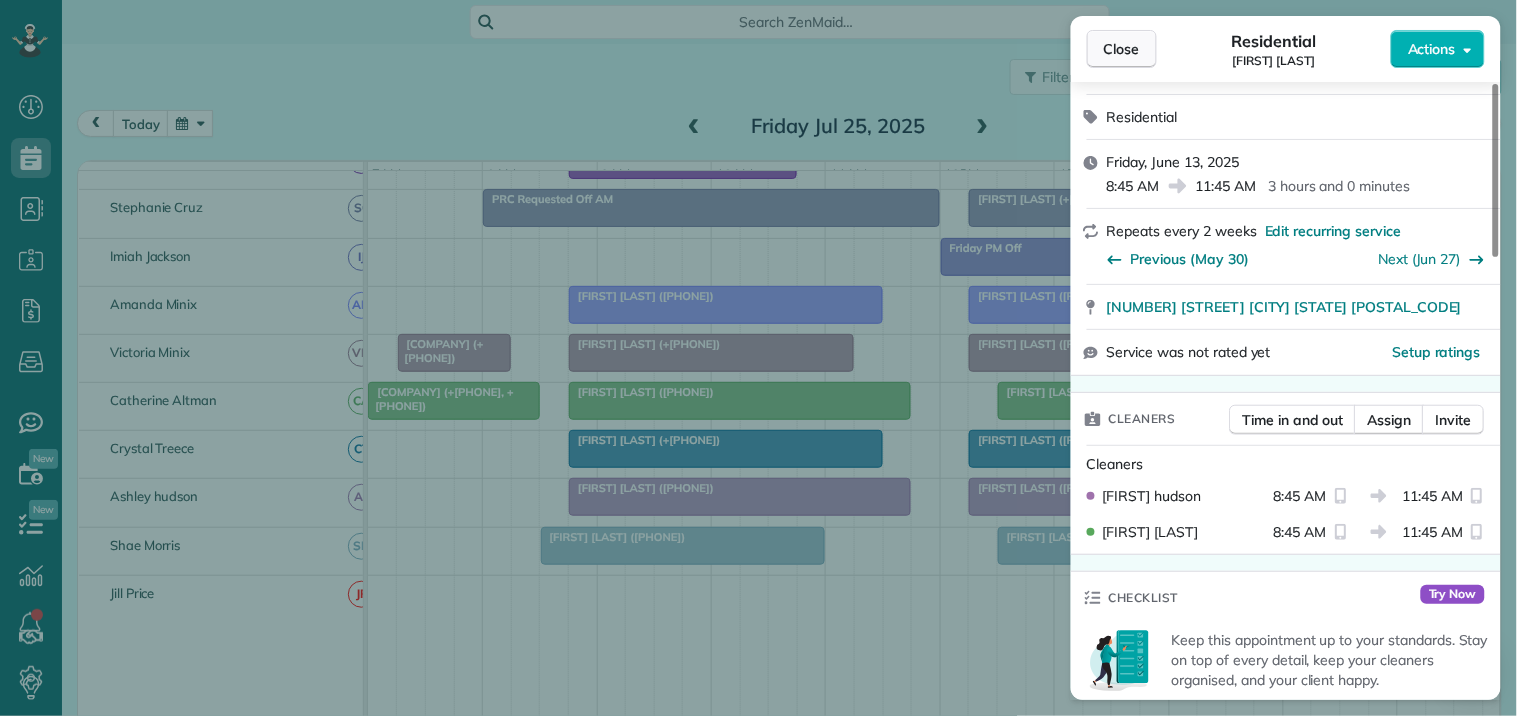 click on "Close" at bounding box center (1122, 49) 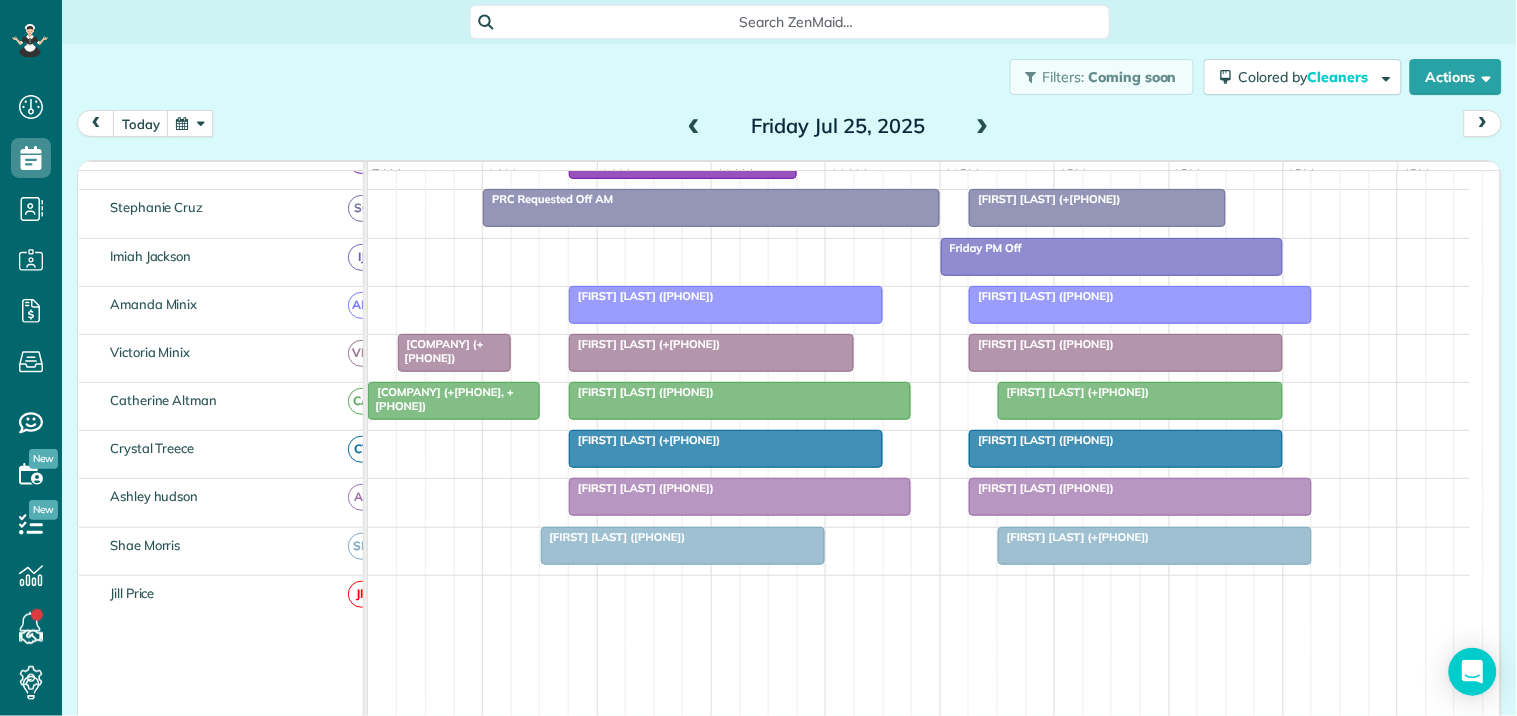 click on "[FIRST] [LAST] ([PHONE])" at bounding box center (740, 392) 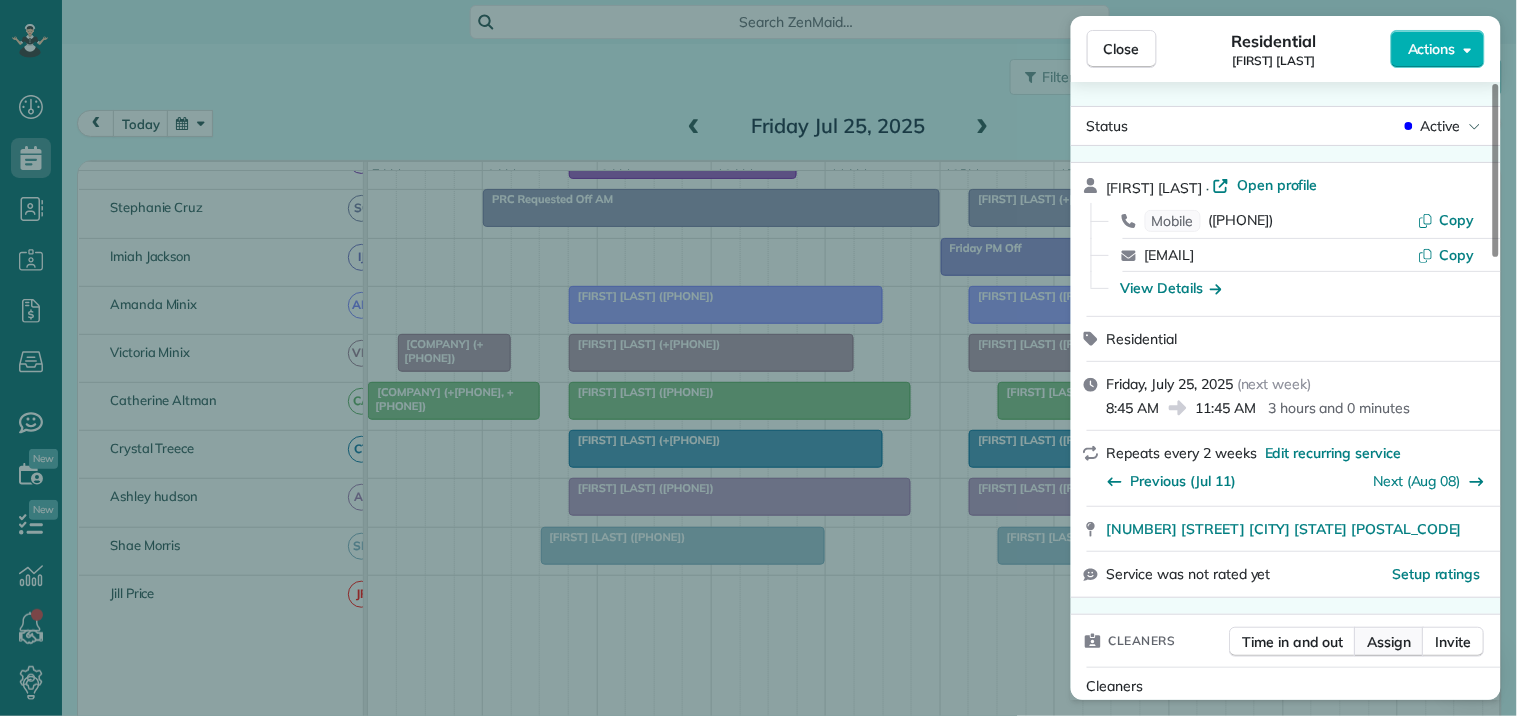 click on "Assign" at bounding box center (1390, 642) 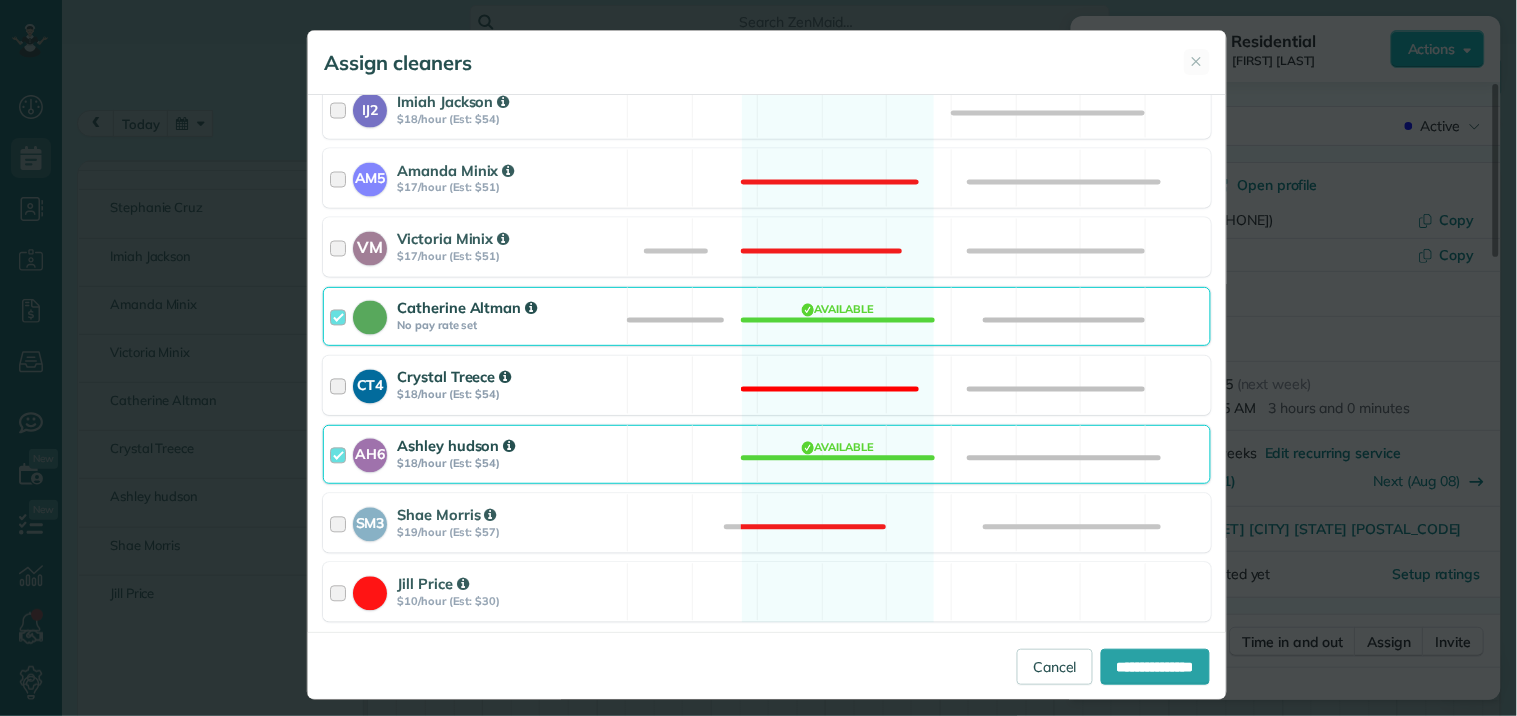 click on "CT4
[FIRST] [LAST]
$18/hour (Est: $54)
Not available" at bounding box center [767, 385] 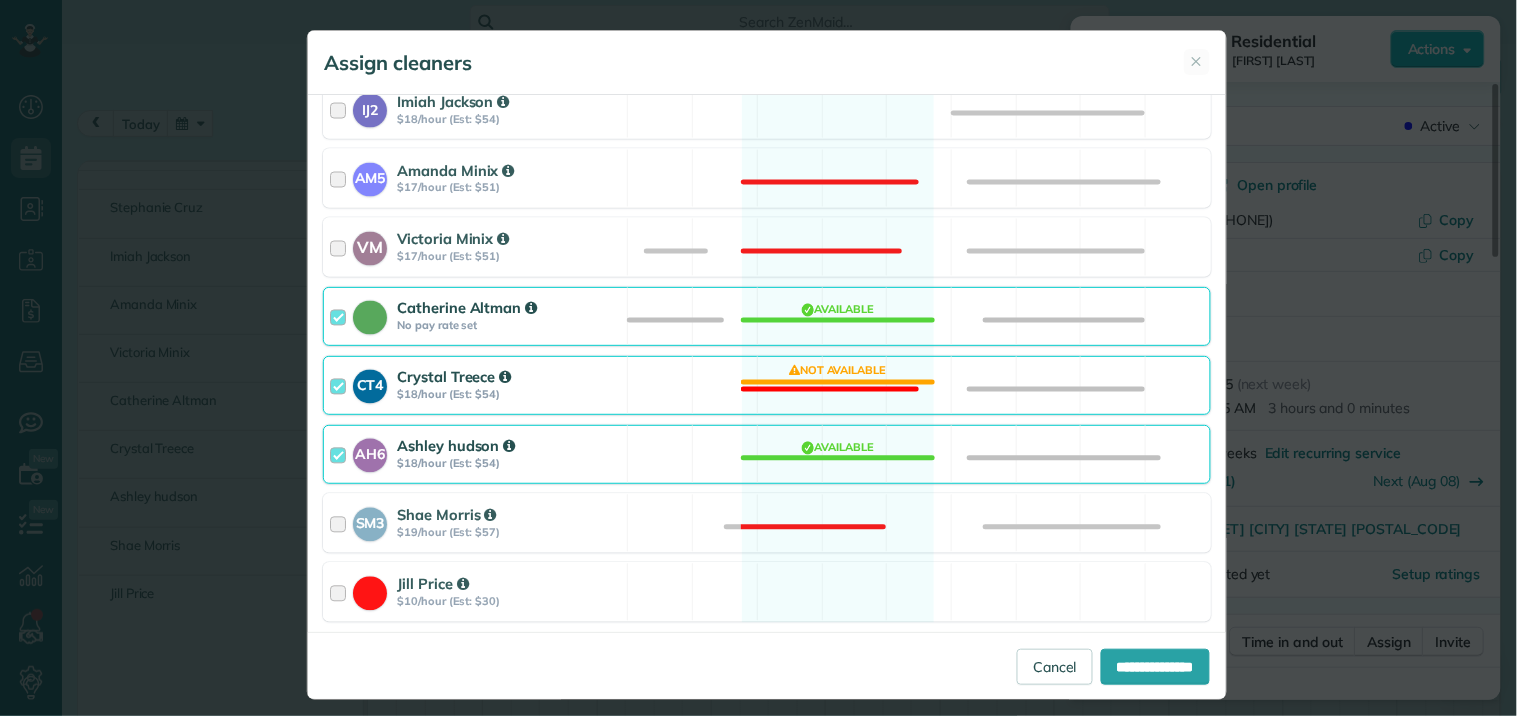 click on "AH6
[FIRST] [LAST]
$18/hour (Est: $54)
Available" at bounding box center [767, 454] 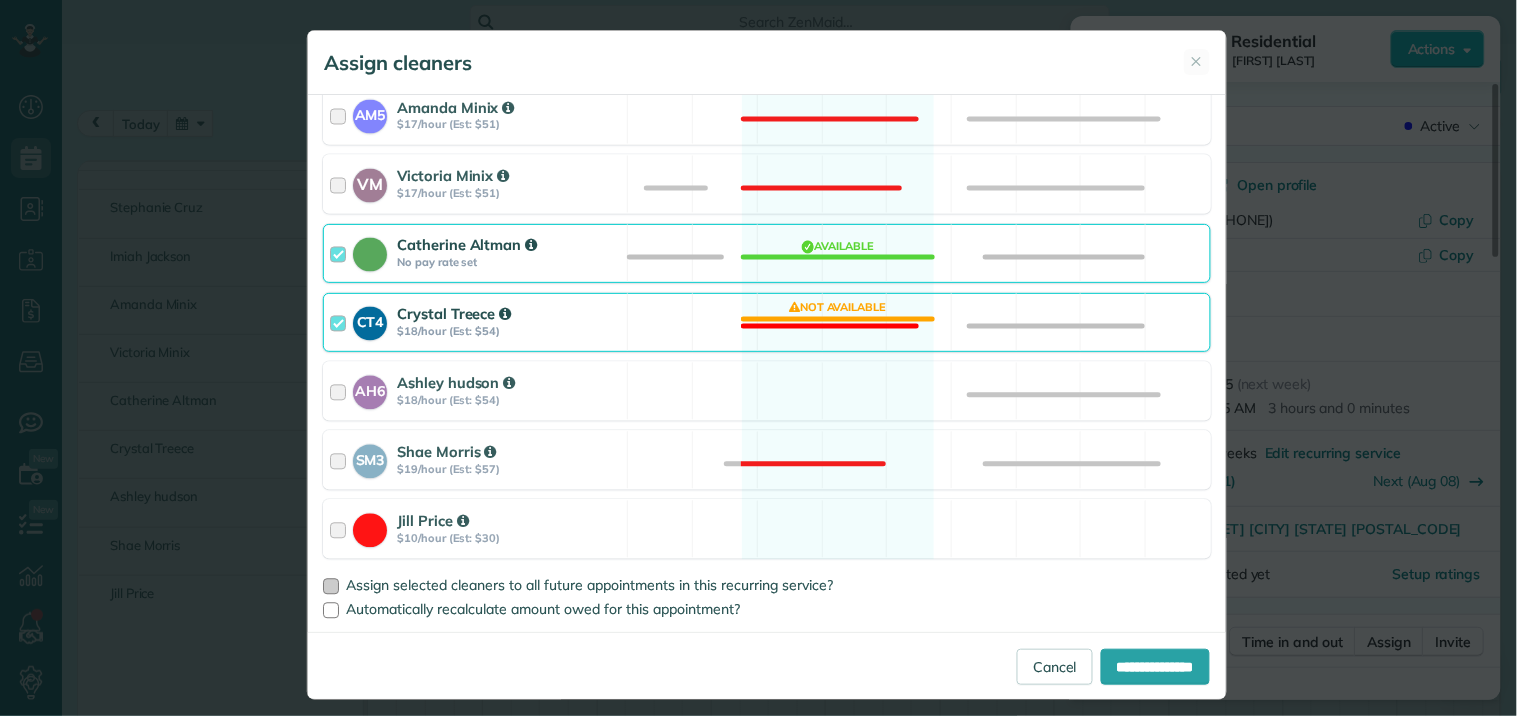 click at bounding box center [331, 587] 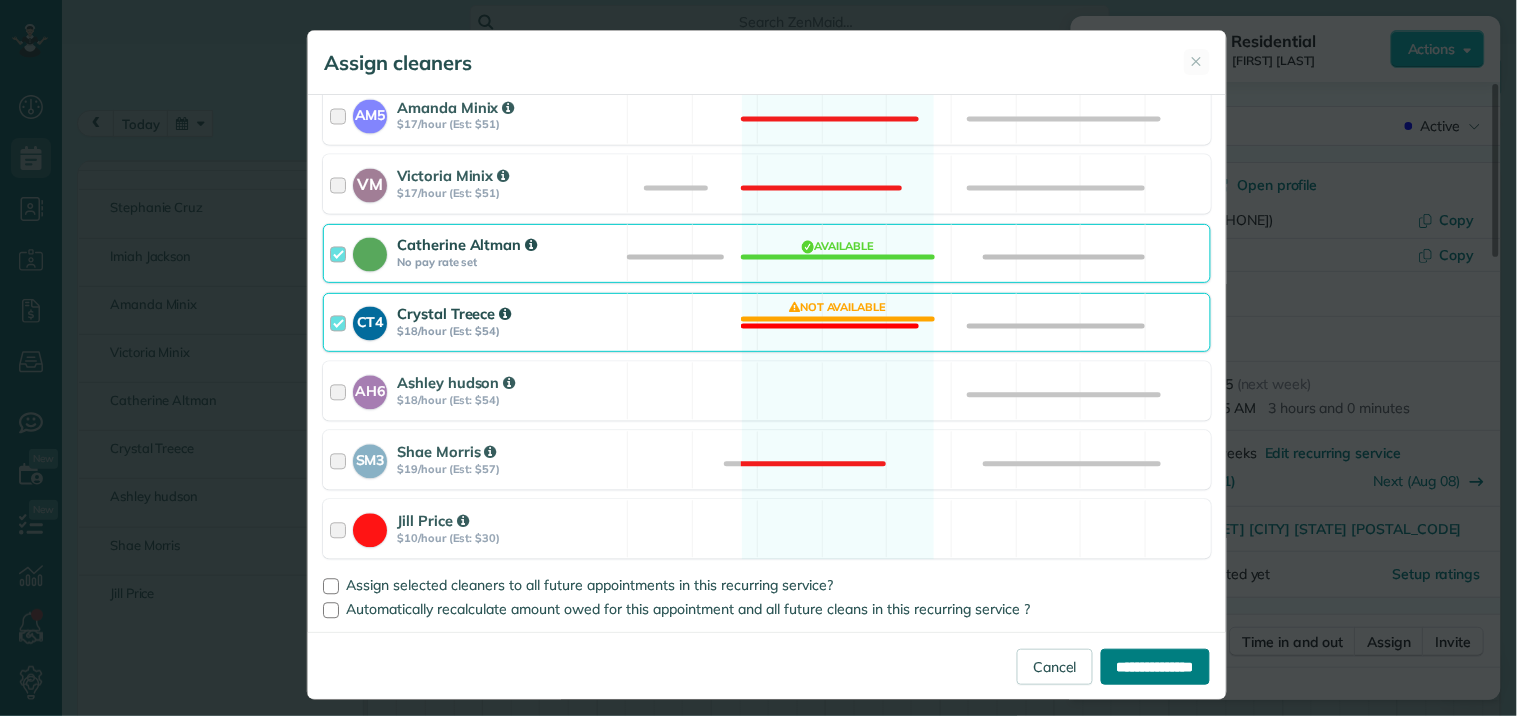 click on "**********" at bounding box center [1155, 667] 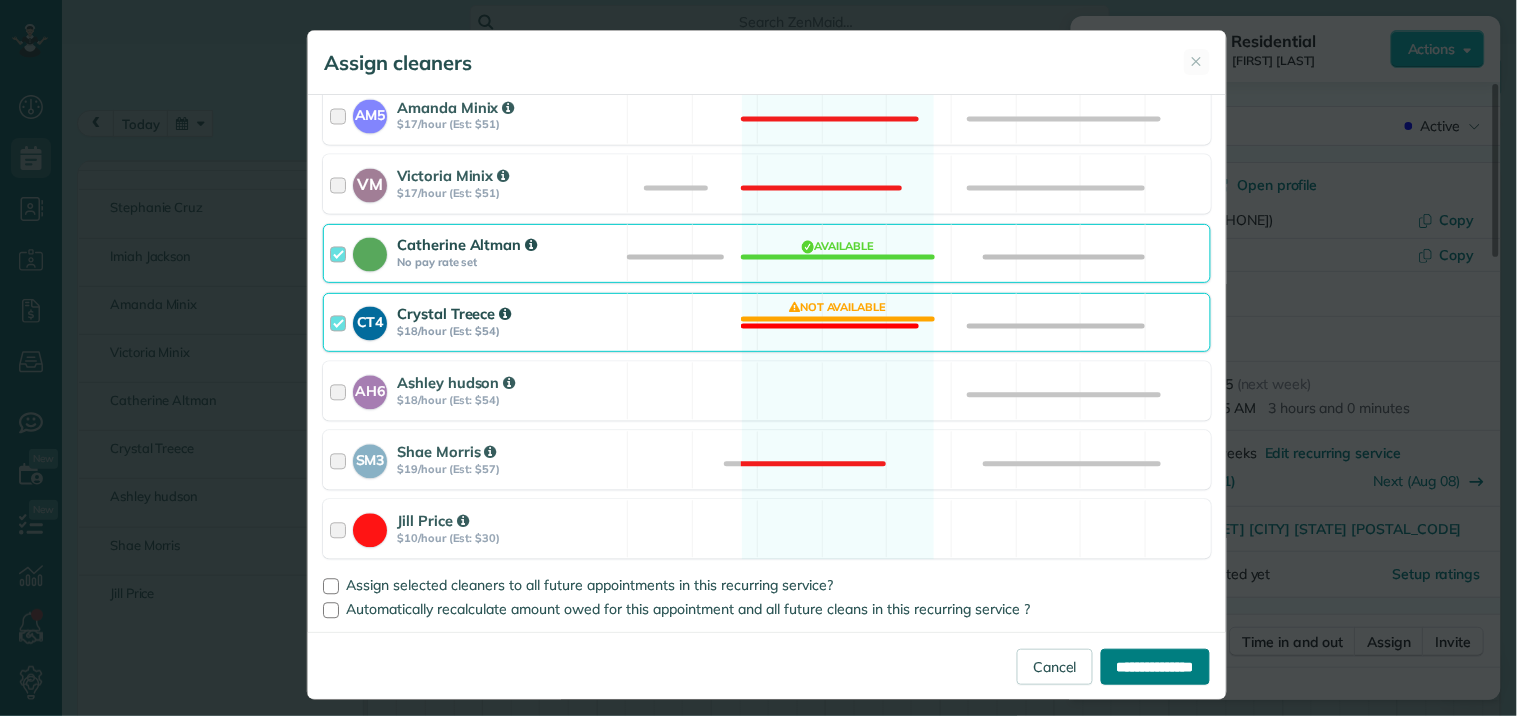 type on "**********" 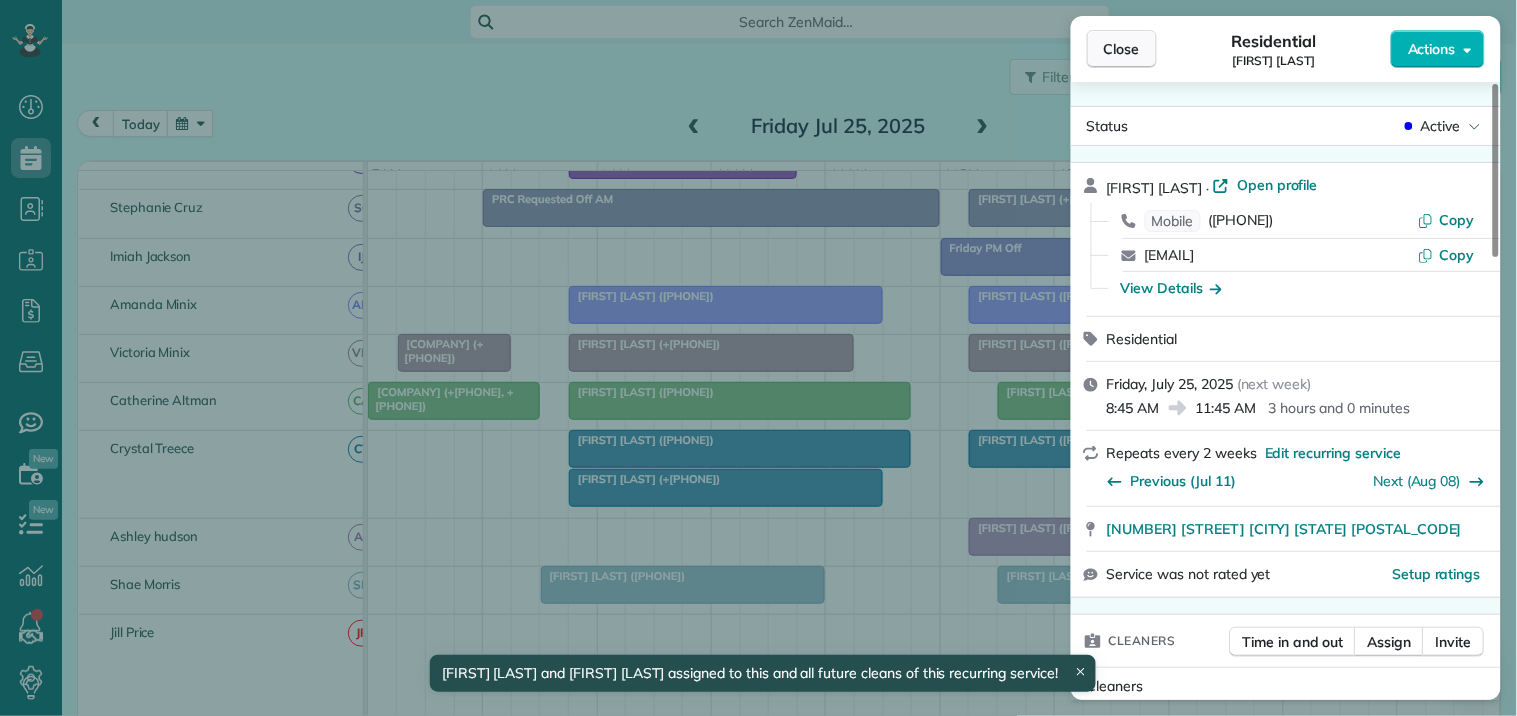 click on "Close" at bounding box center [1122, 49] 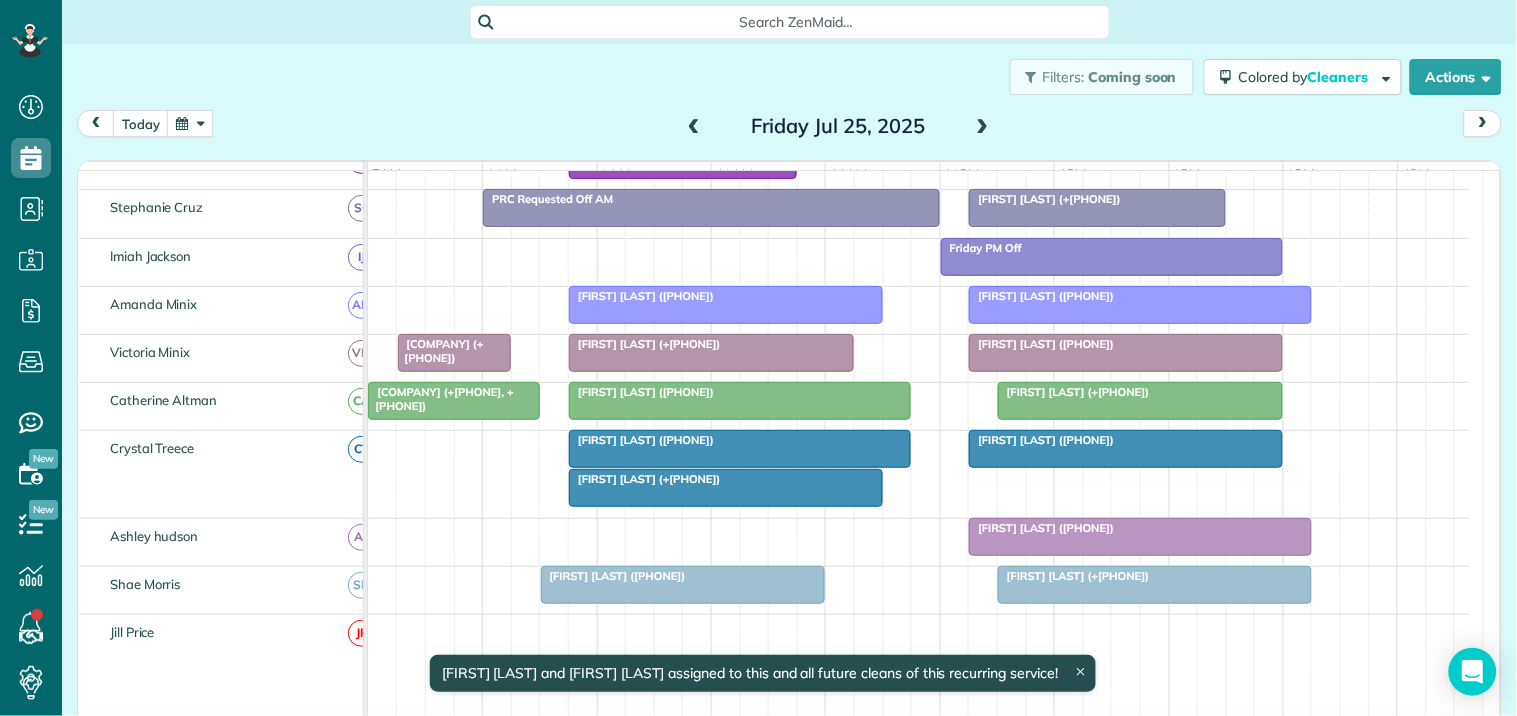 click on "[FIRST] [LAST] (+[PHONE])" at bounding box center (645, 479) 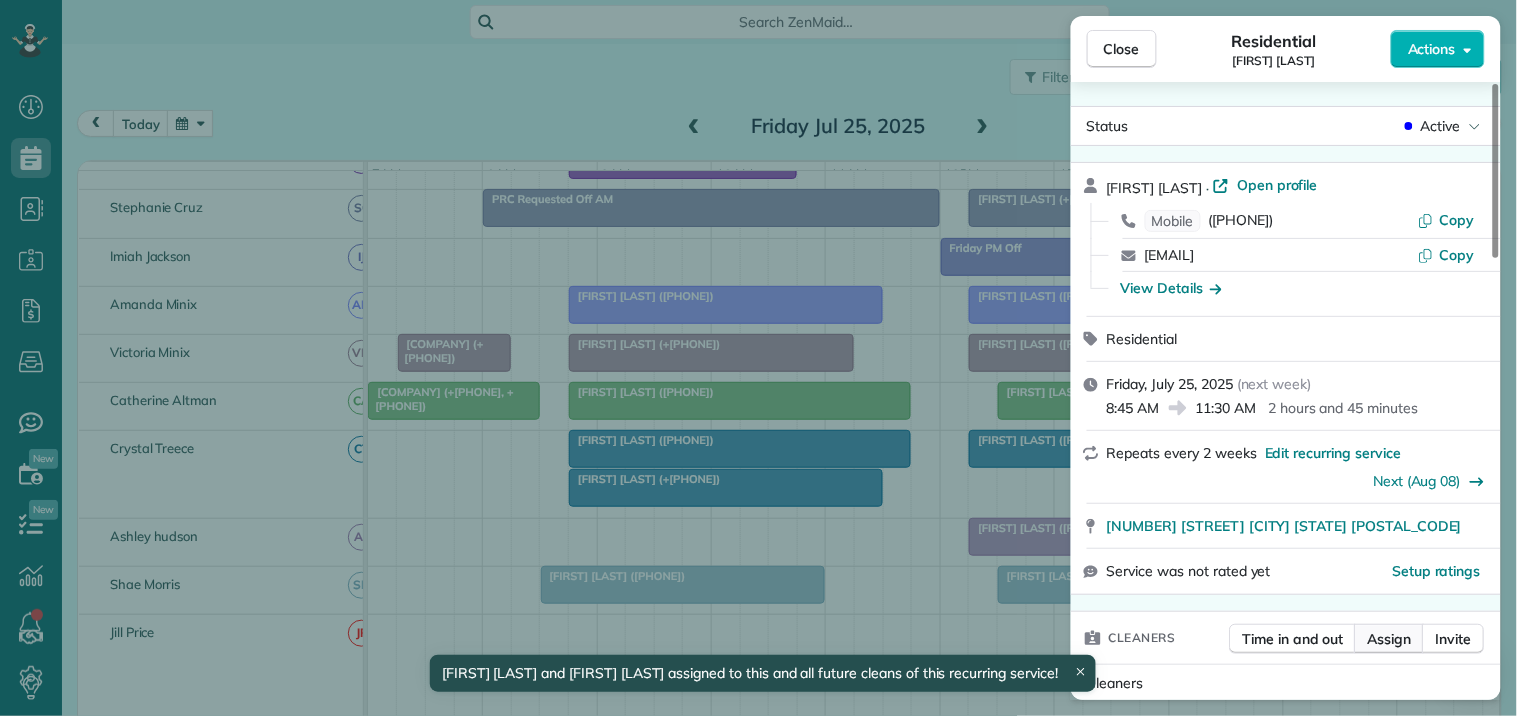 click on "Assign" at bounding box center [1390, 639] 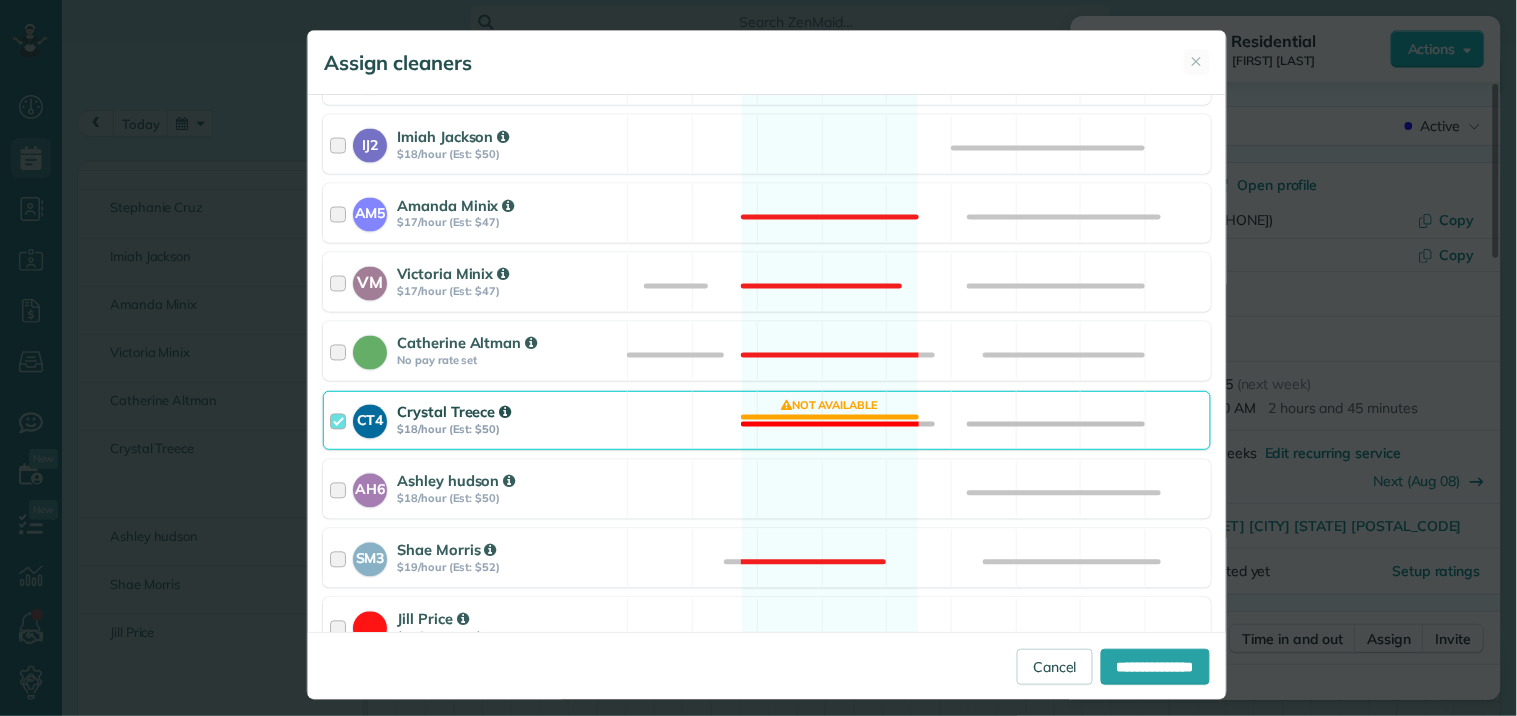 scroll, scrollTop: 953, scrollLeft: 0, axis: vertical 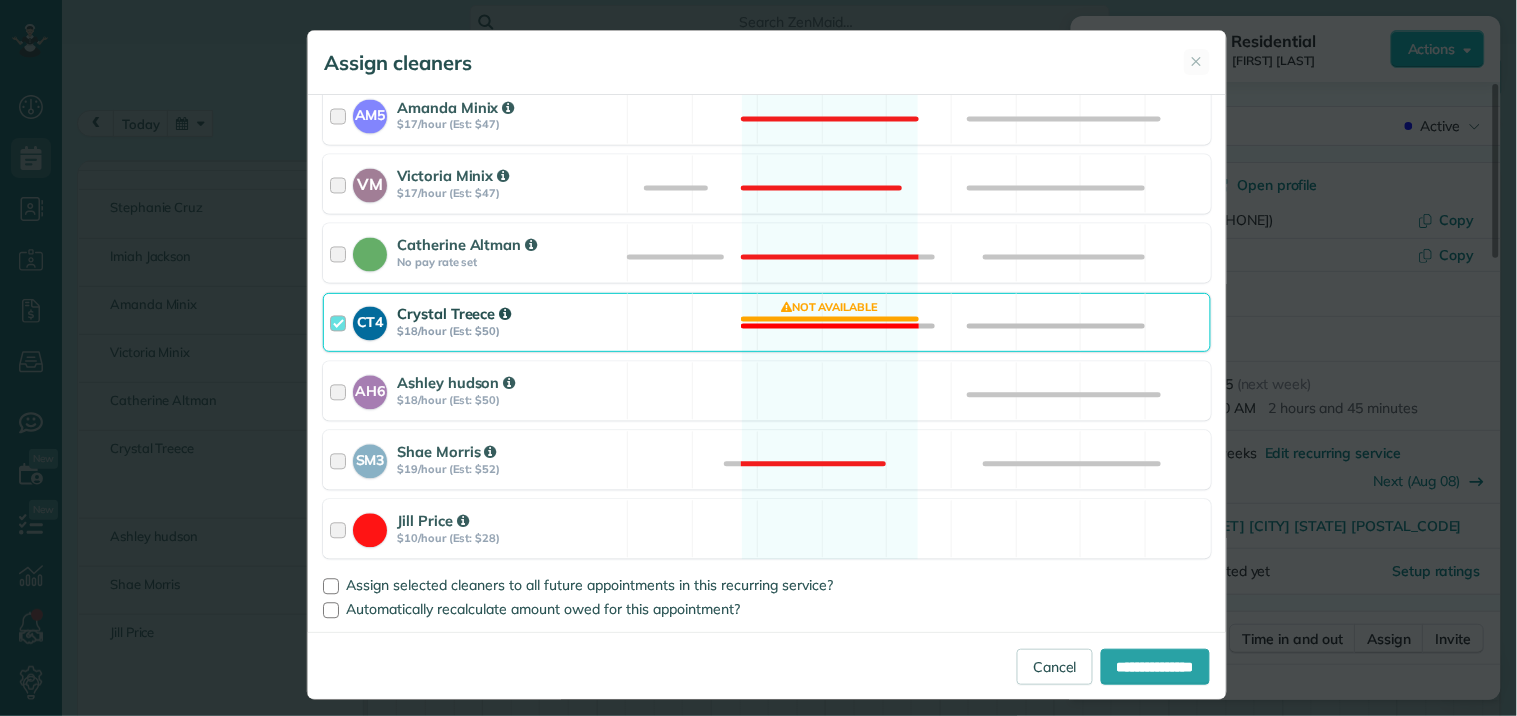 click on "CT4
[FIRST] [LAST]
$18/hour (Est: $50)
Not available" at bounding box center [767, 322] 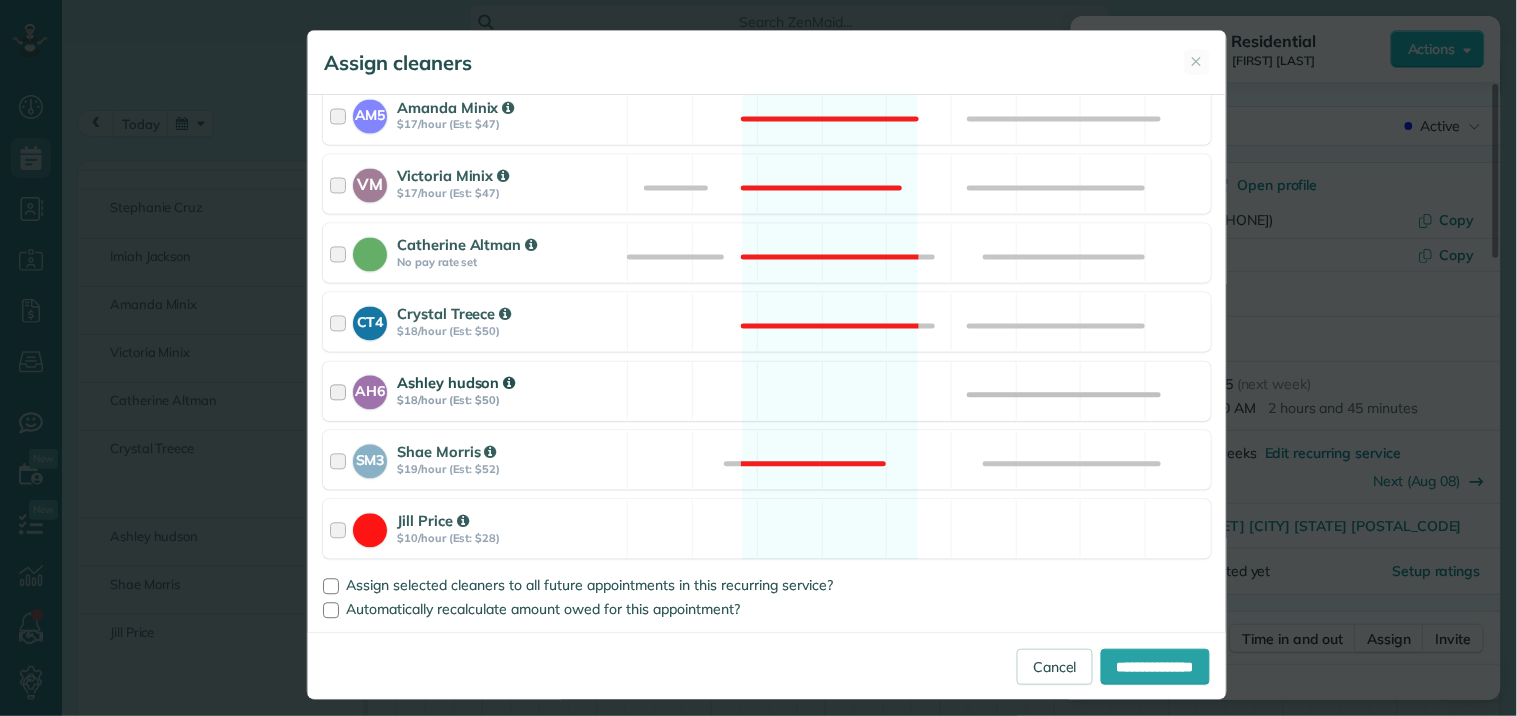 click on "AH6
[FIRST] [LAST]
$18/hour (Est: $50)
Available" at bounding box center (767, 391) 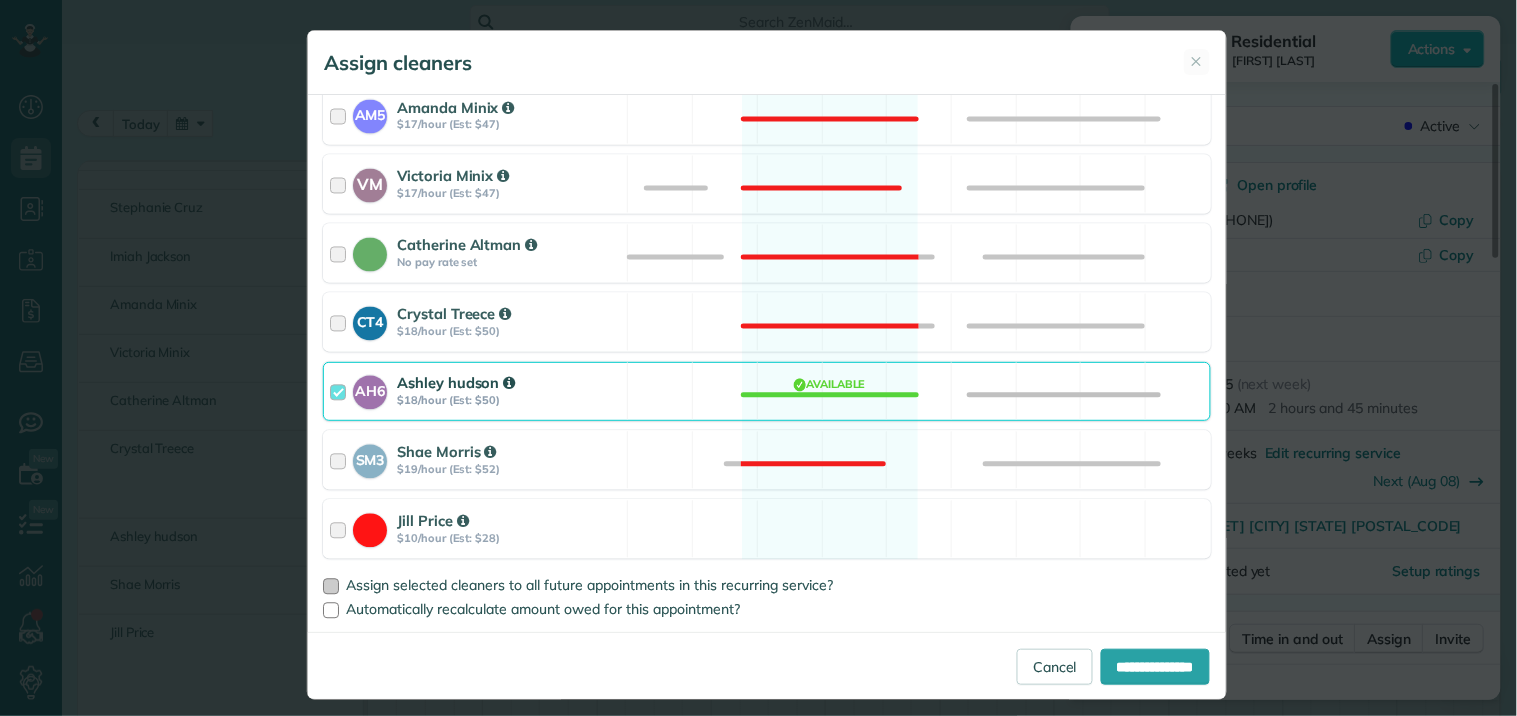 click at bounding box center (331, 587) 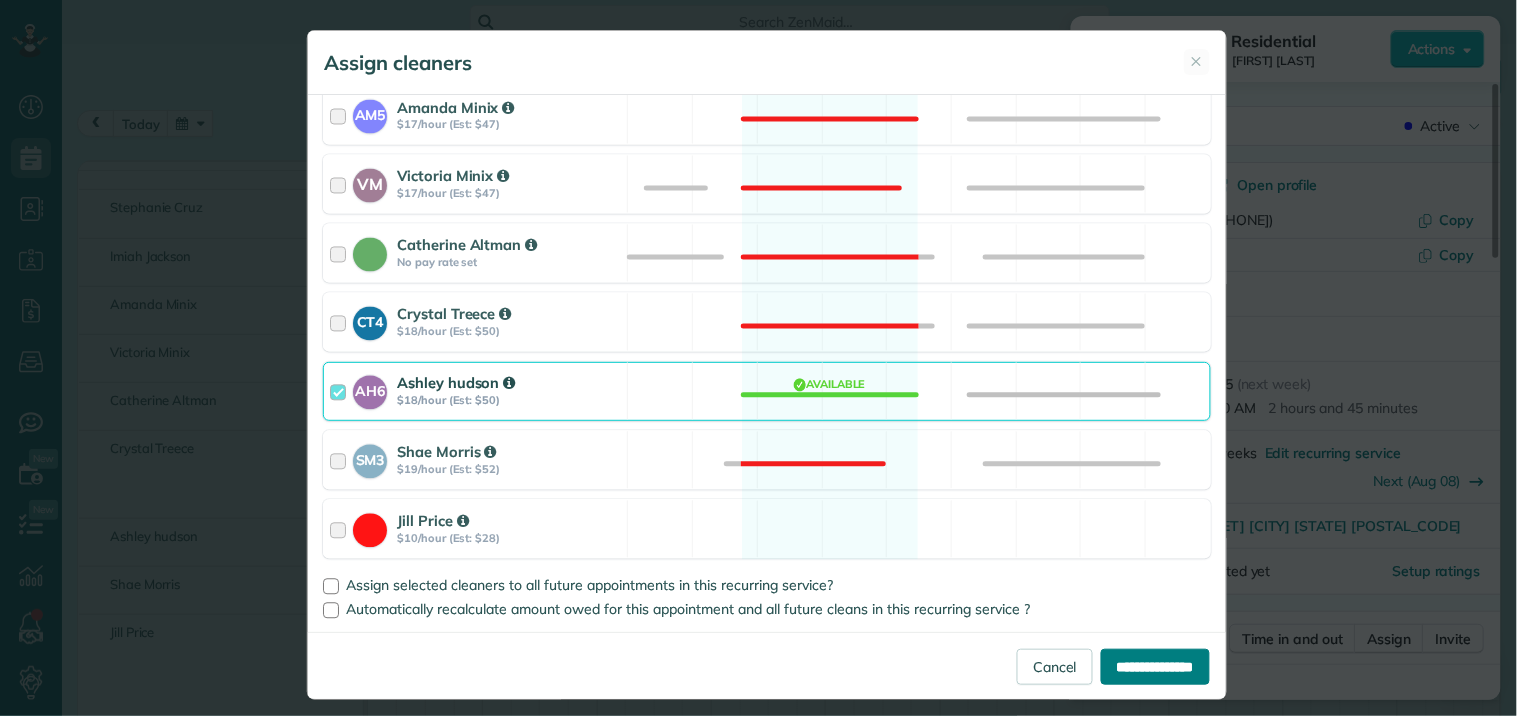 click on "**********" at bounding box center (1155, 667) 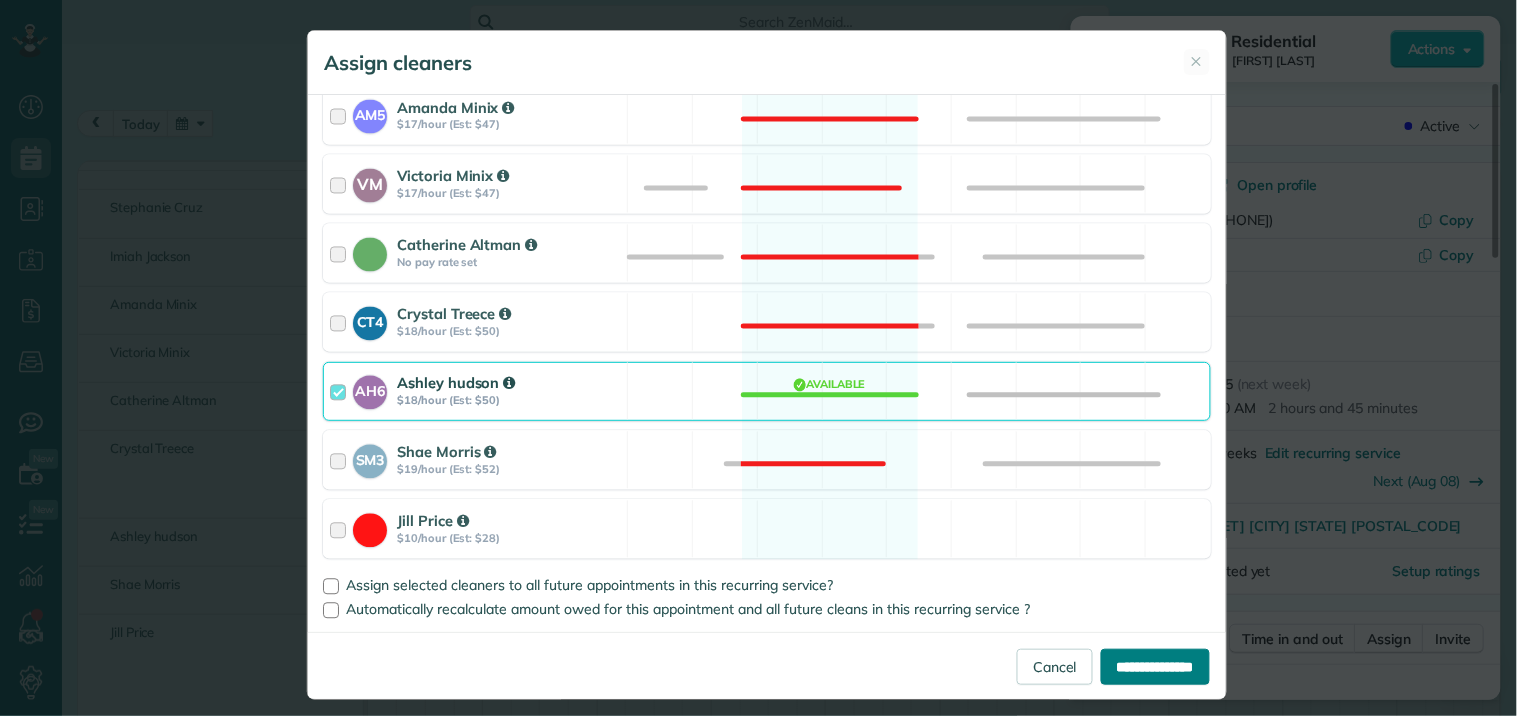 type on "**********" 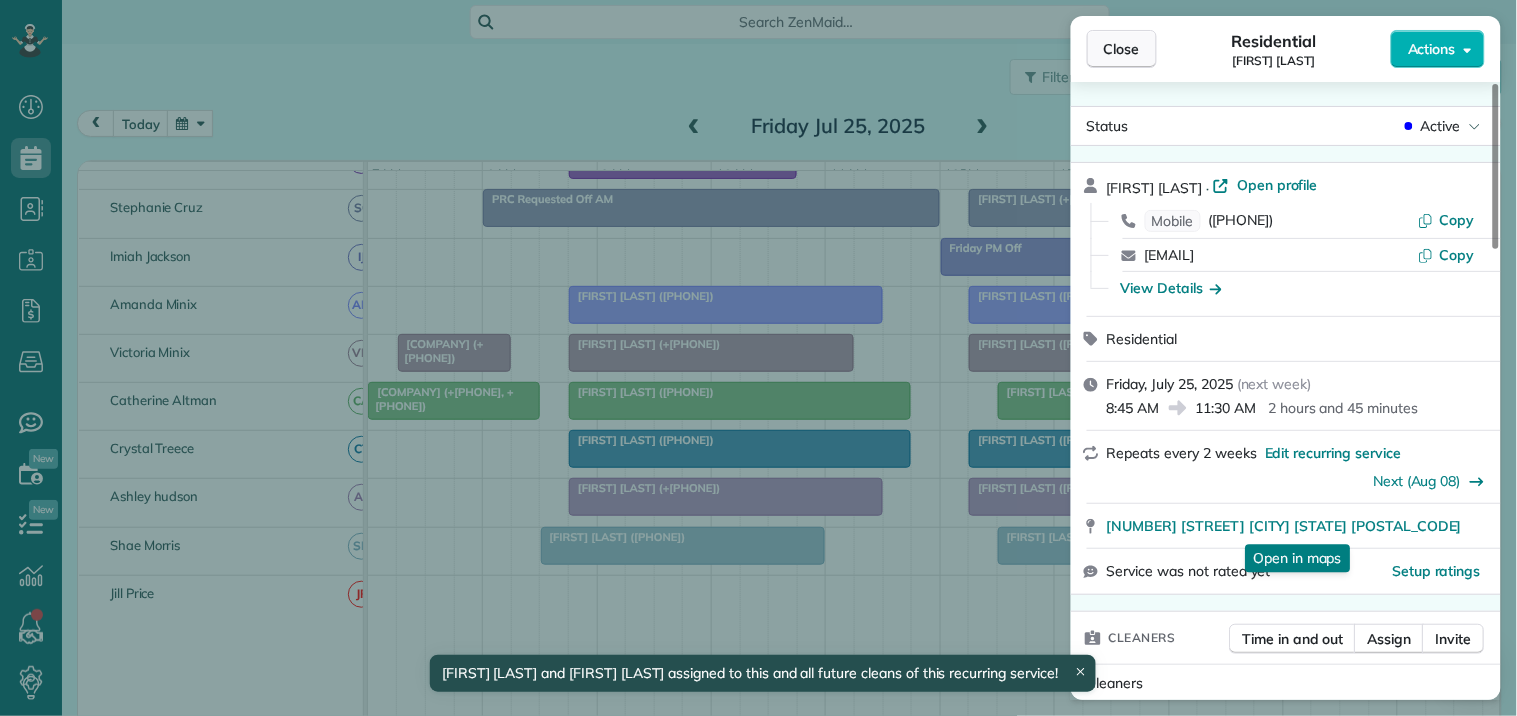 click on "Close" at bounding box center (1122, 49) 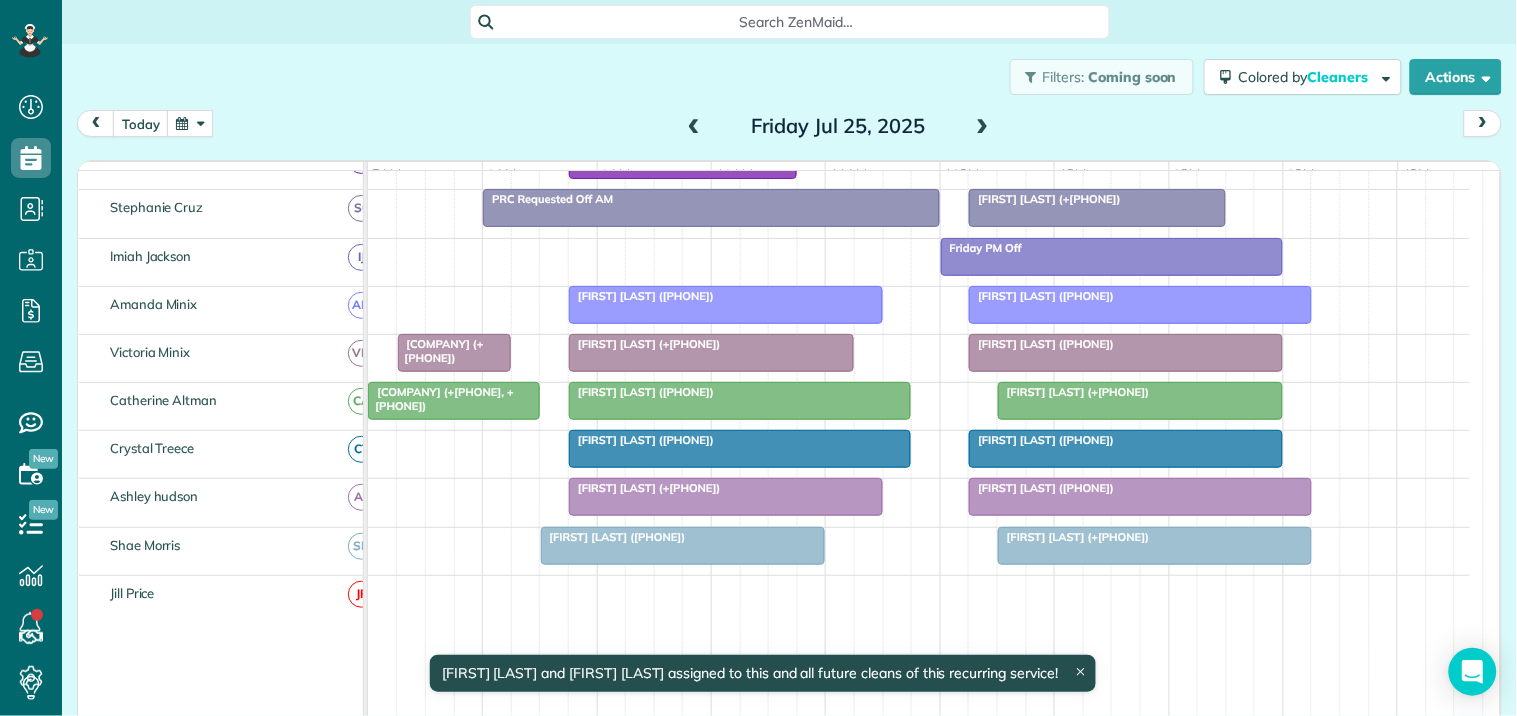 scroll, scrollTop: 308, scrollLeft: 0, axis: vertical 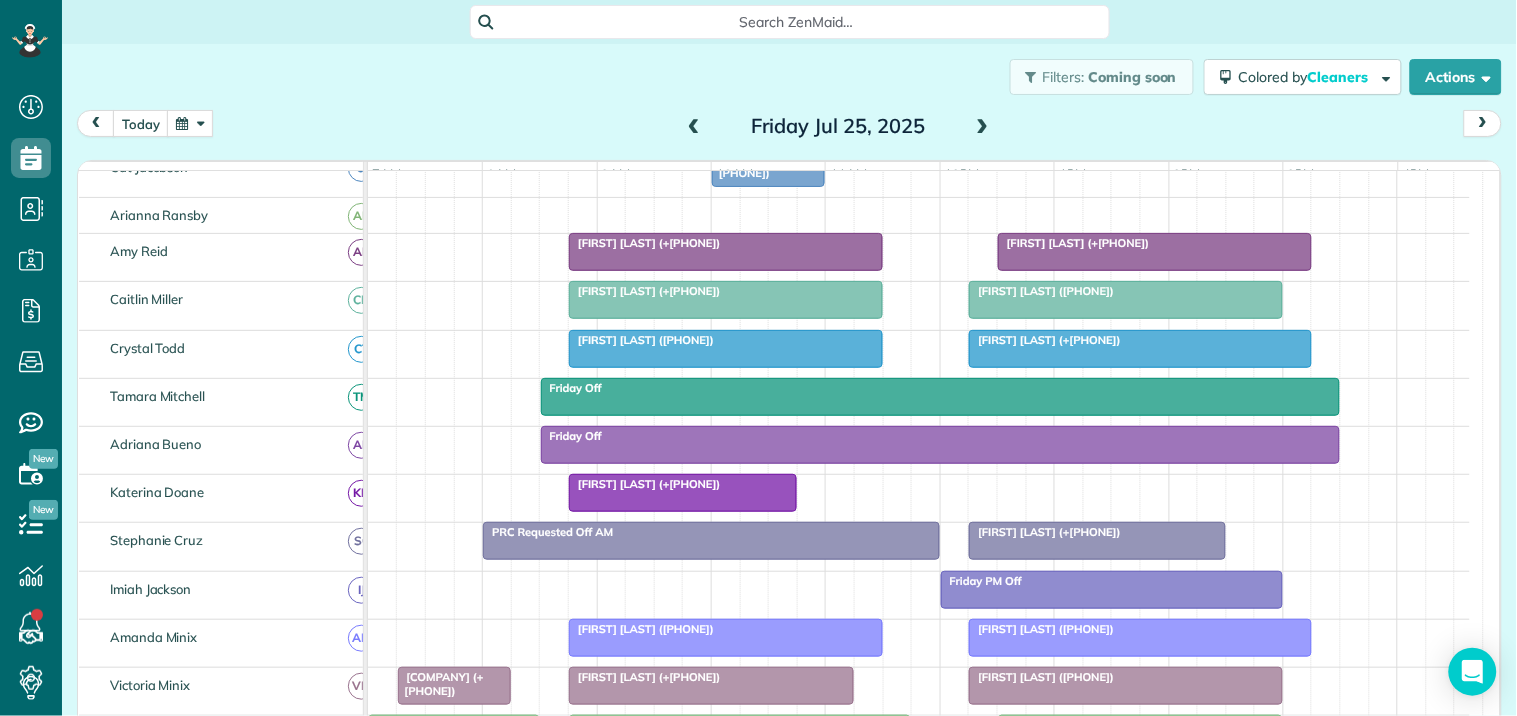 click on "Filters:   Coming soon
Colored by  Cleaners
Color by Cleaner
Color by Team
Color by Status
Color by Recurrence
Color by Paid/Unpaid
Filters  Default
Schedule Changes
Actions
Create Appointment
Create Task
Clock In/Out
Send Work Orders
Print Route Sheets
Today's Emails/Texts
Export data.." at bounding box center (789, 77) 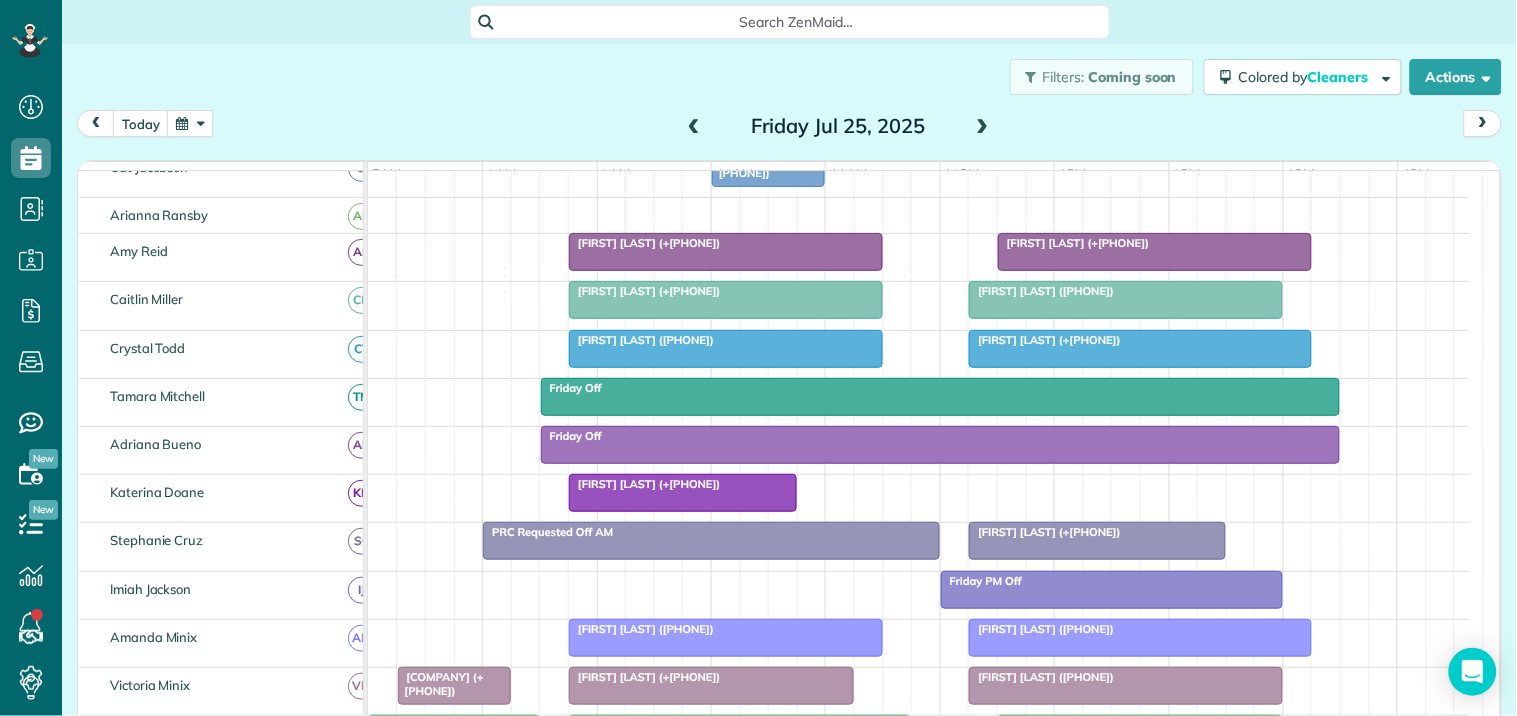 scroll, scrollTop: 393, scrollLeft: 0, axis: vertical 